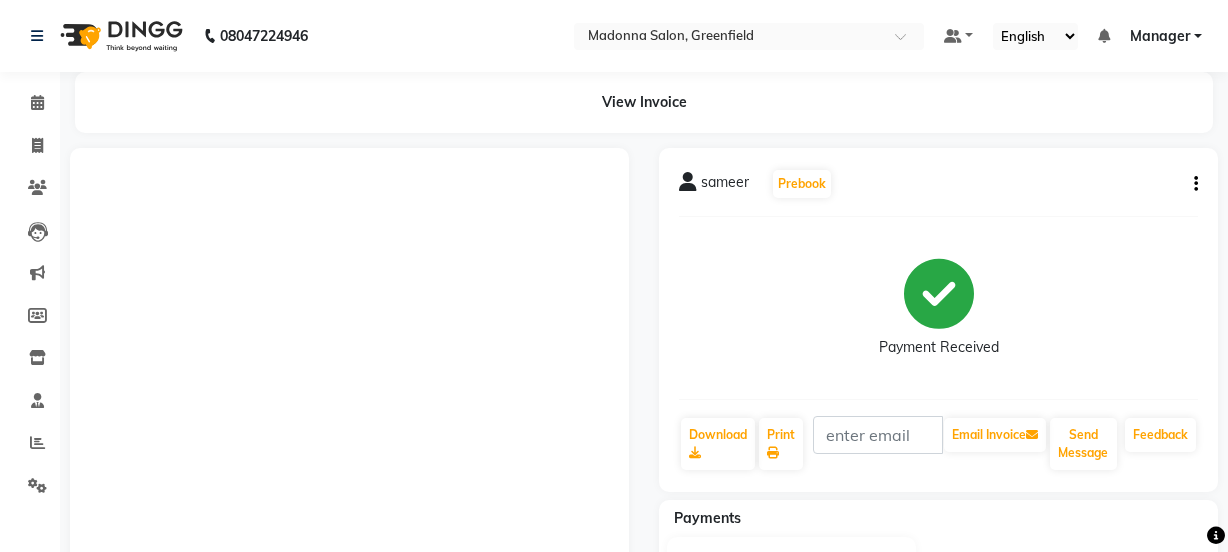 scroll, scrollTop: 0, scrollLeft: 0, axis: both 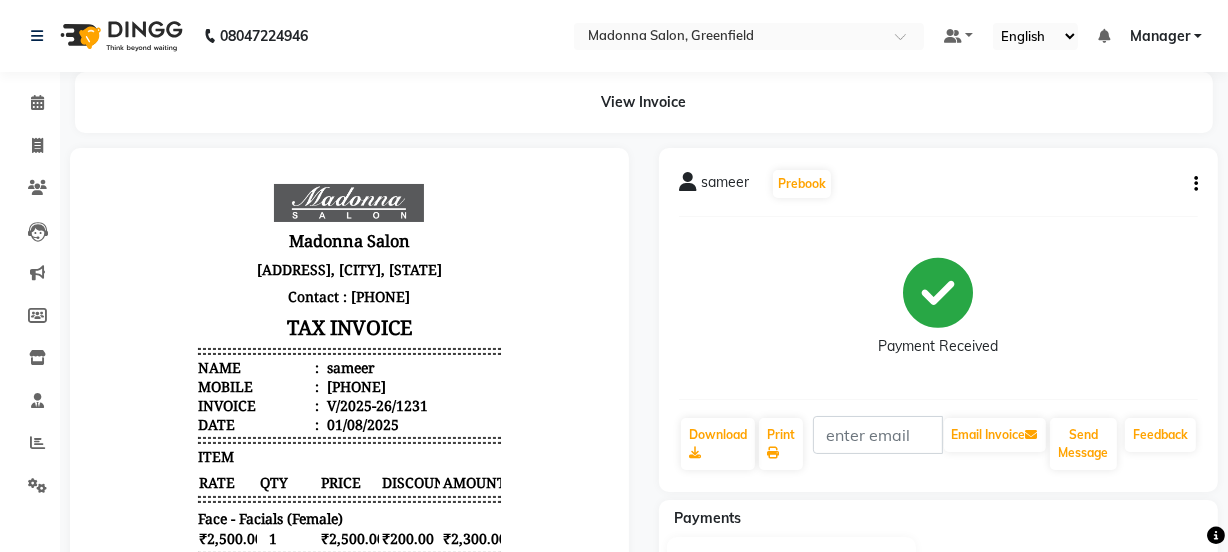 select on "service" 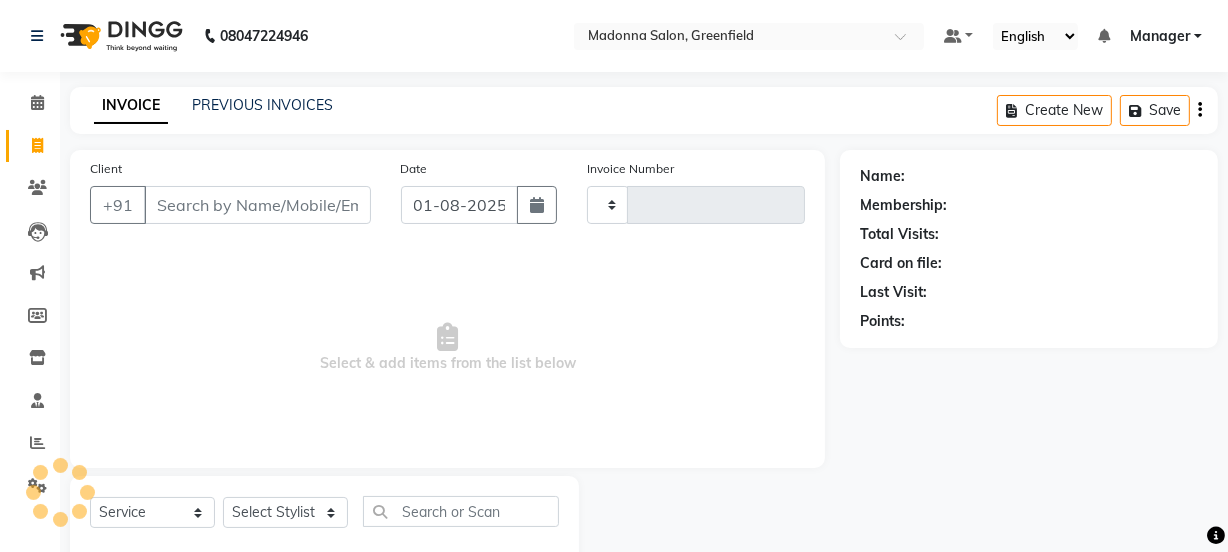 scroll, scrollTop: 50, scrollLeft: 0, axis: vertical 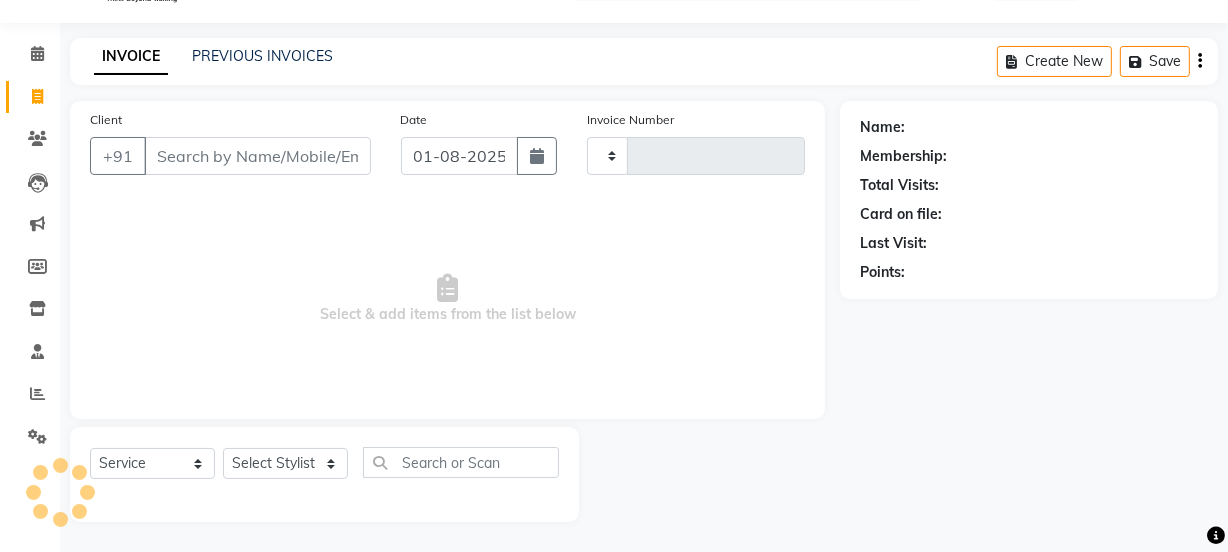 type on "1232" 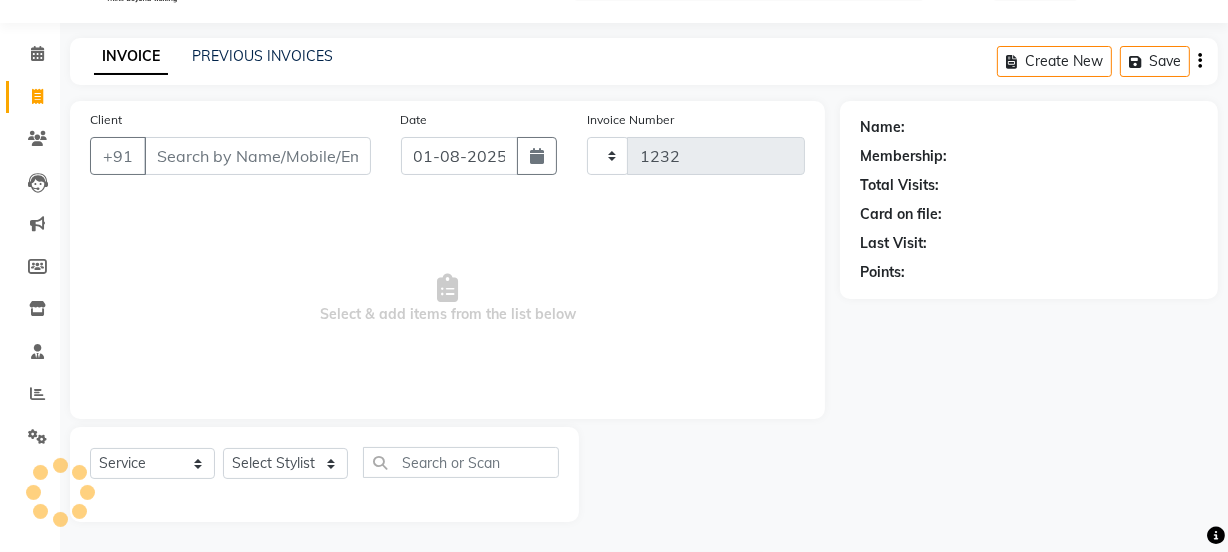 select on "7672" 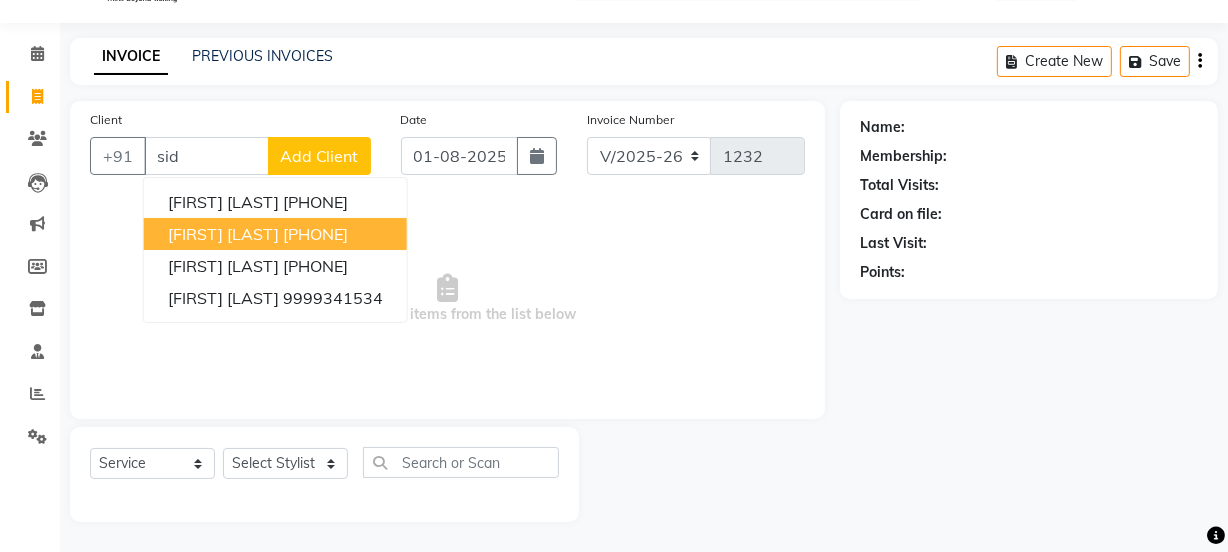 click on "[FIRST] [LAST]" at bounding box center [223, 234] 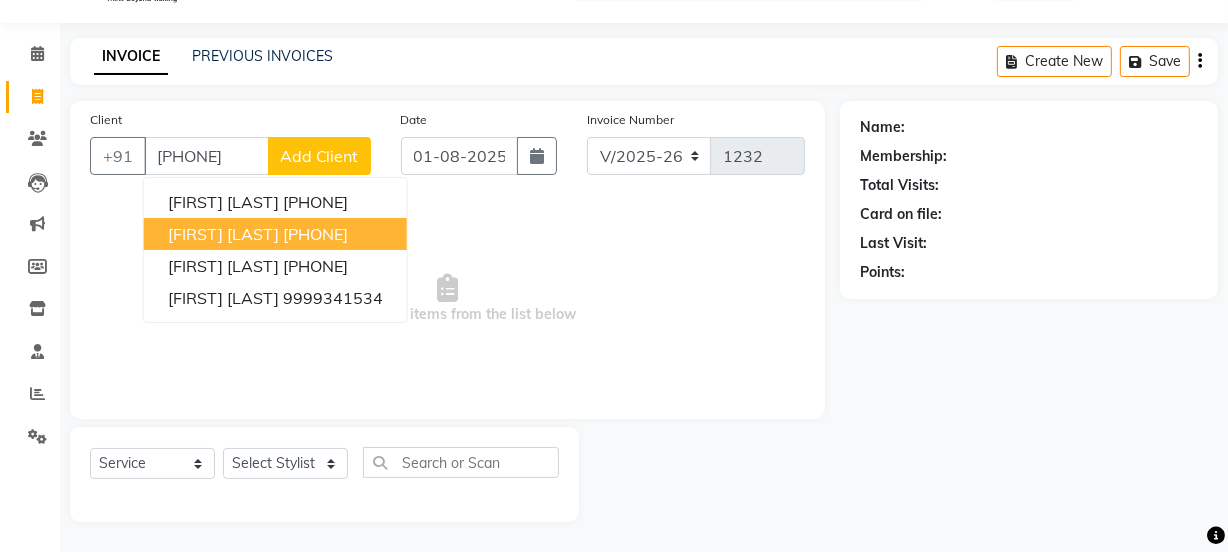 type on "[PHONE]" 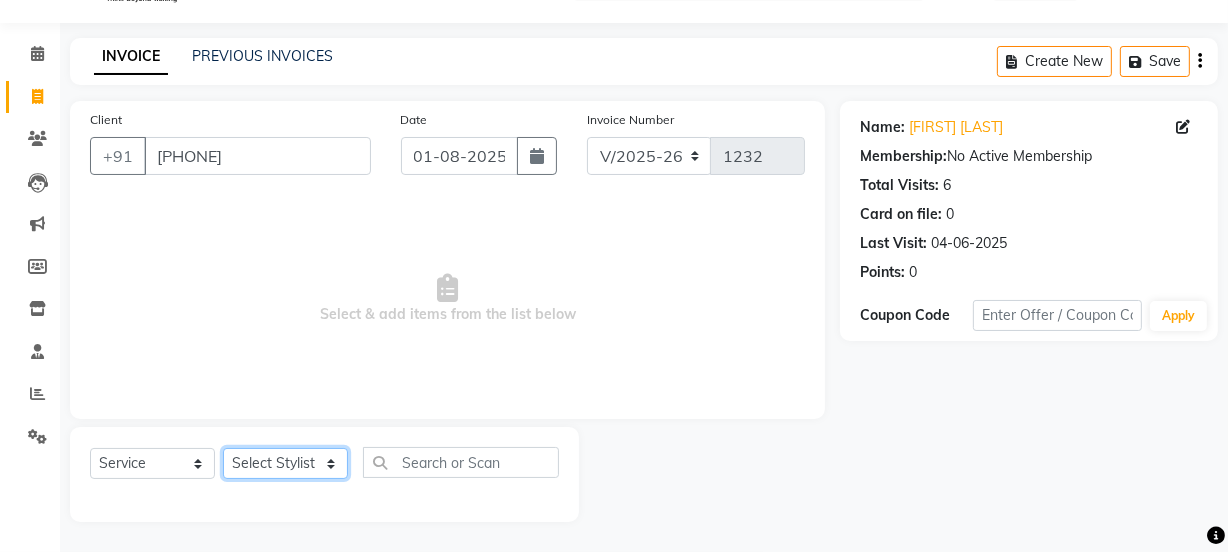 click on "Select Stylist Aarti Ahsan Aman BUBLEEN COUNTER SALE GAURAV Himanshu JAVED KAVITA Manager NITIN RAJNI ROHIT Saifi Sattu VISHAL" 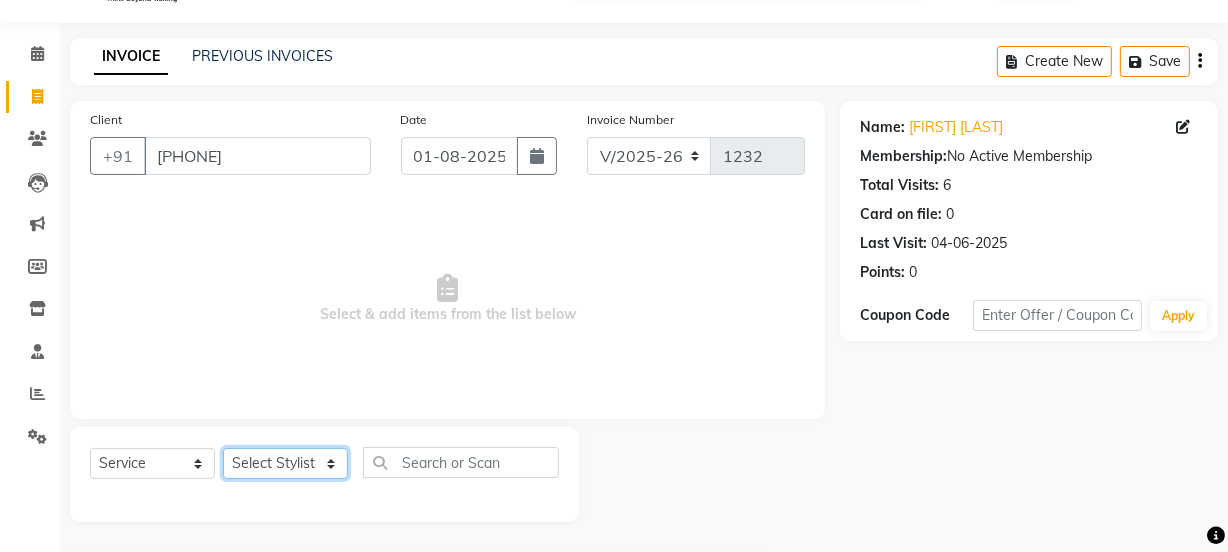 select on "68888" 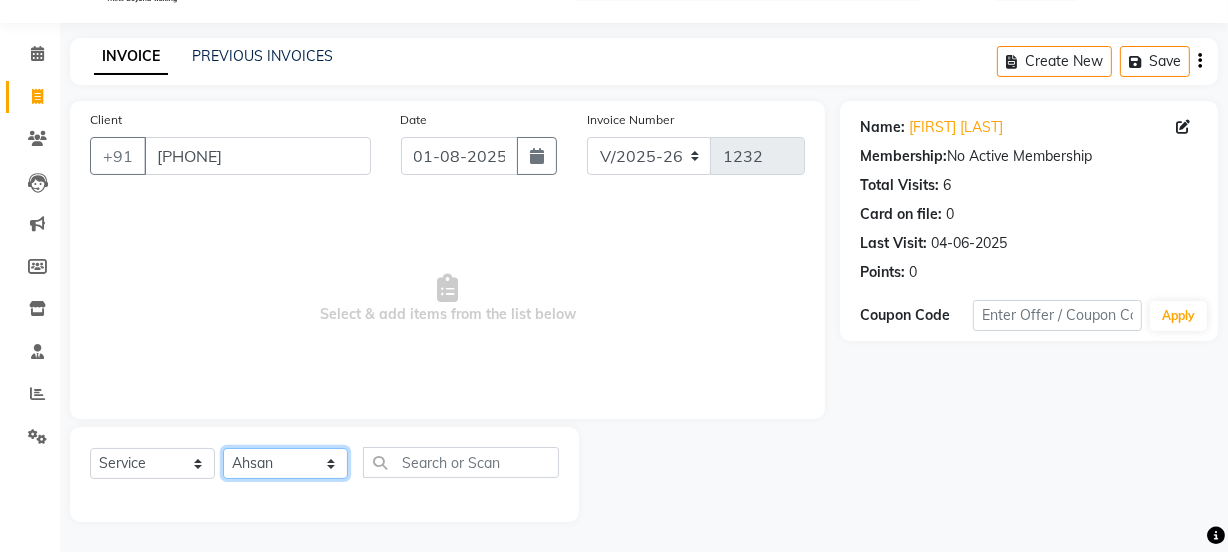 click on "Select Stylist Aarti Ahsan Aman BUBLEEN COUNTER SALE GAURAV Himanshu JAVED KAVITA Manager NITIN RAJNI ROHIT Saifi Sattu VISHAL" 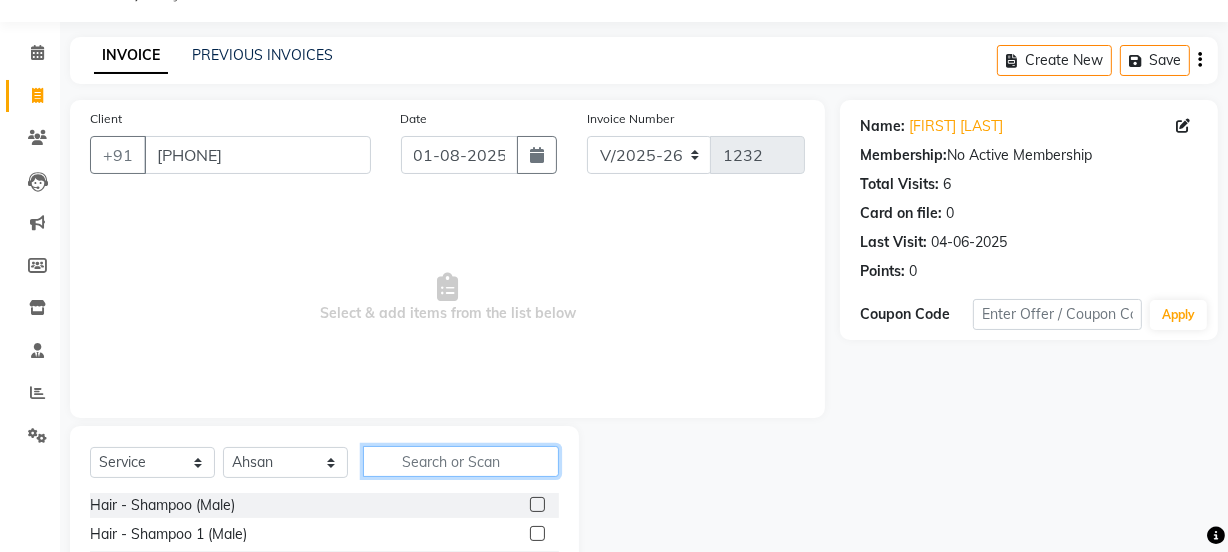 click 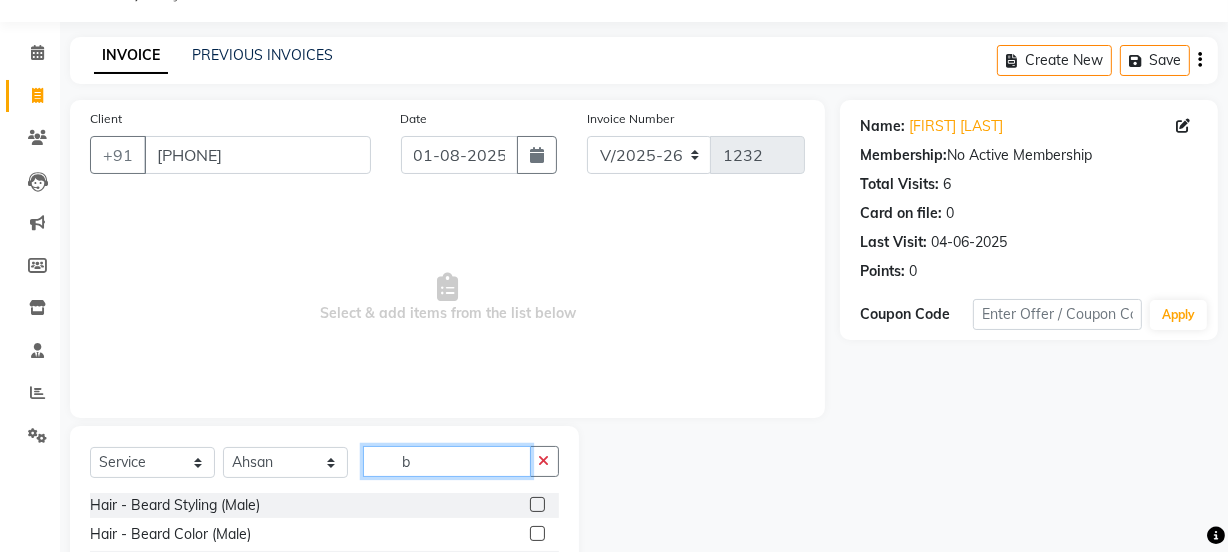 type on "b" 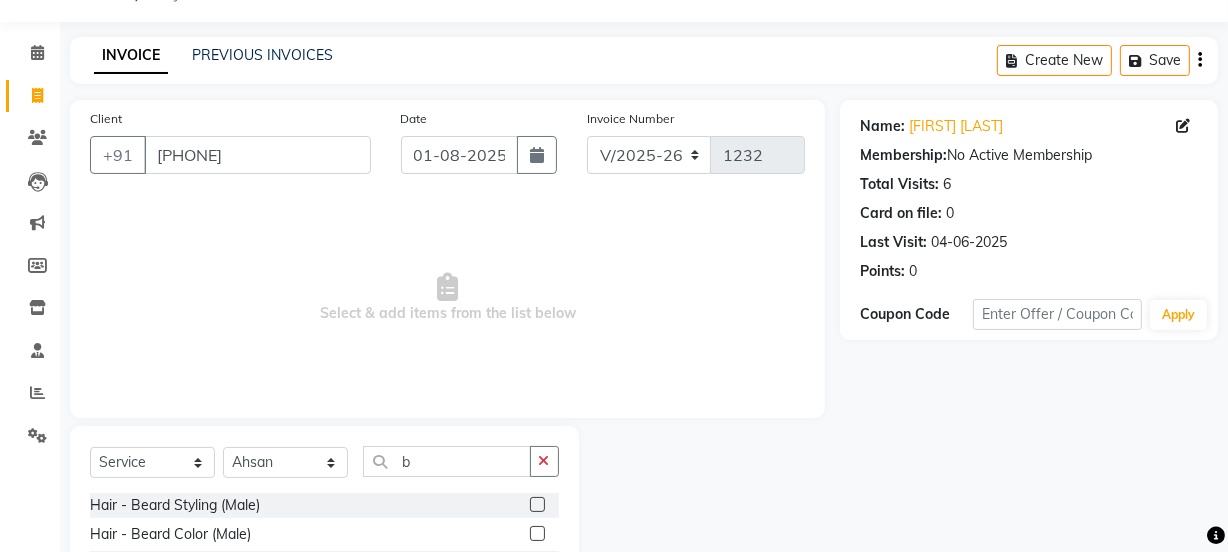 click 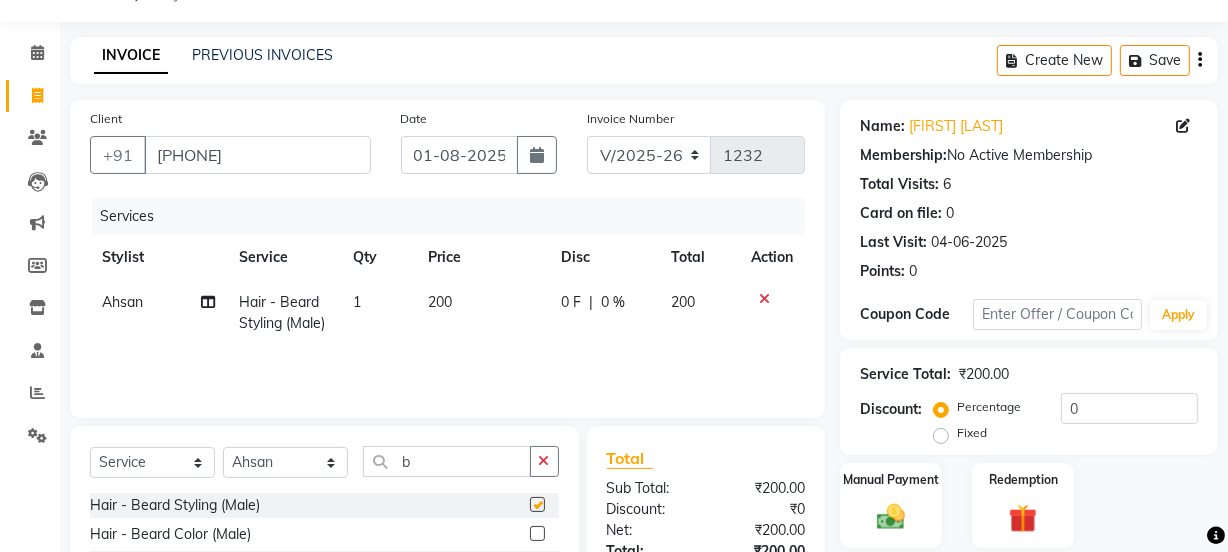 checkbox on "false" 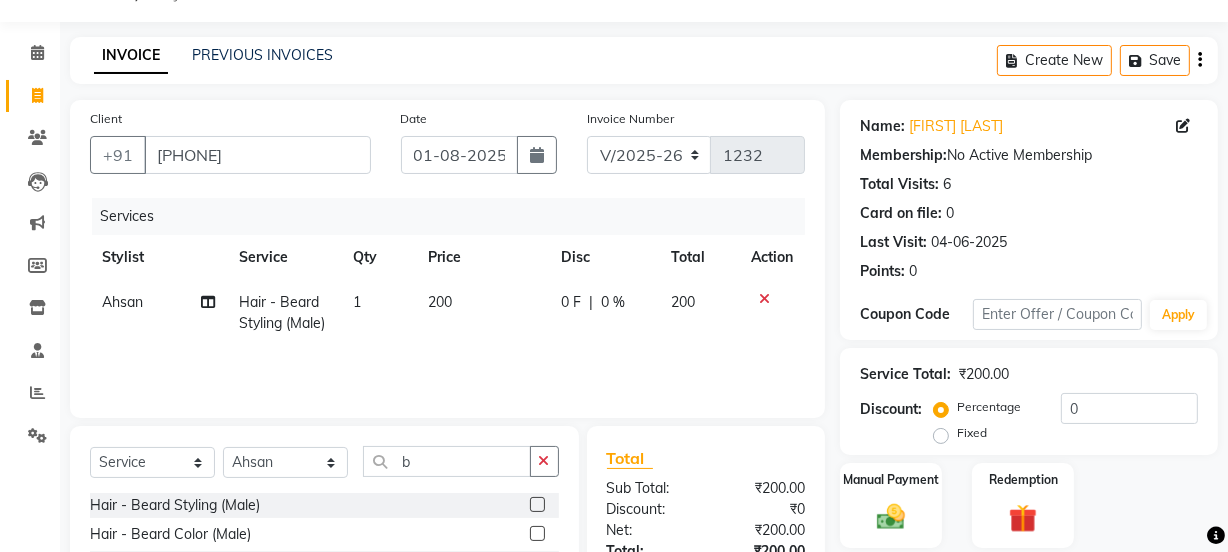 click on "Fixed" 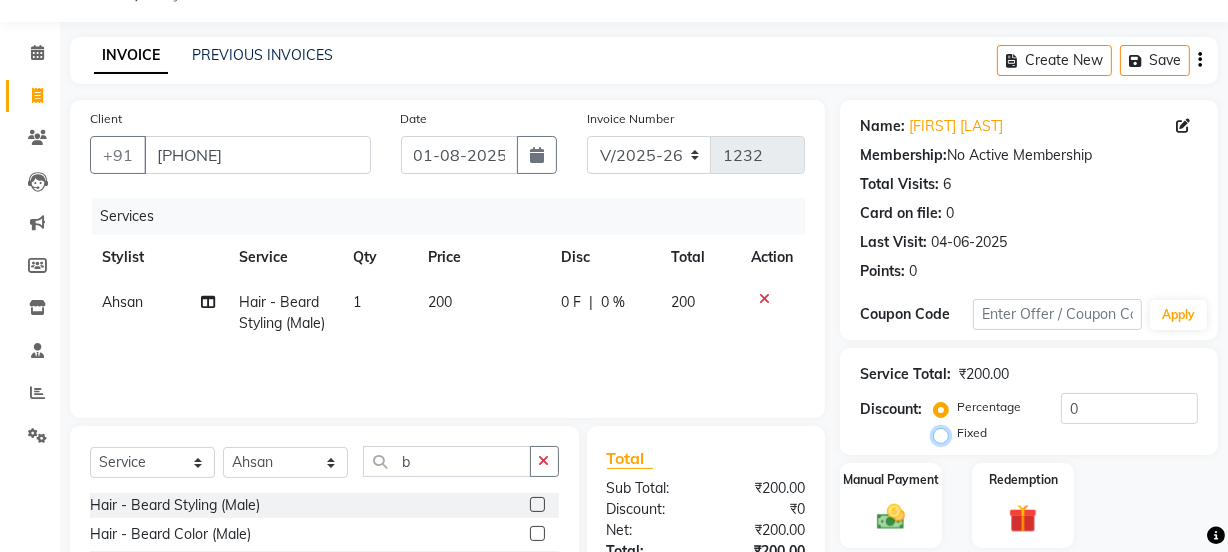 click on "Fixed" at bounding box center [945, 433] 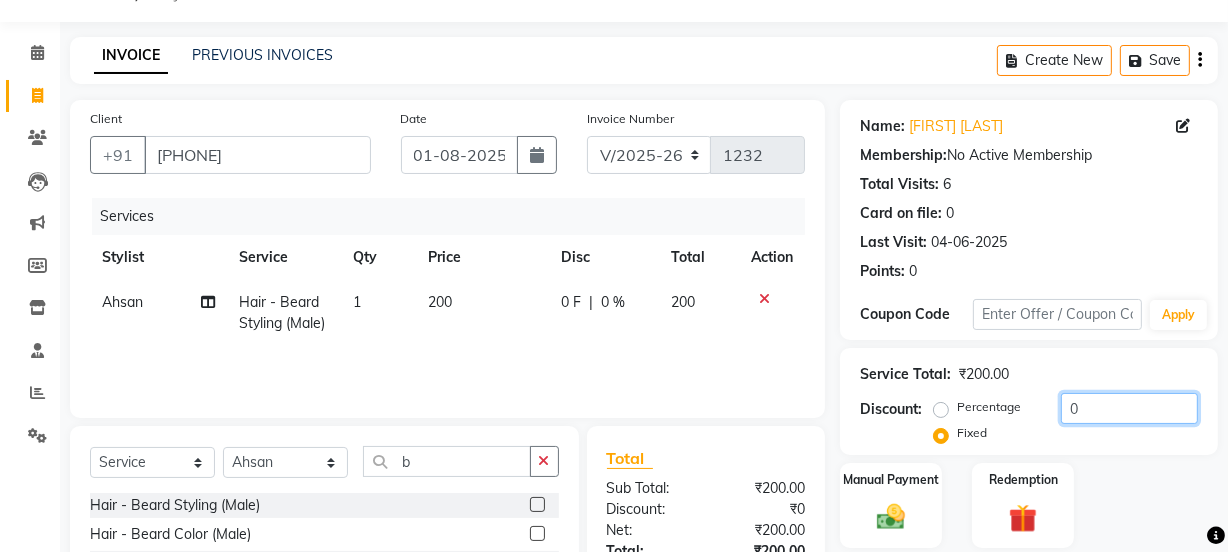 click on "0" 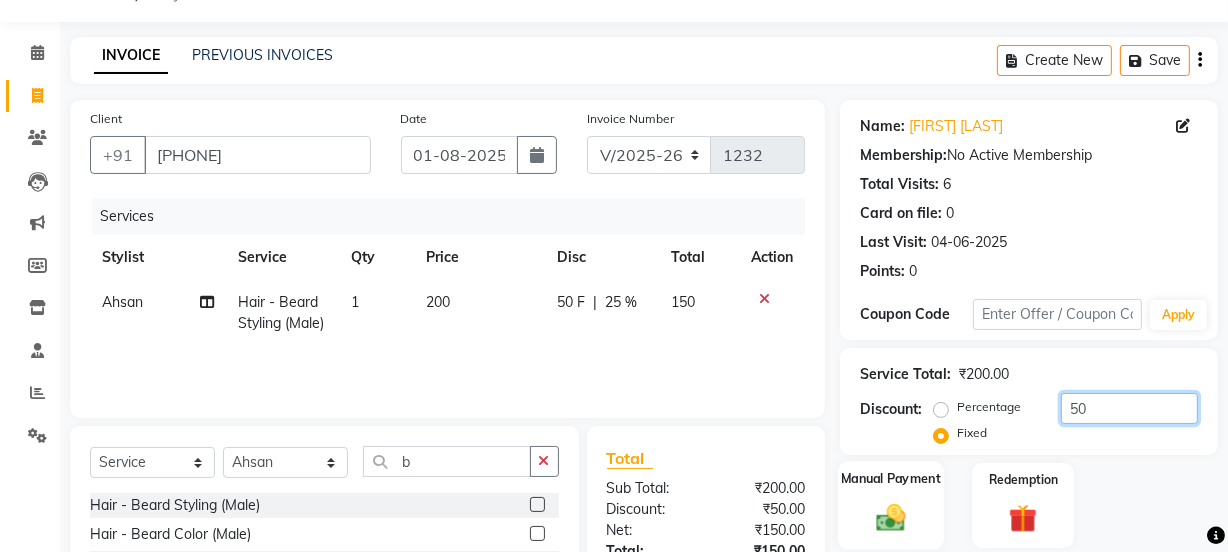 type on "50" 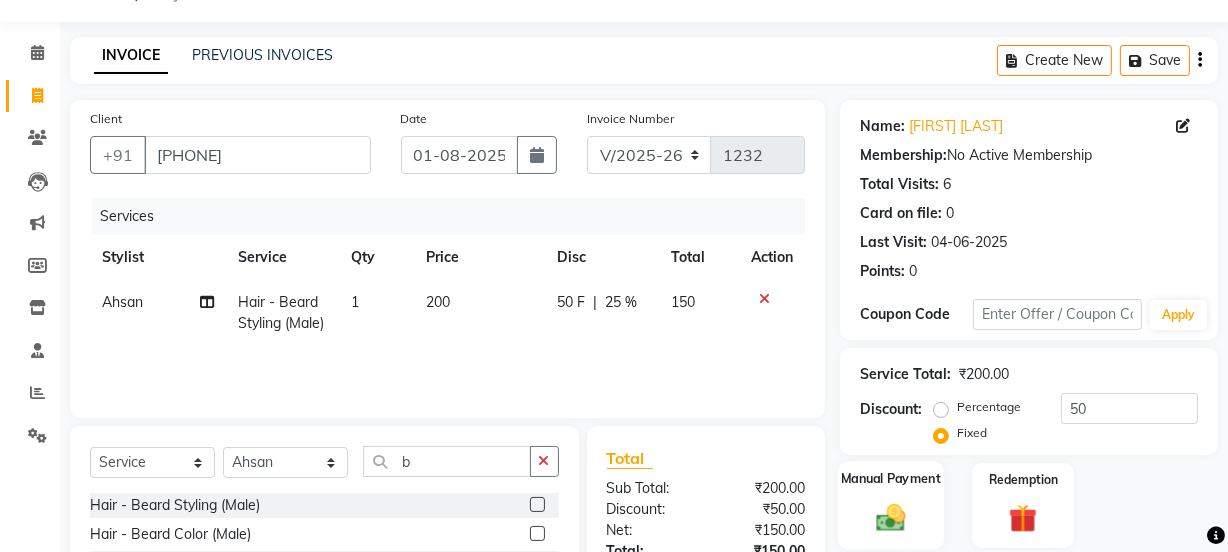 click on "Manual Payment" 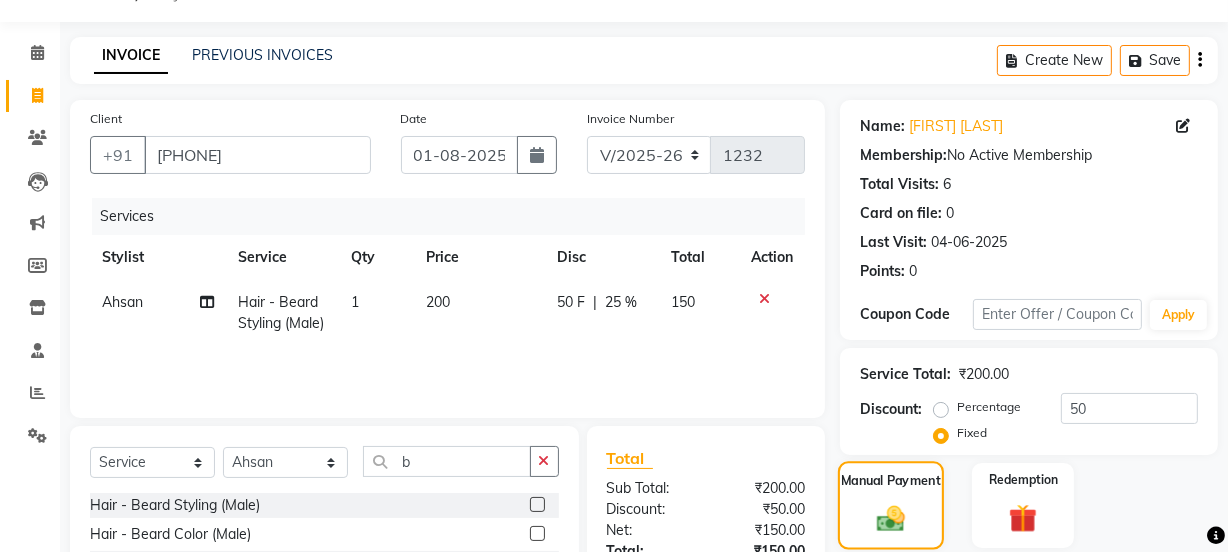 click on "Manual Payment" 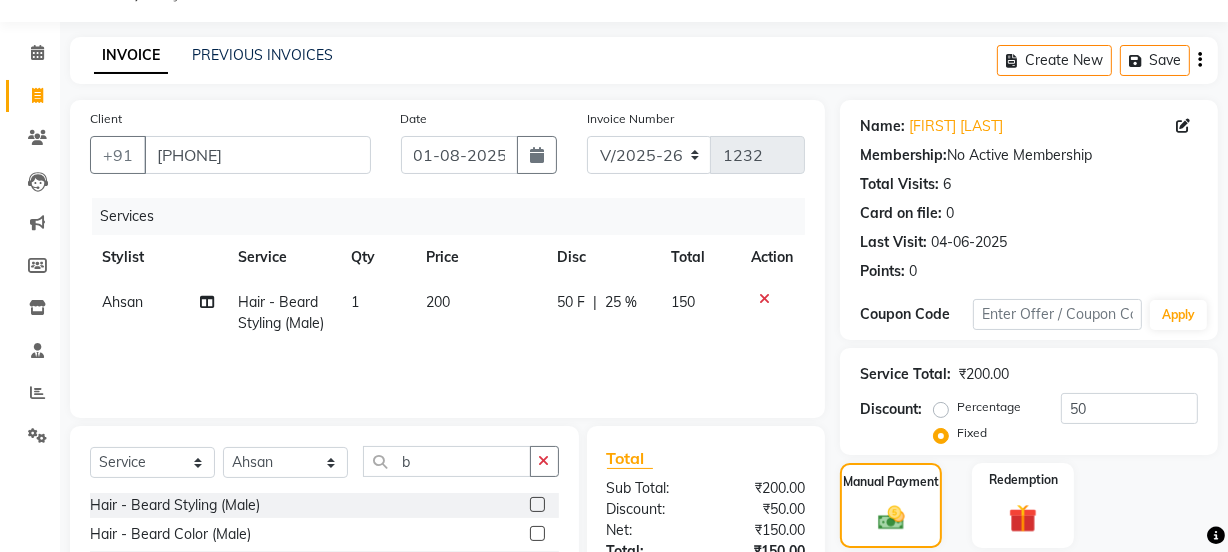 scroll, scrollTop: 250, scrollLeft: 0, axis: vertical 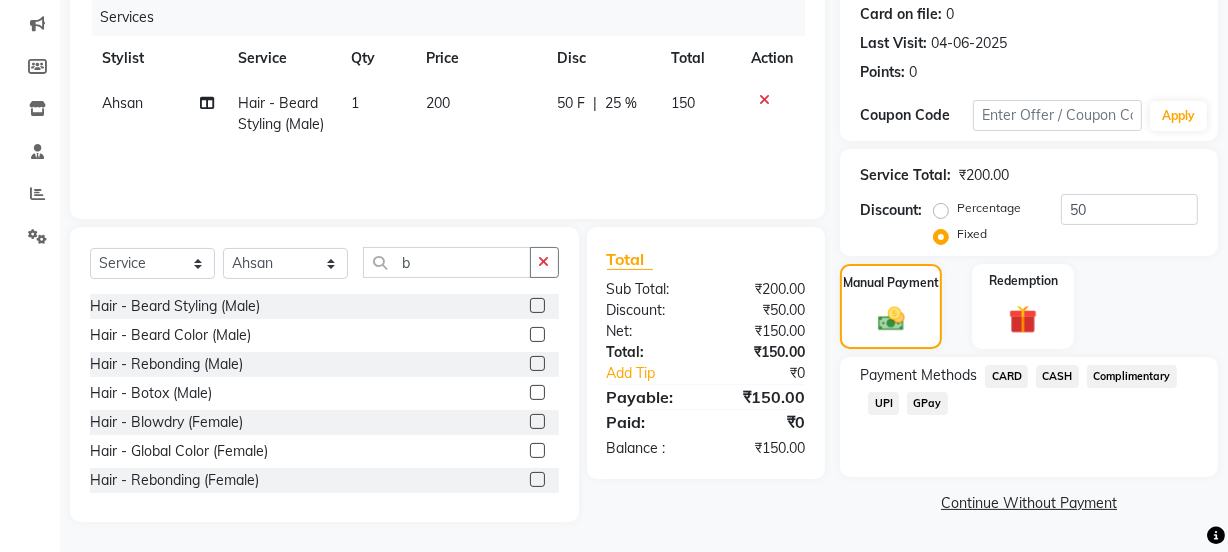 click on "UPI" 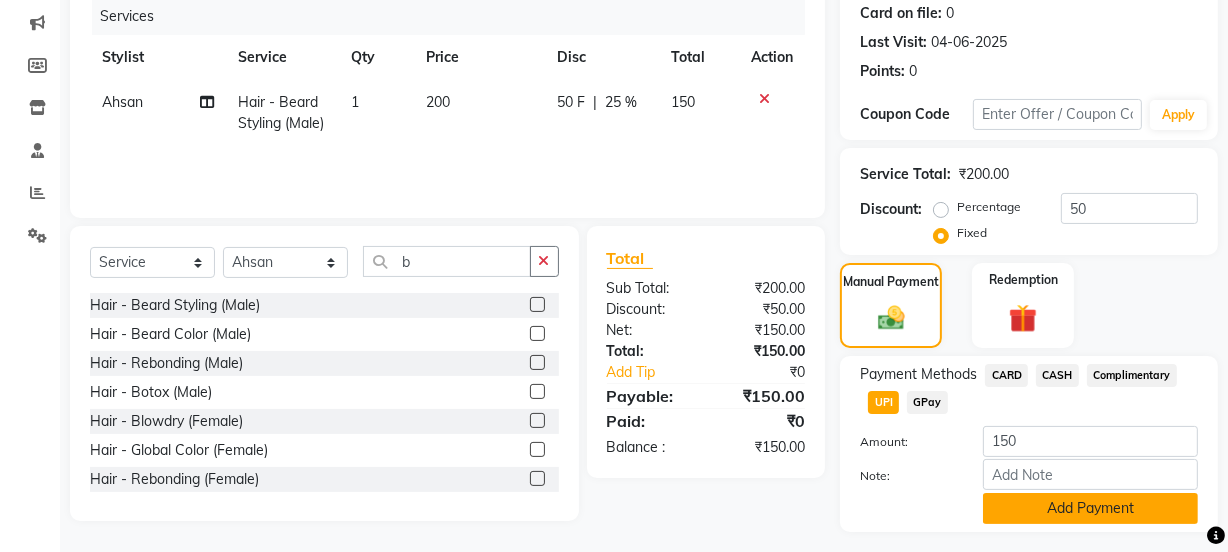 click on "Add Payment" 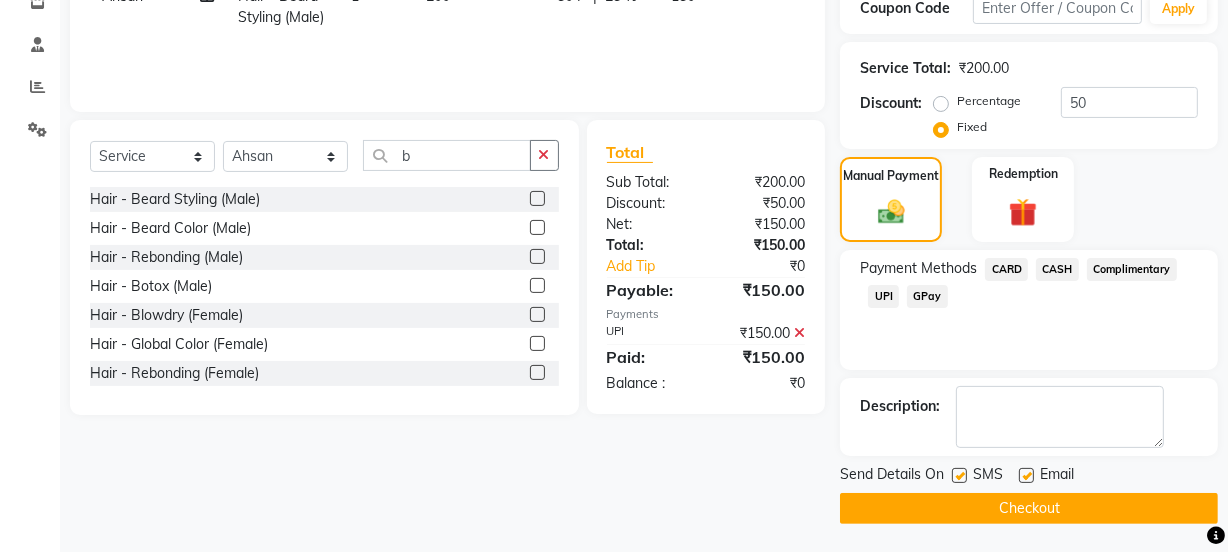 scroll, scrollTop: 357, scrollLeft: 0, axis: vertical 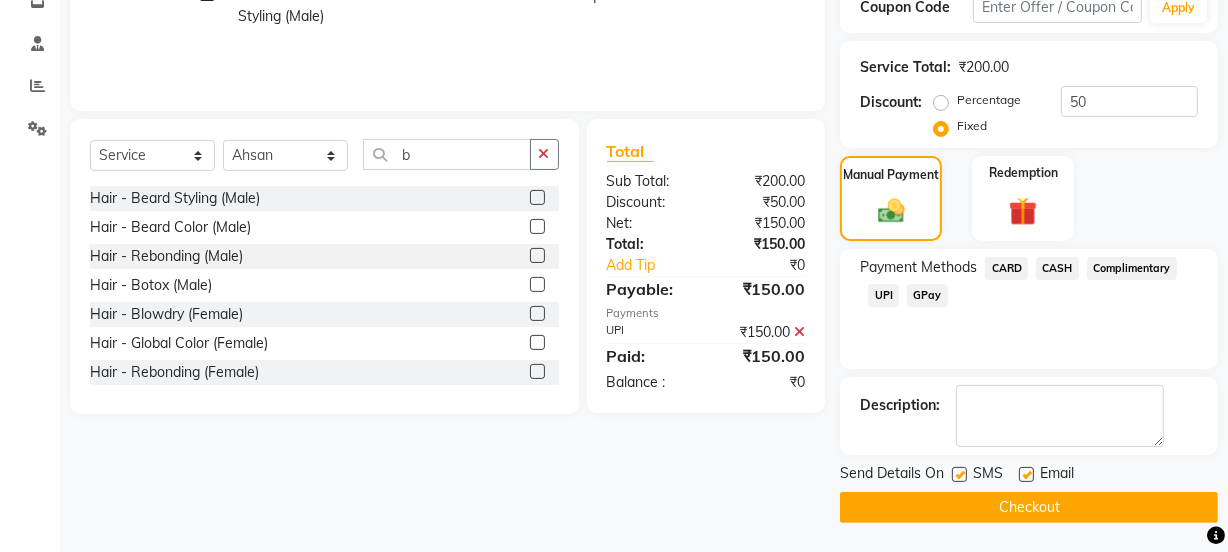 click on "Checkout" 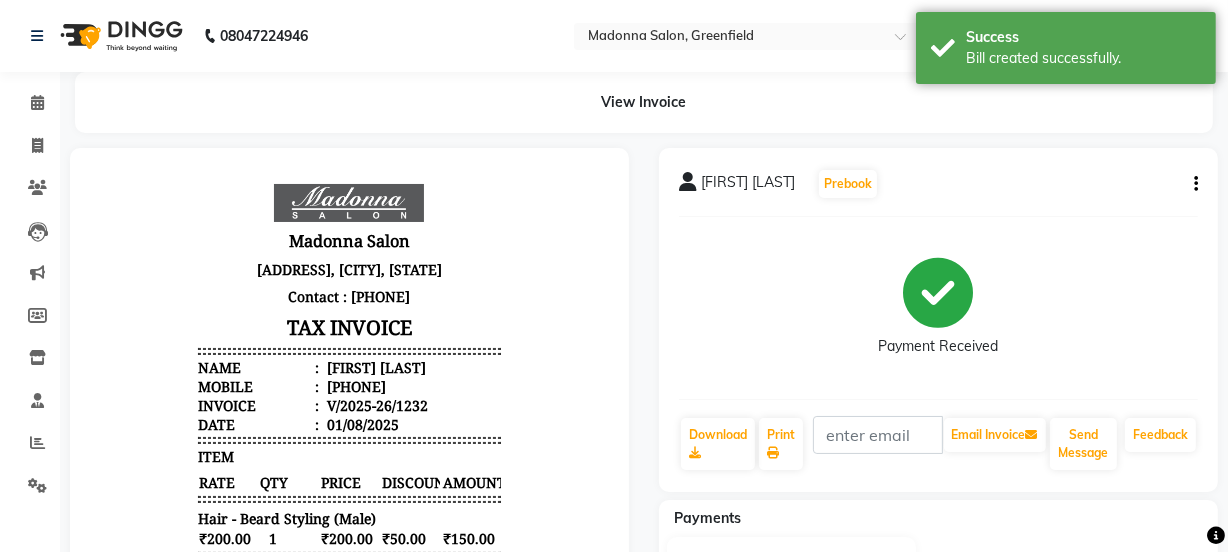scroll, scrollTop: 0, scrollLeft: 0, axis: both 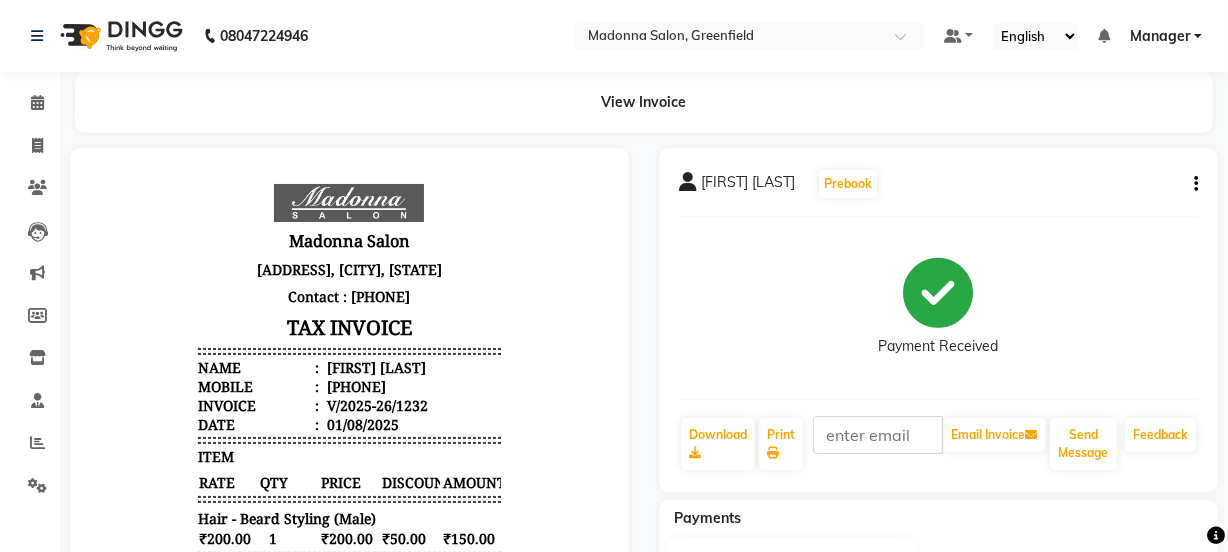 select on "7672" 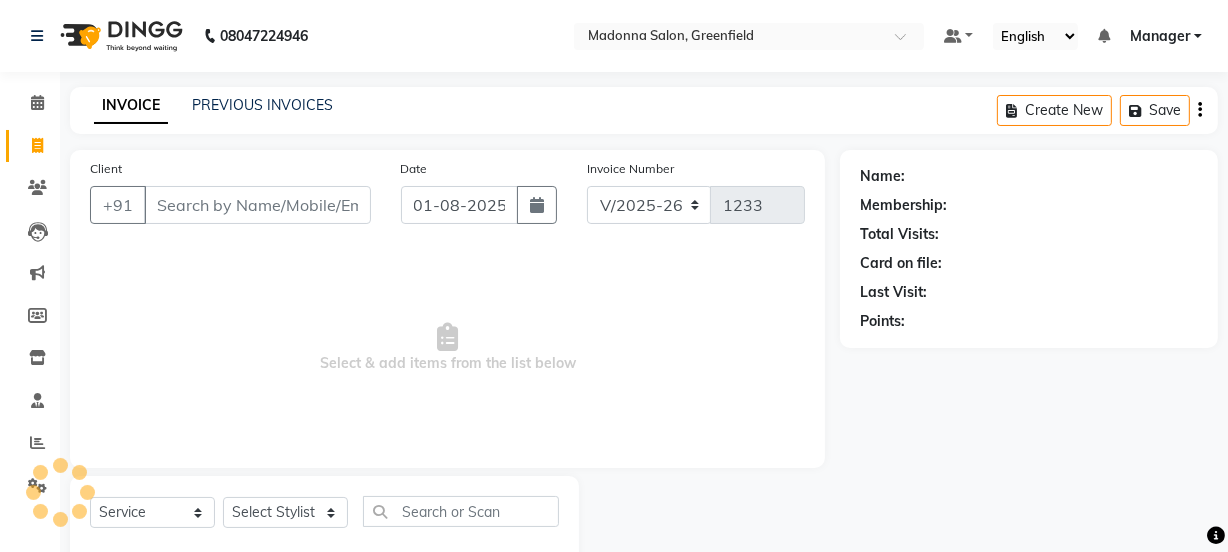 scroll, scrollTop: 50, scrollLeft: 0, axis: vertical 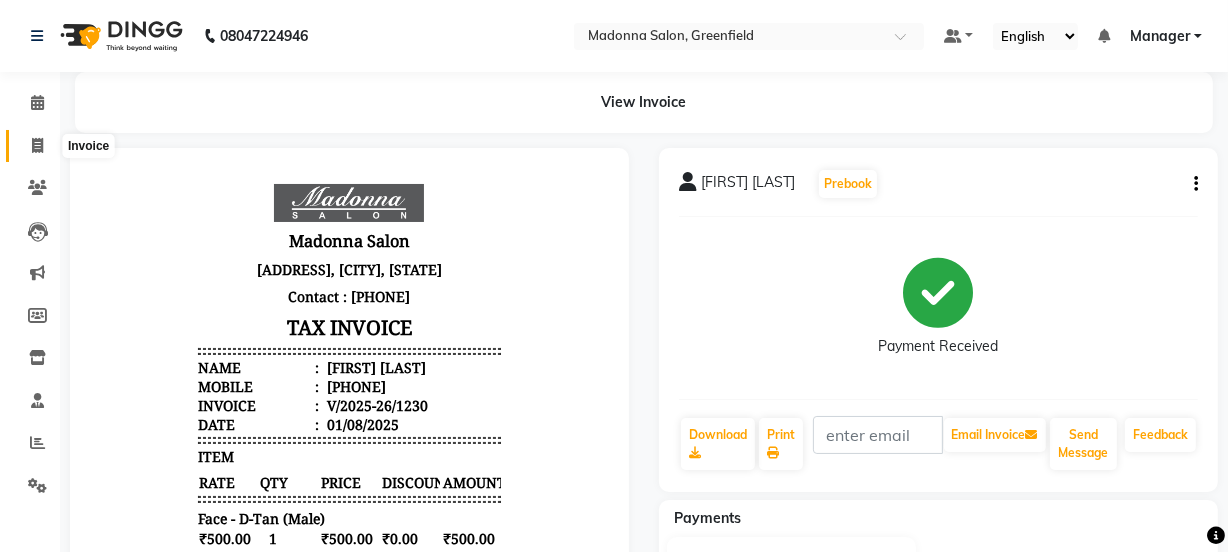 click 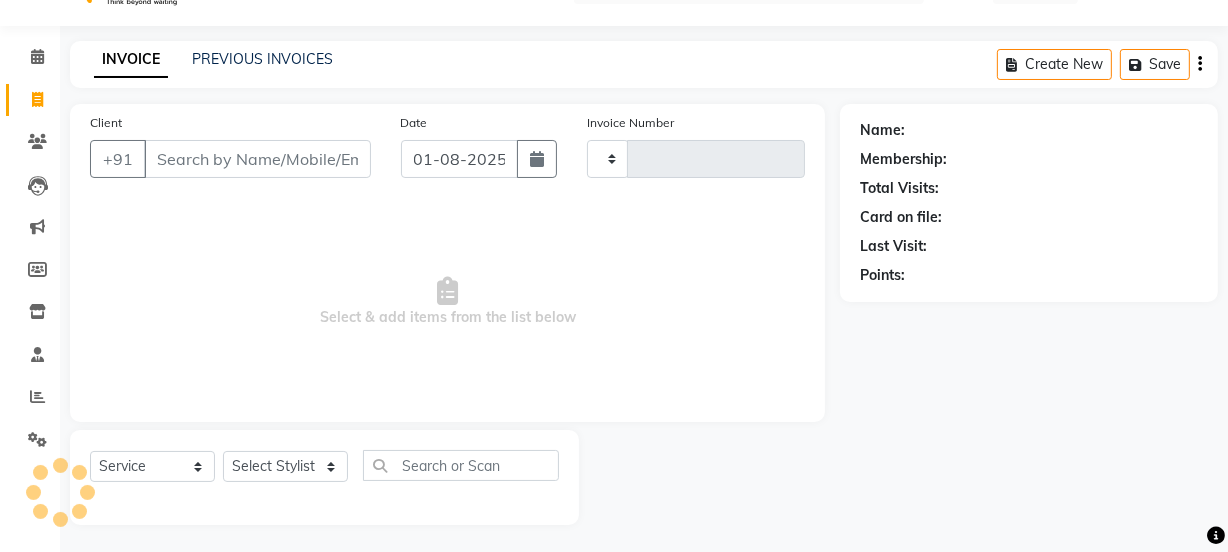type on "1233" 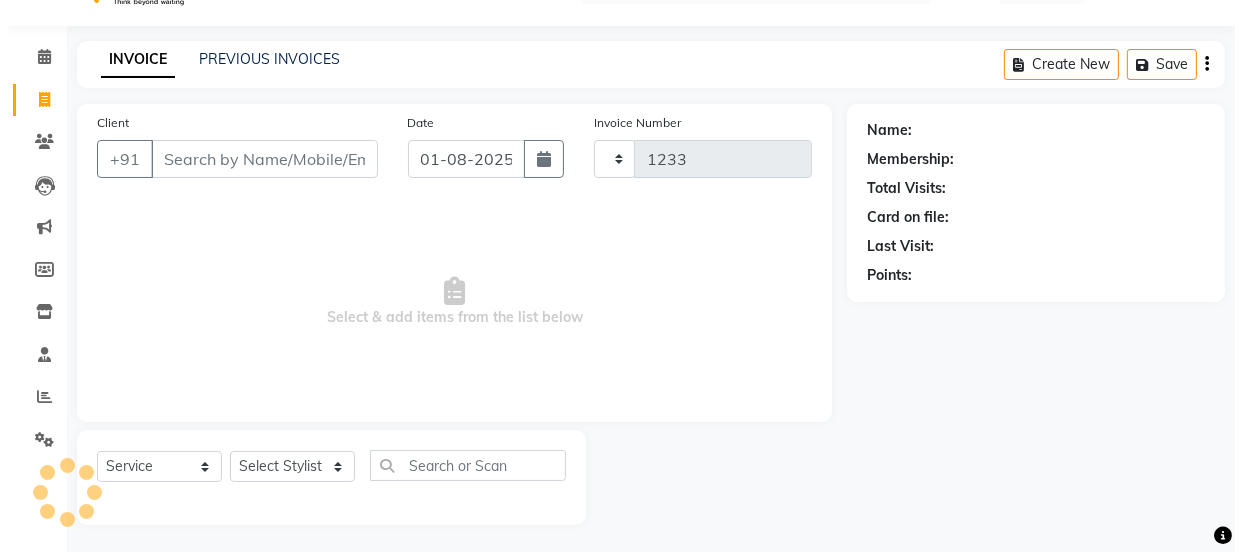 scroll, scrollTop: 50, scrollLeft: 0, axis: vertical 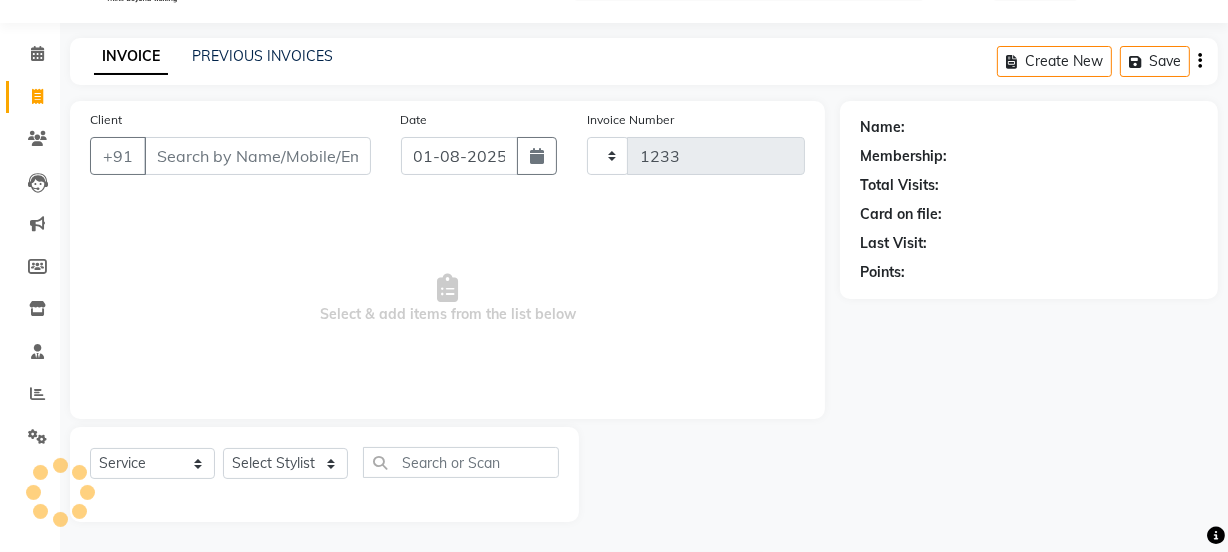 select on "7672" 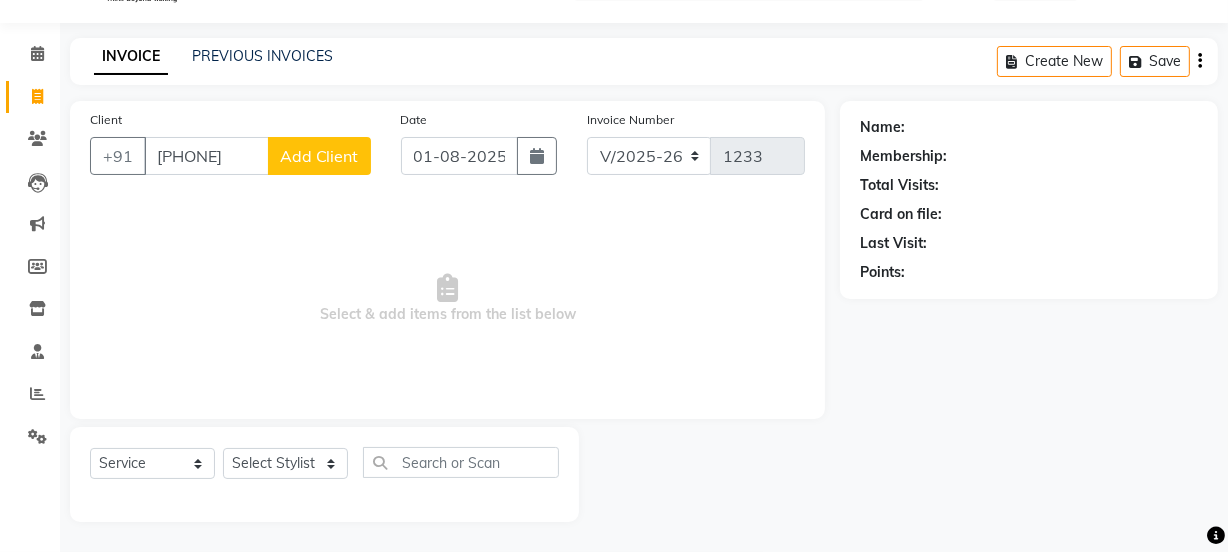 type on "[PHONE]" 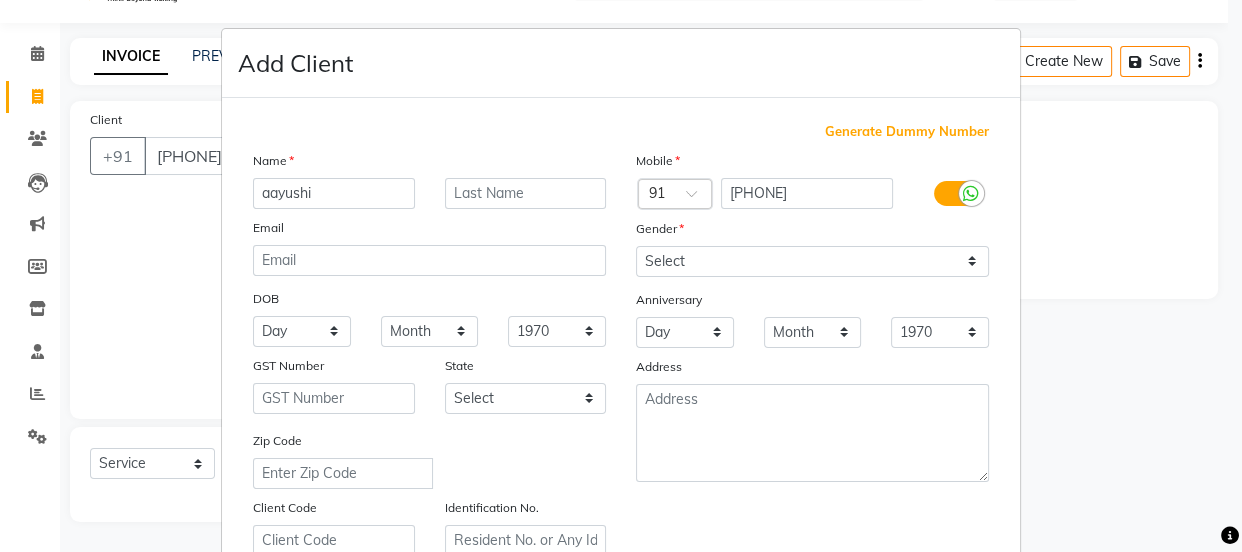 type on "aayushi" 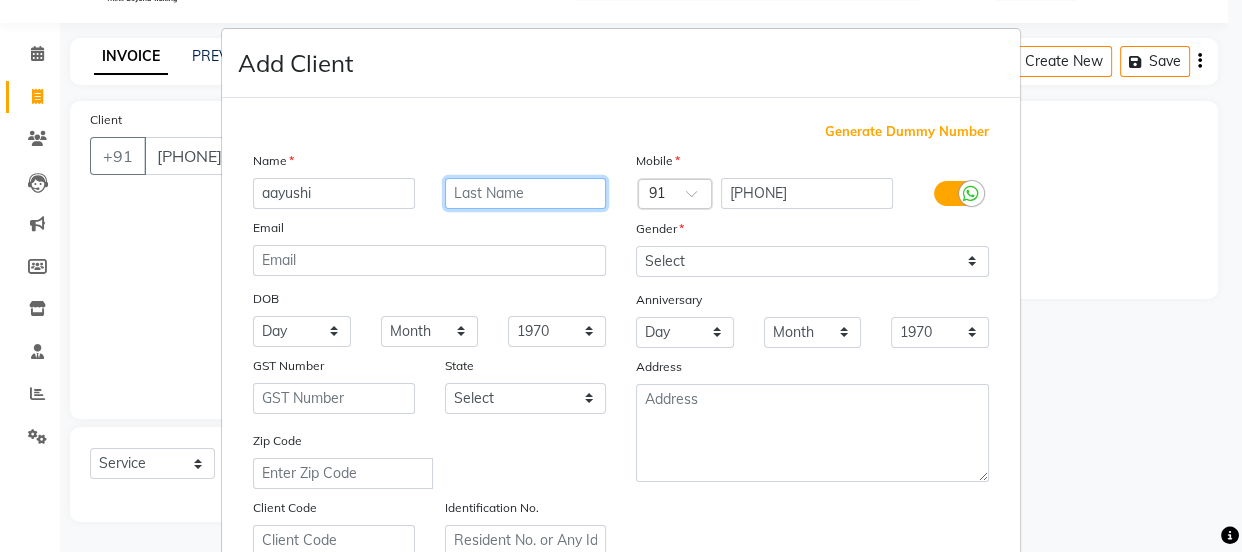 click at bounding box center (526, 193) 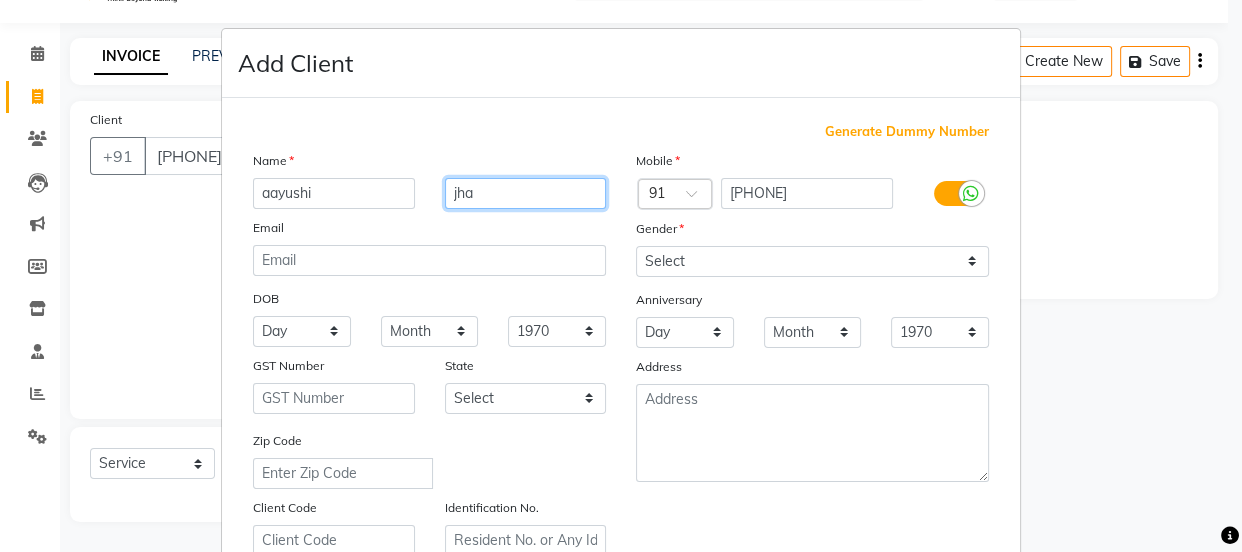 type on "jha" 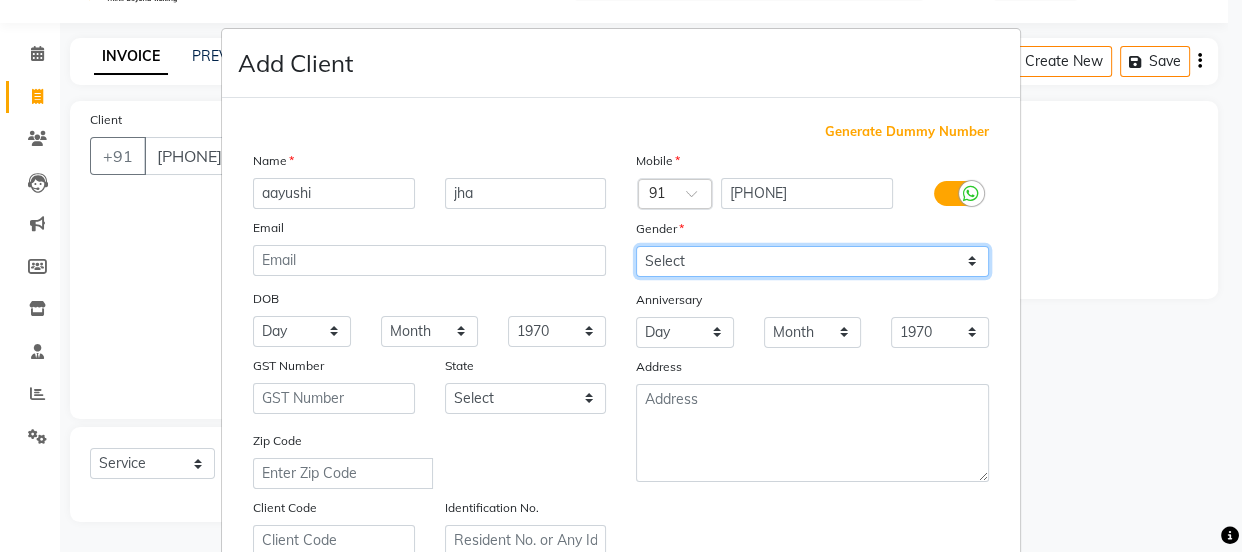 click on "Select Male Female Other Prefer Not To Say" at bounding box center (812, 261) 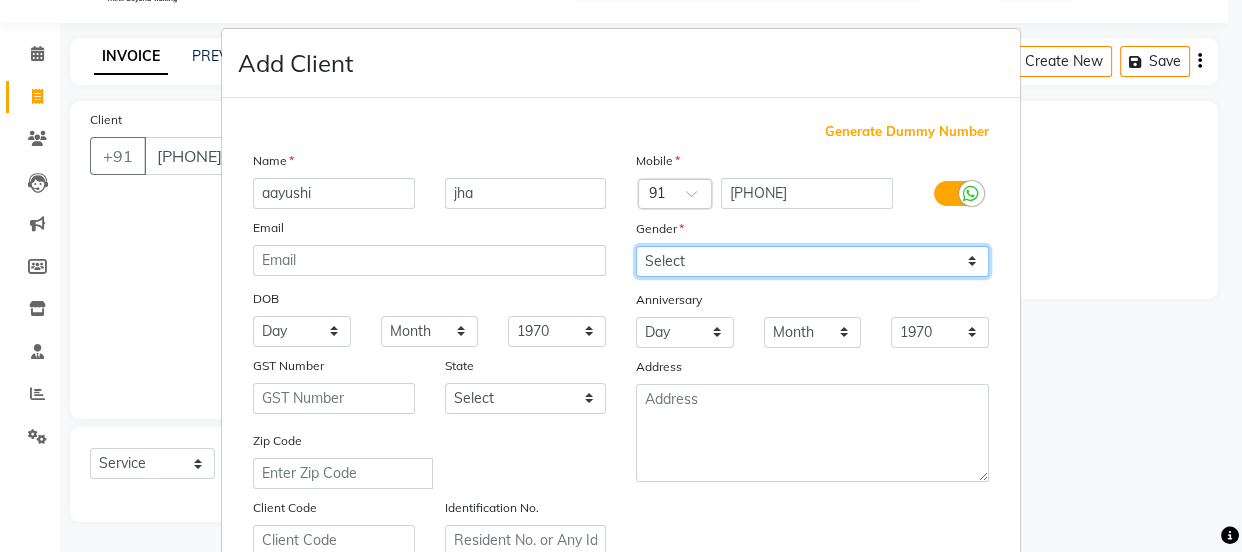 select on "female" 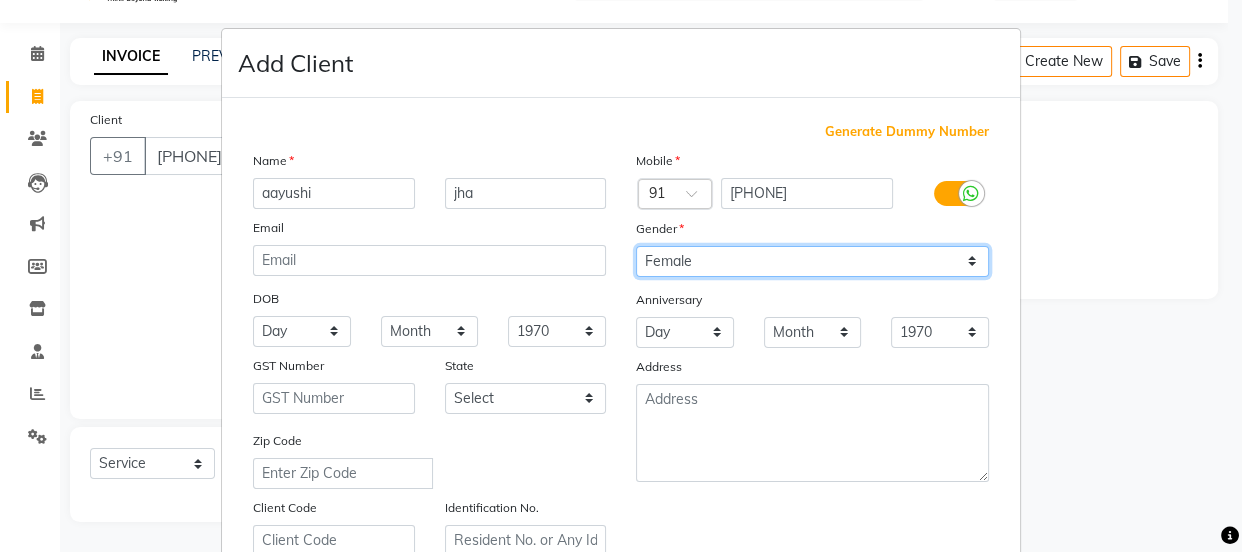 click on "Select Male Female Other Prefer Not To Say" at bounding box center [812, 261] 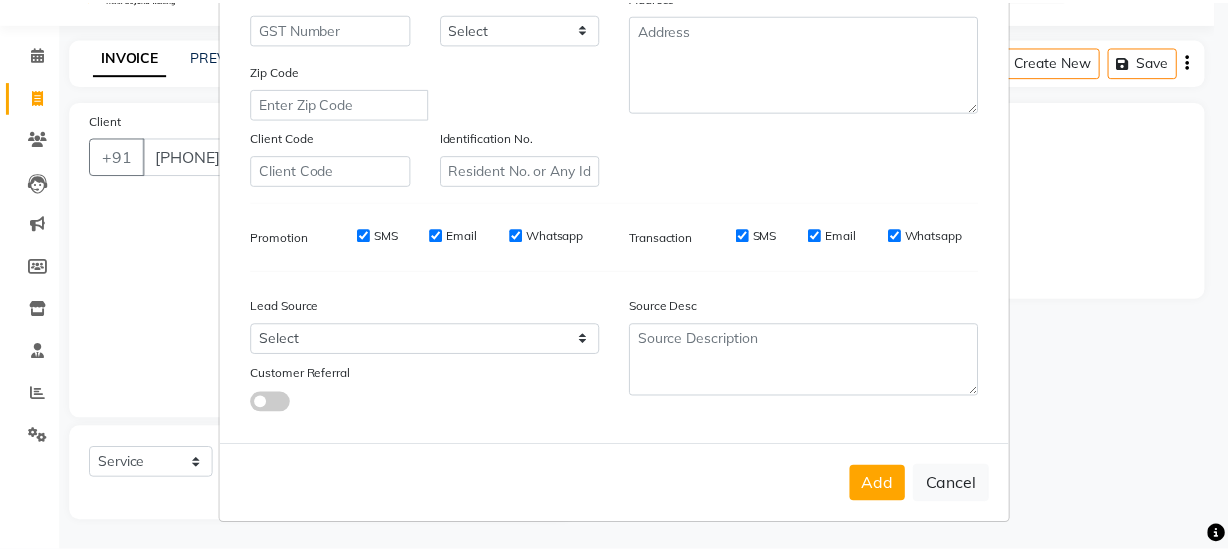 scroll, scrollTop: 377, scrollLeft: 0, axis: vertical 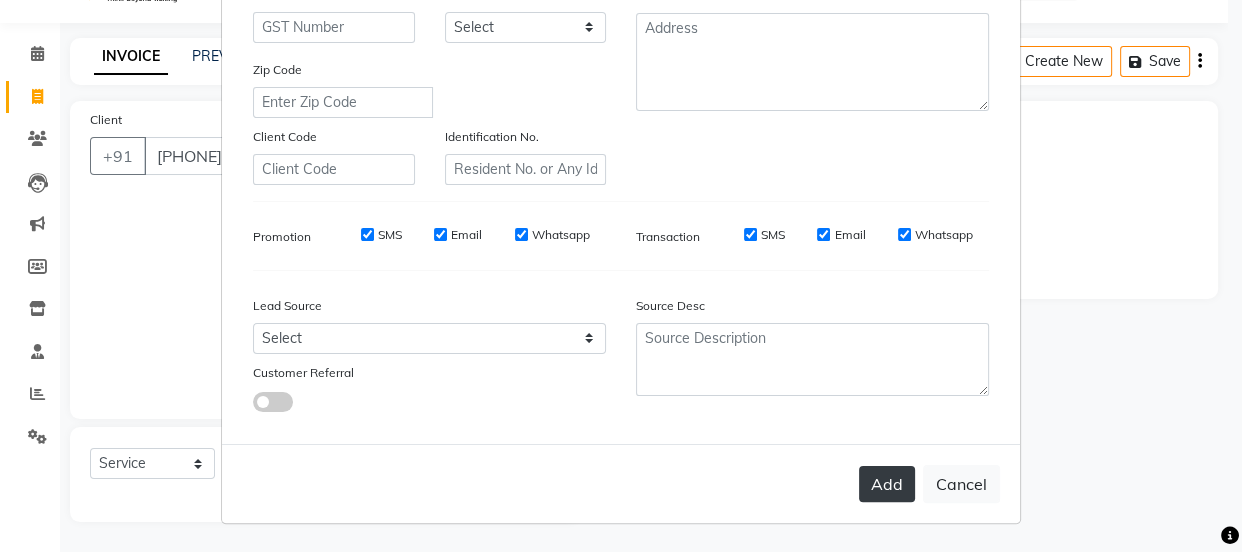 click on "Add" at bounding box center [887, 484] 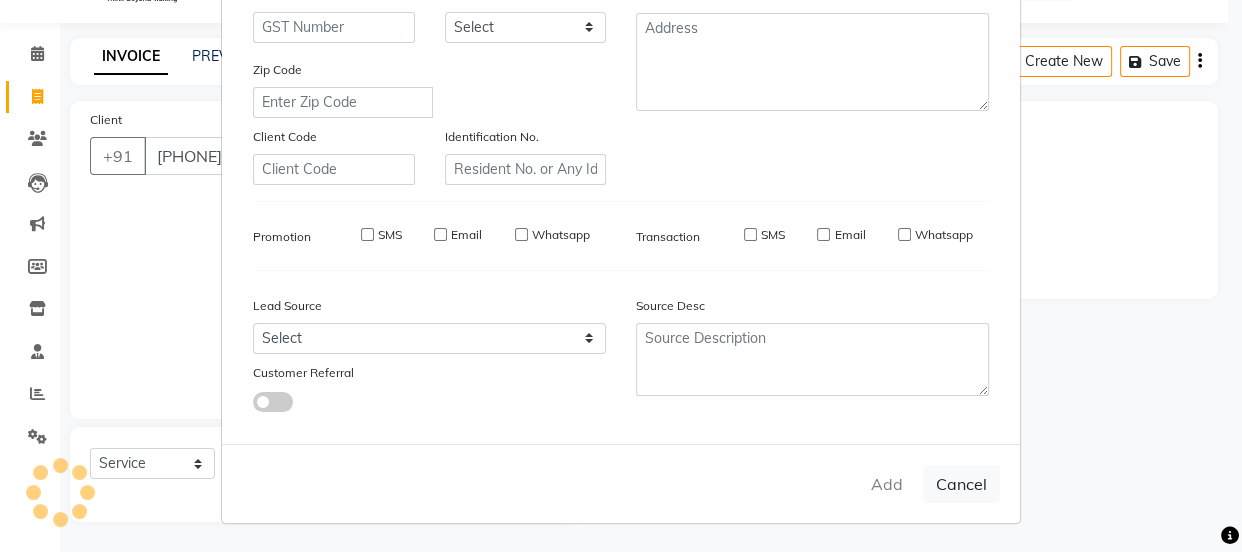 type 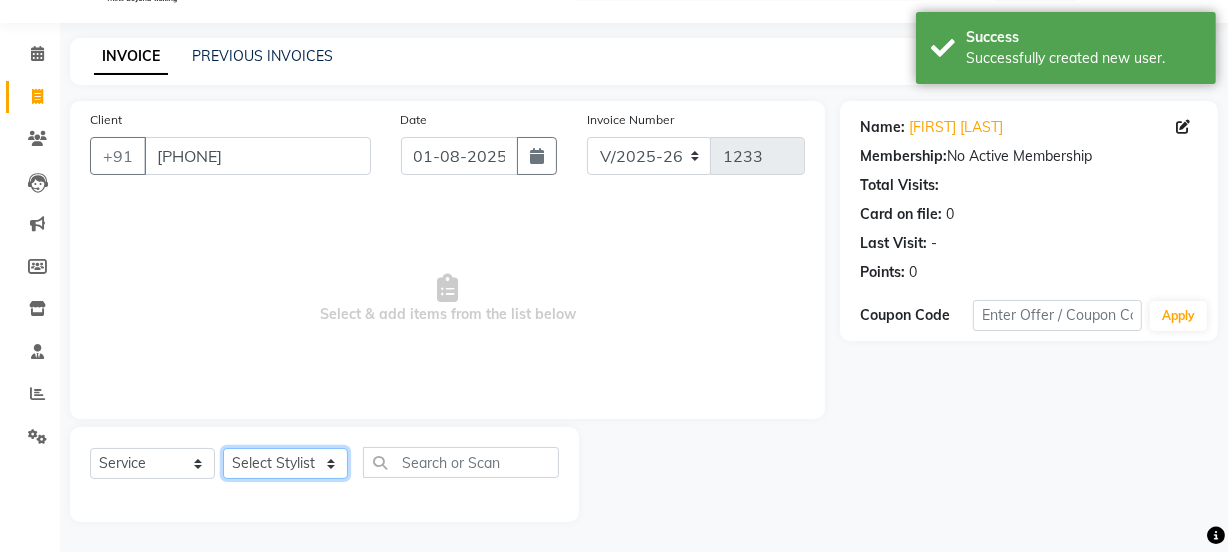 click on "Select Stylist Aarti Ahsan Aman BUBLEEN COUNTER SALE GAURAV Himanshu JAVED KAVITA Manager NITIN RAJNI ROHIT Saifi Sattu VISHAL" 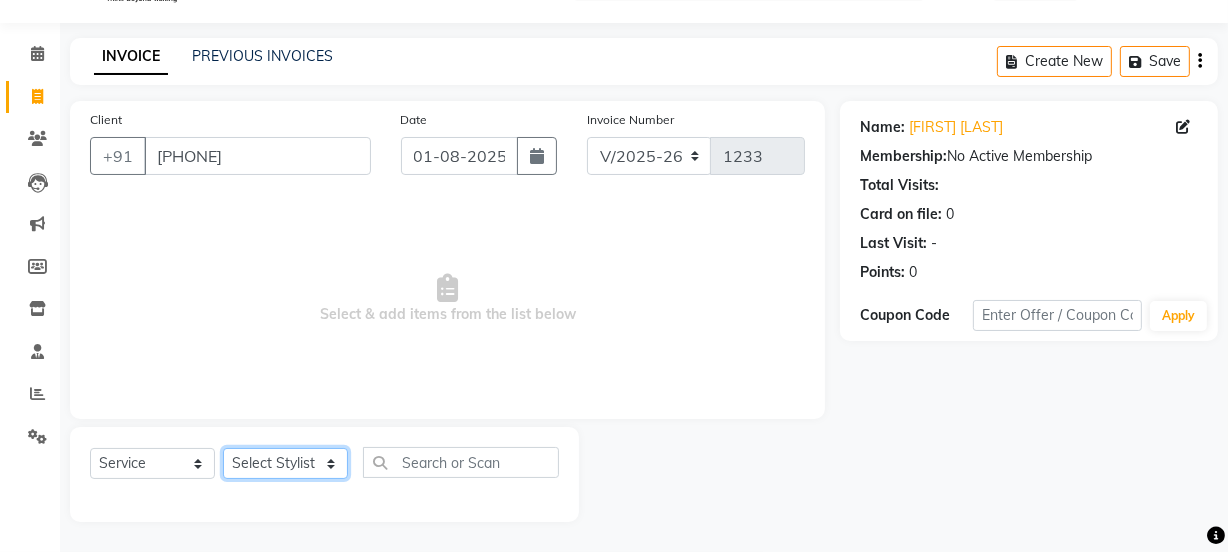 select on "68883" 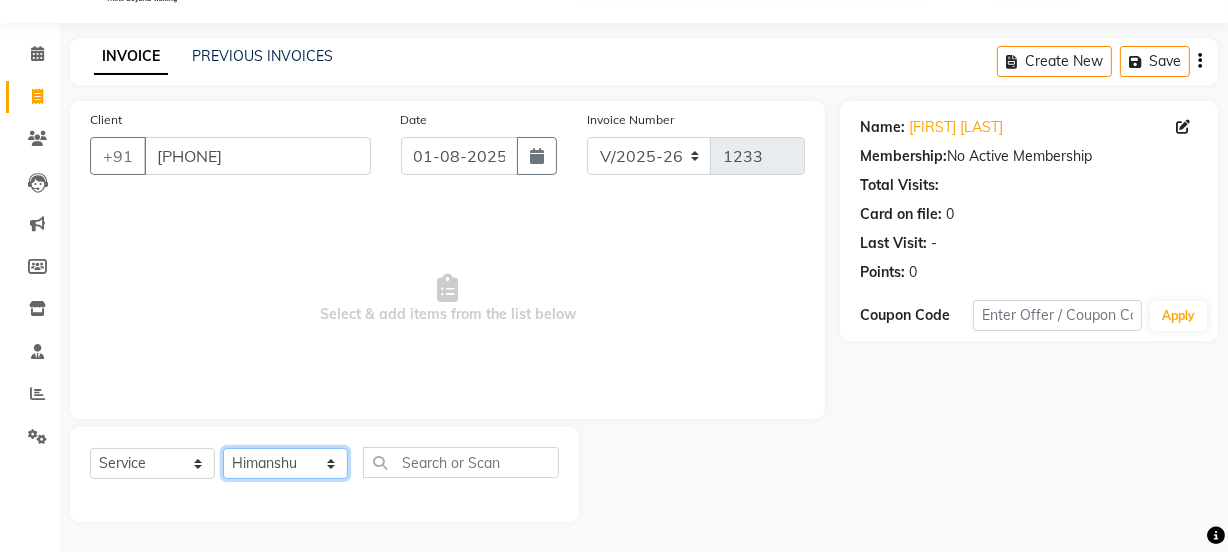 click on "Select Stylist Aarti Ahsan Aman BUBLEEN COUNTER SALE GAURAV Himanshu JAVED KAVITA Manager NITIN RAJNI ROHIT Saifi Sattu VISHAL" 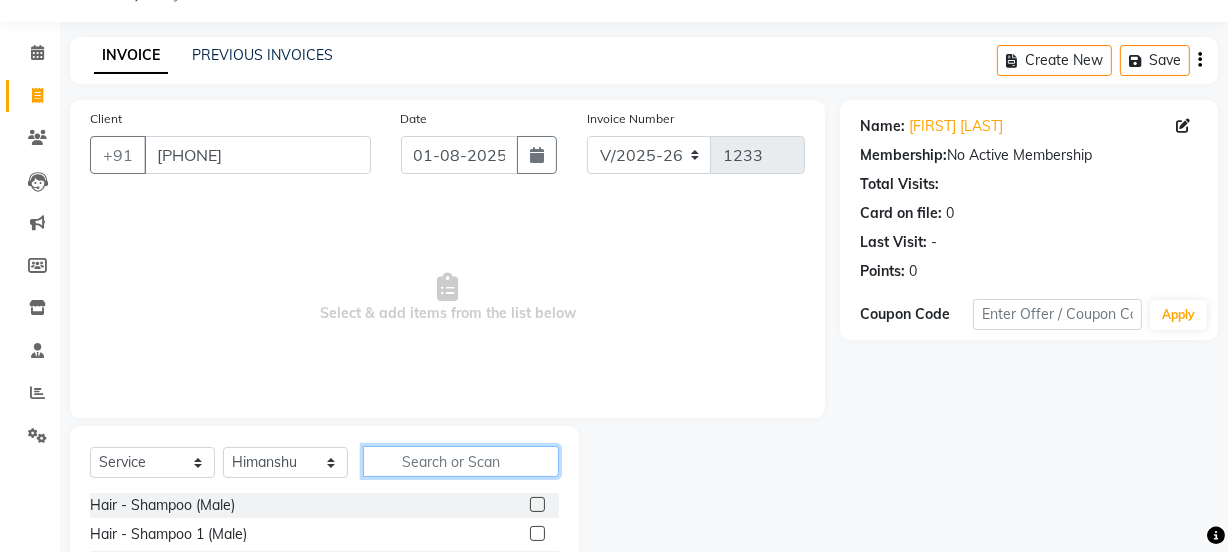 click 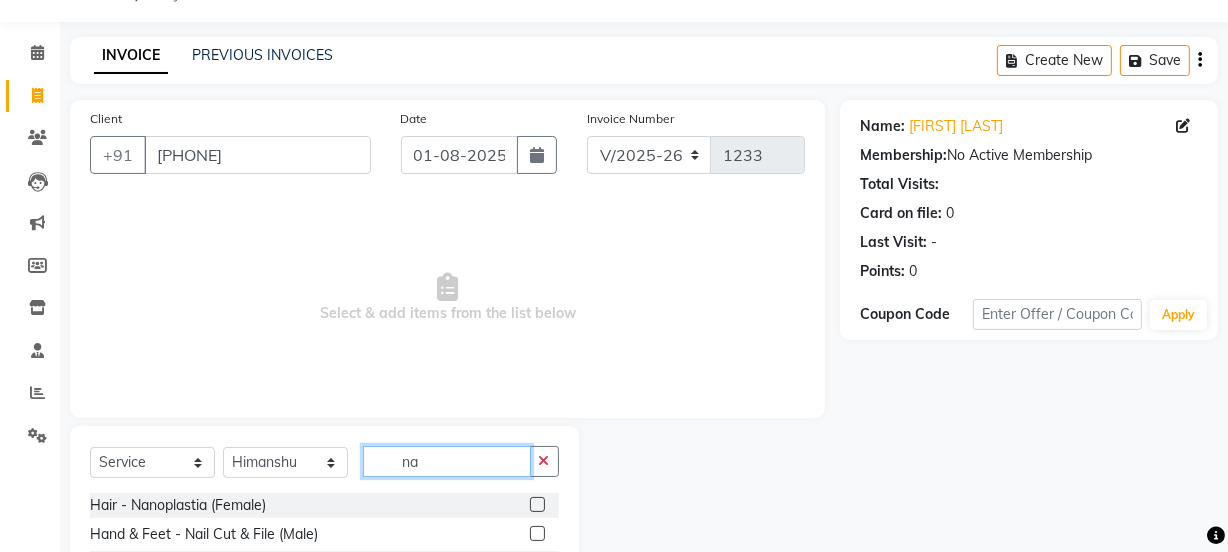 type on "na" 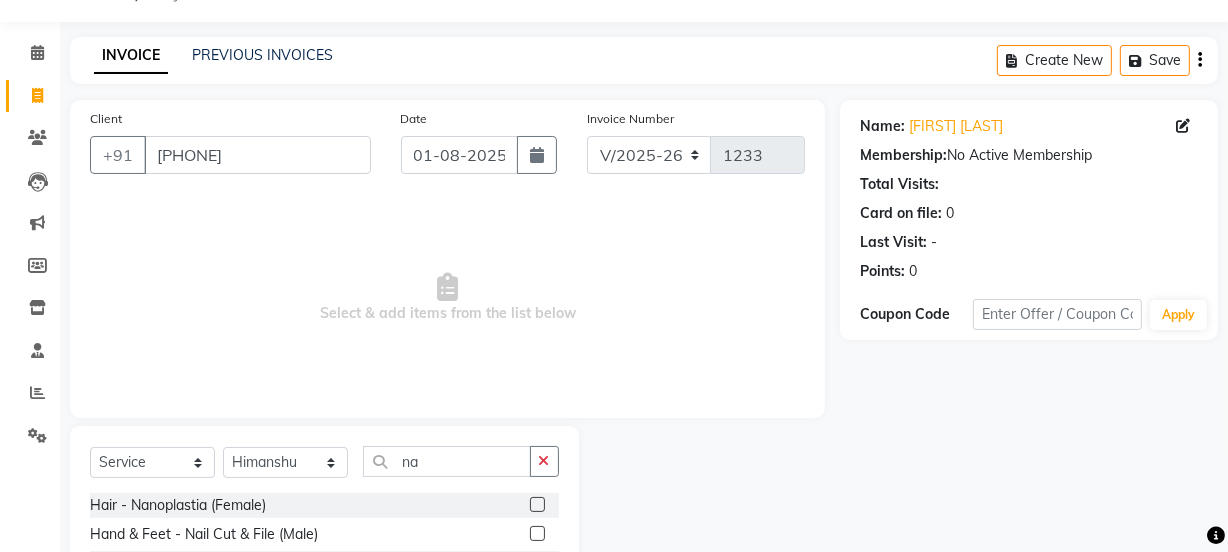 click 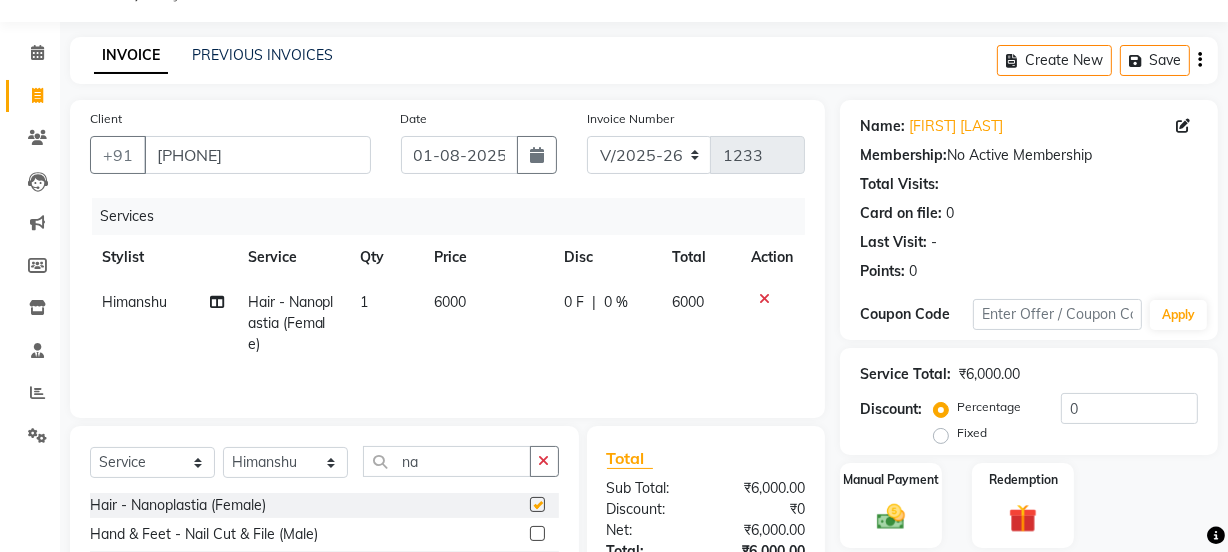 checkbox on "false" 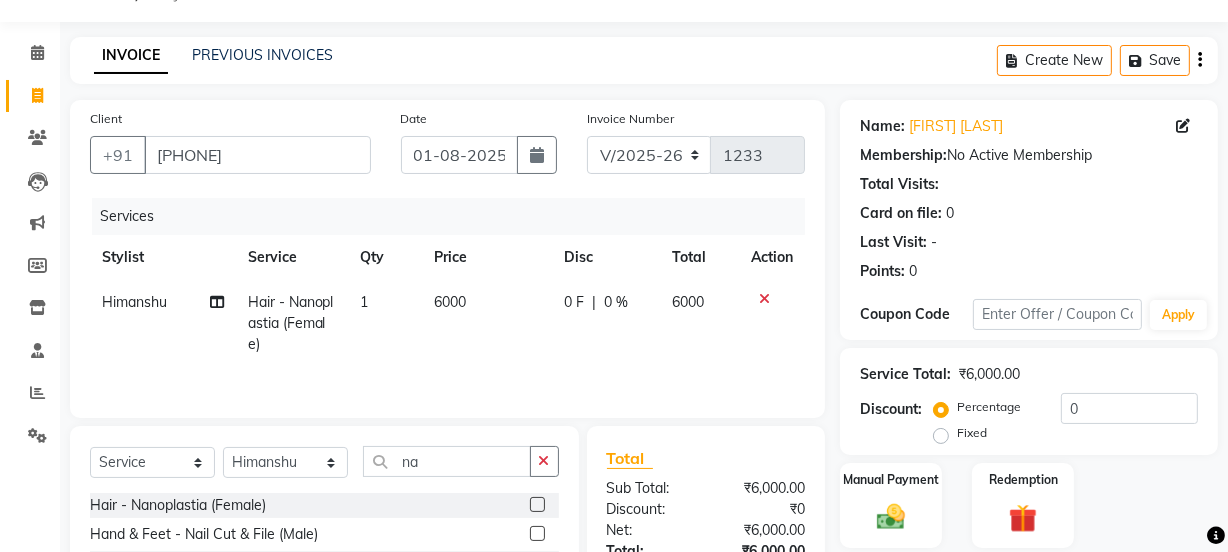 click on "6000" 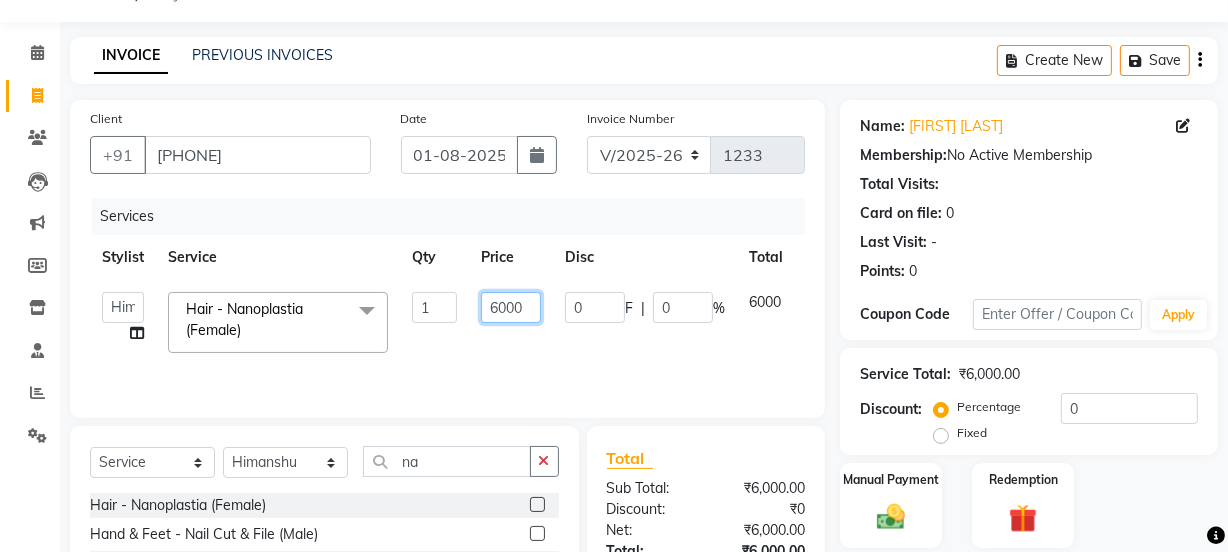 click on "6000" 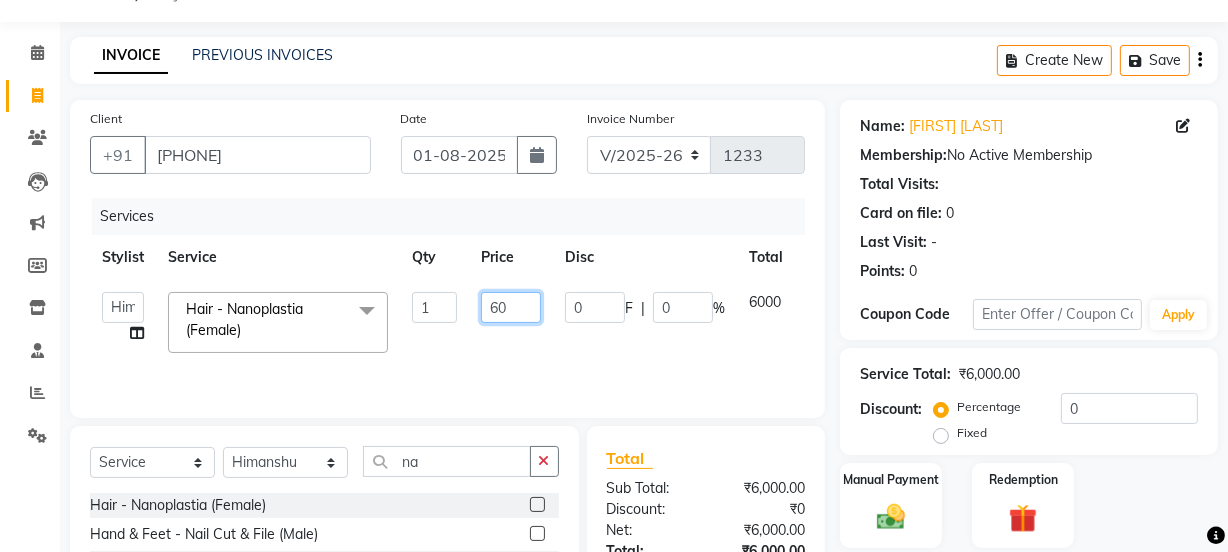 type on "6" 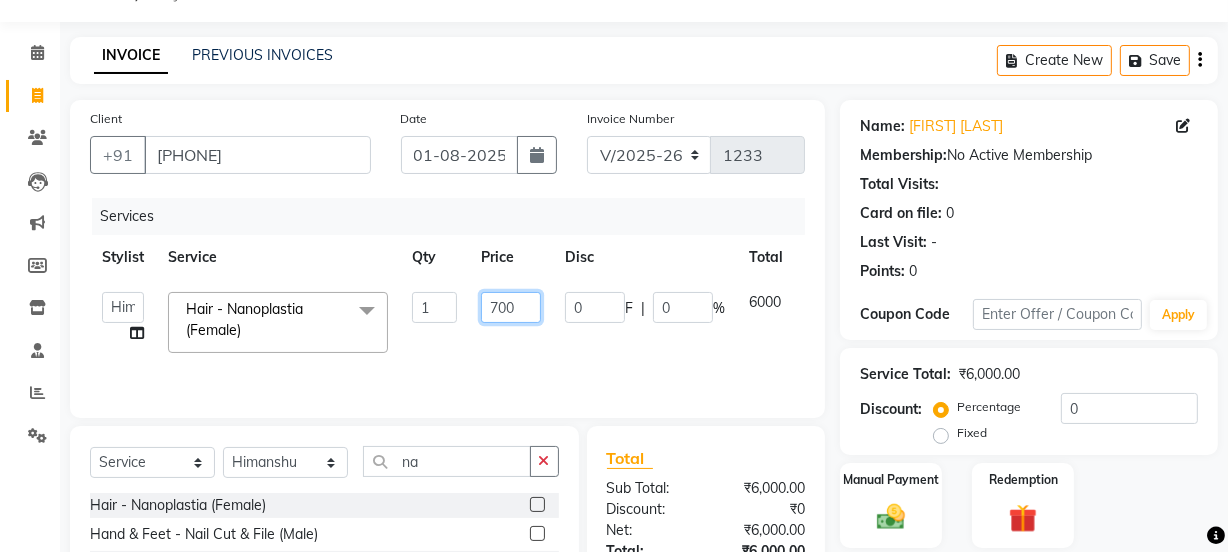 type on "7000" 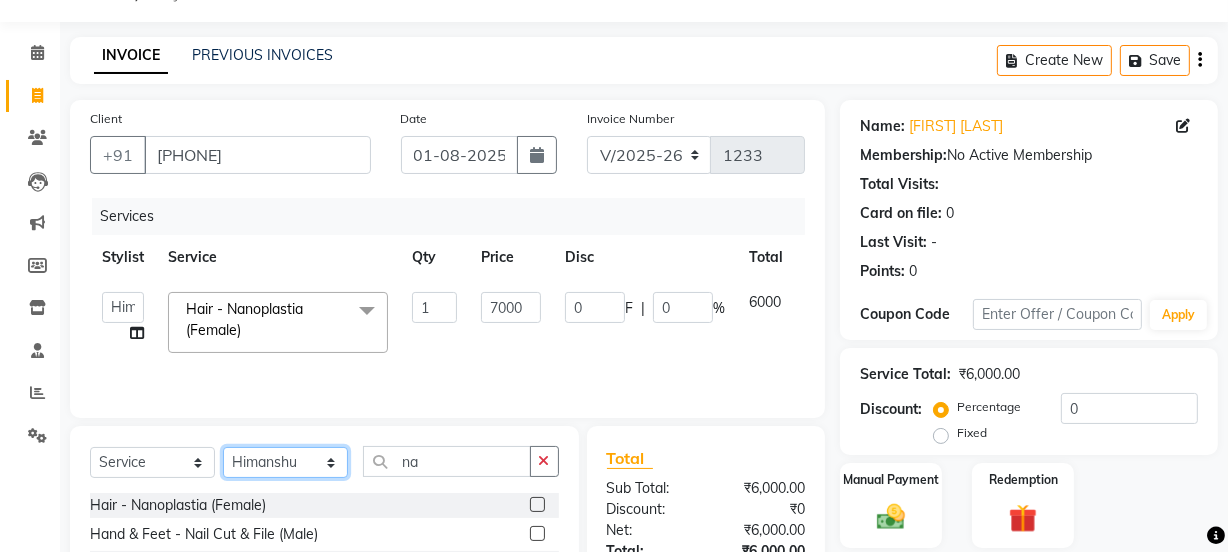 click on "Select Stylist Aarti Ahsan Aman BUBLEEN COUNTER SALE GAURAV Himanshu JAVED KAVITA Manager NITIN RAJNI ROHIT Saifi Sattu VISHAL" 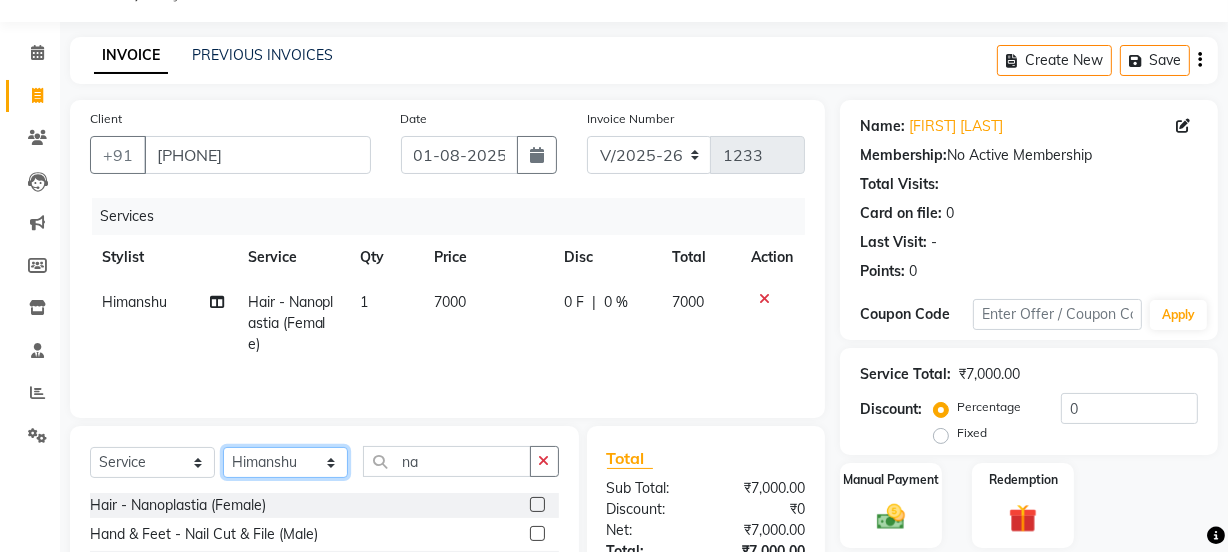 select on "68885" 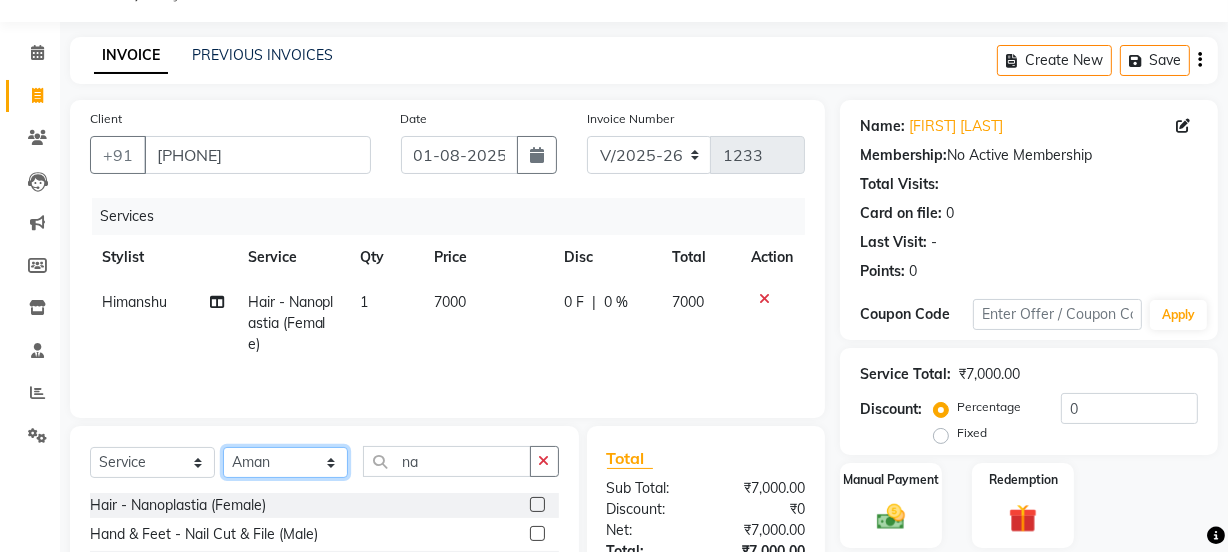 click on "Select Stylist Aarti Ahsan Aman BUBLEEN COUNTER SALE GAURAV Himanshu JAVED KAVITA Manager NITIN RAJNI ROHIT Saifi Sattu VISHAL" 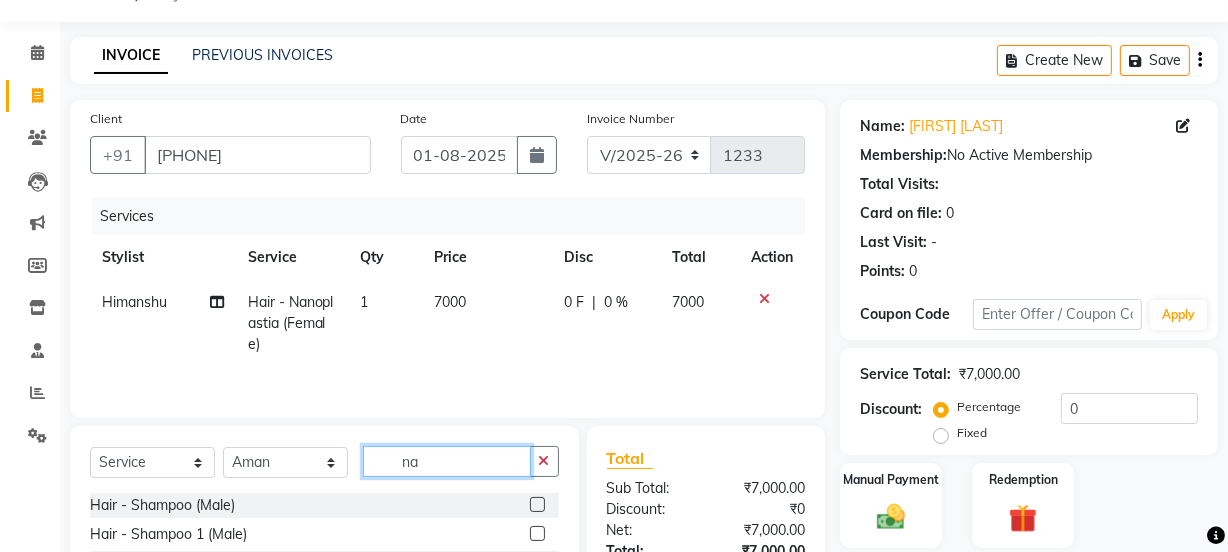 click on "na" 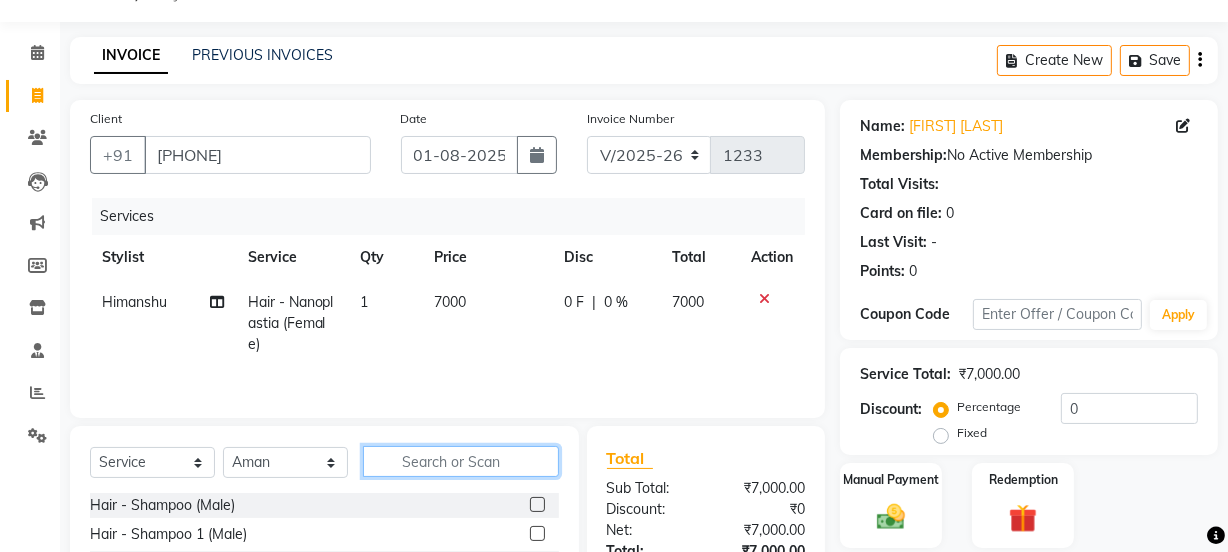 type 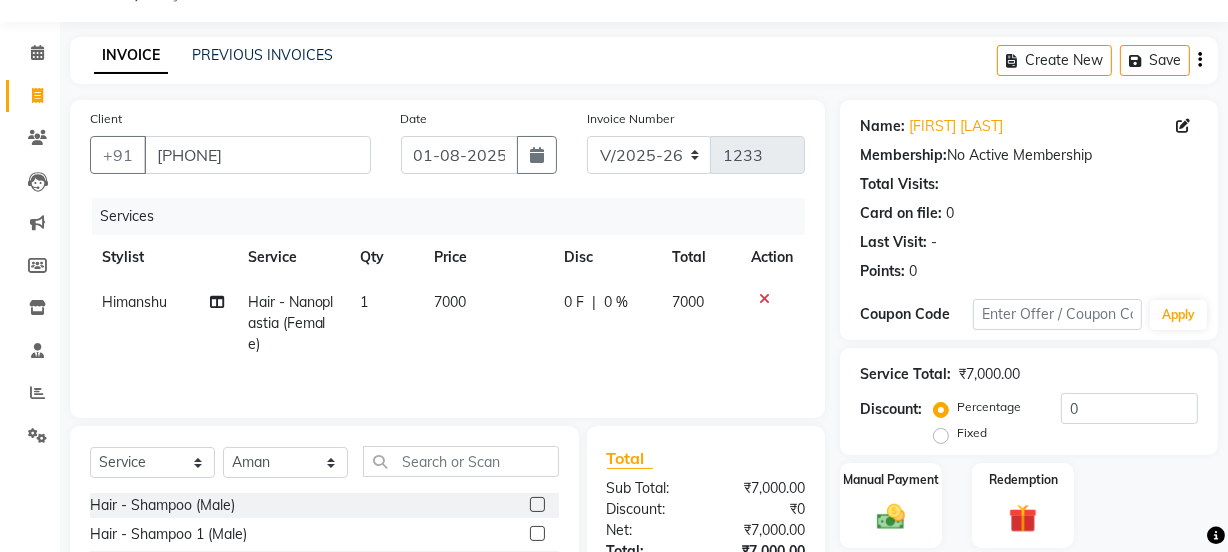 click 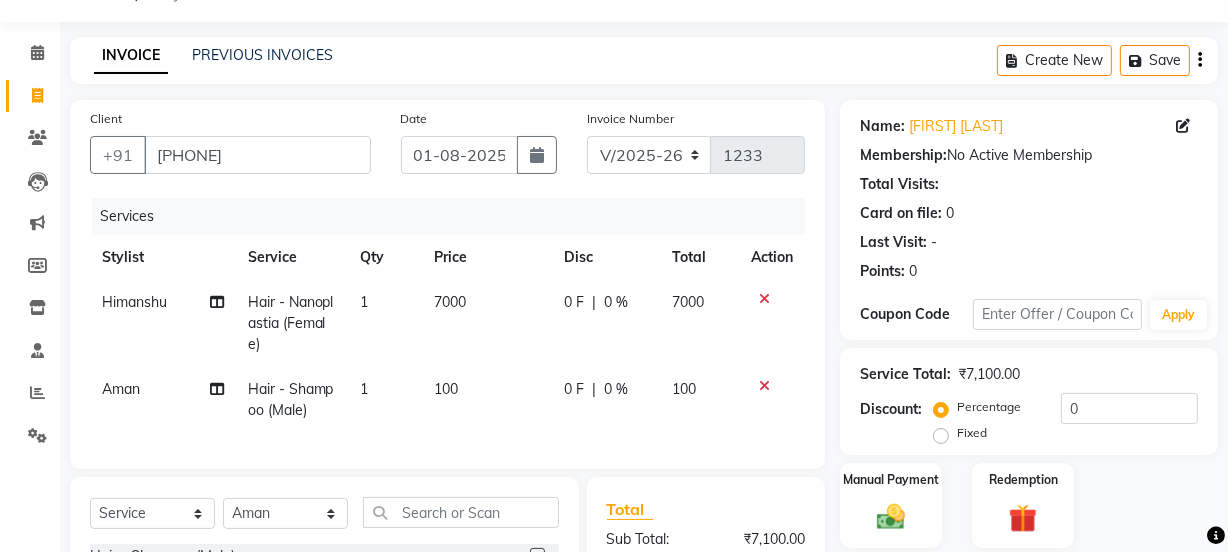 checkbox on "false" 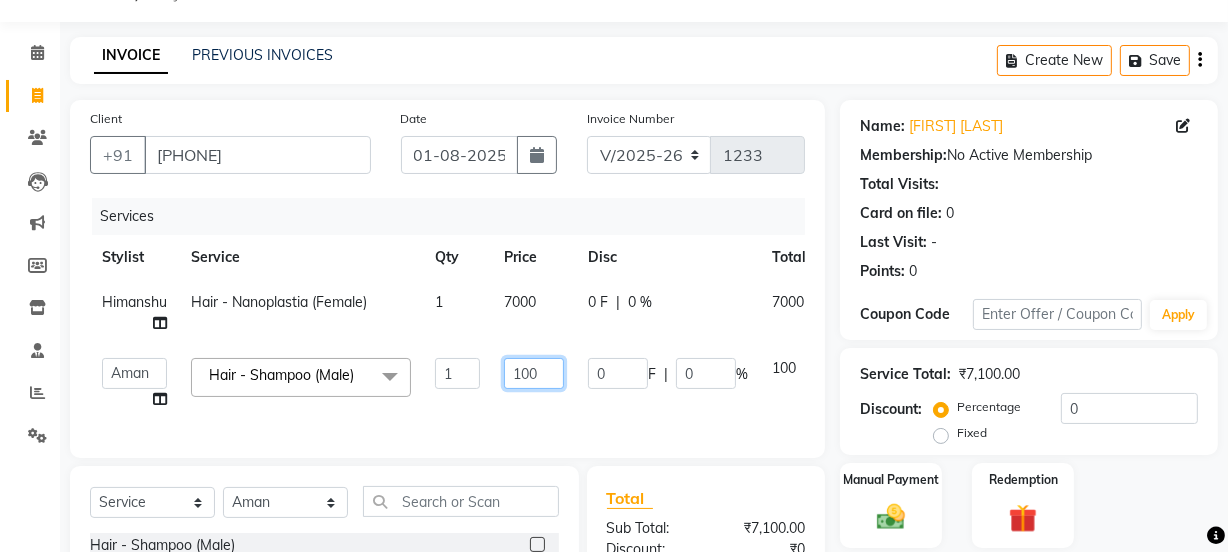 click on "100" 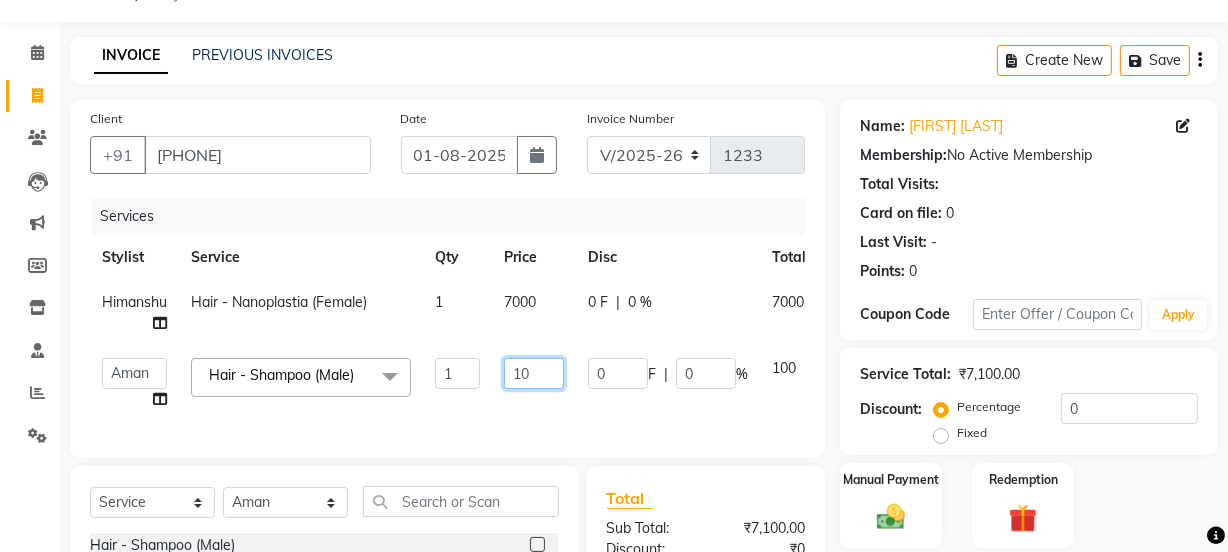 type on "1" 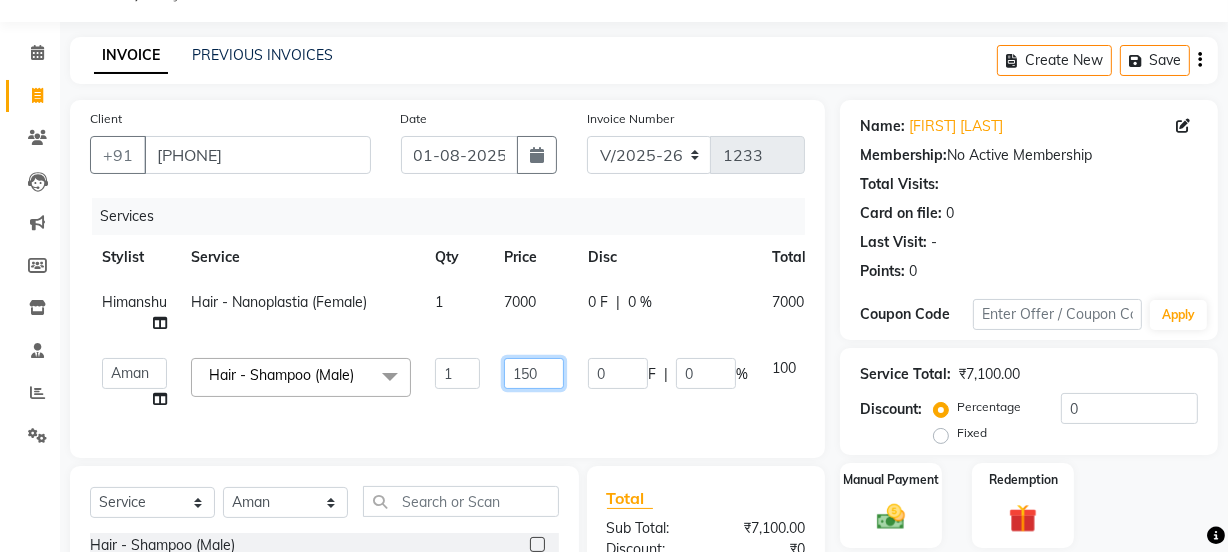 type on "1500" 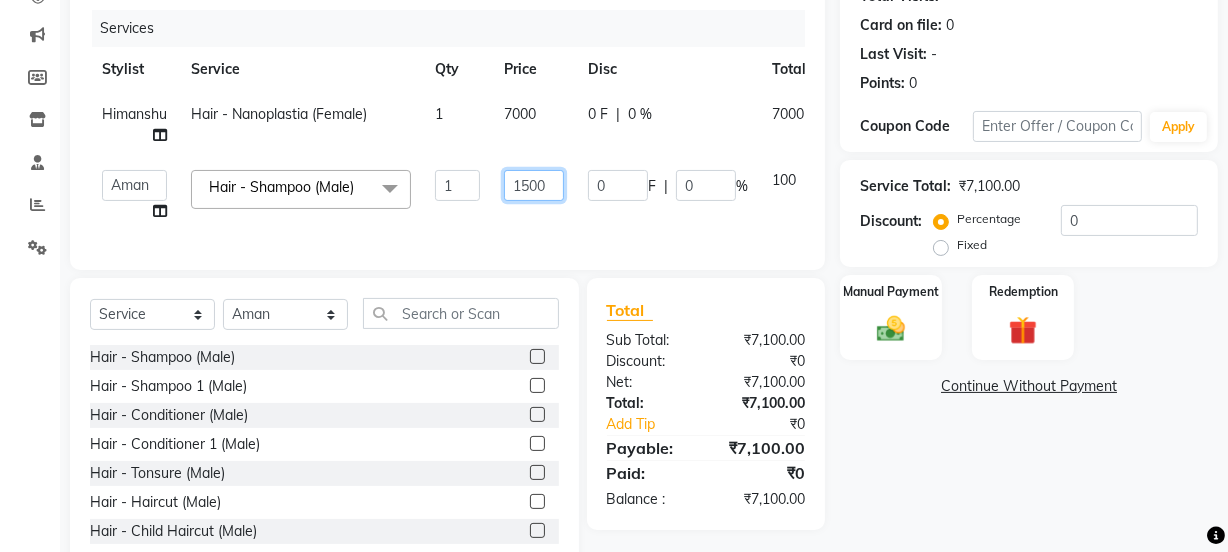 scroll, scrollTop: 303, scrollLeft: 0, axis: vertical 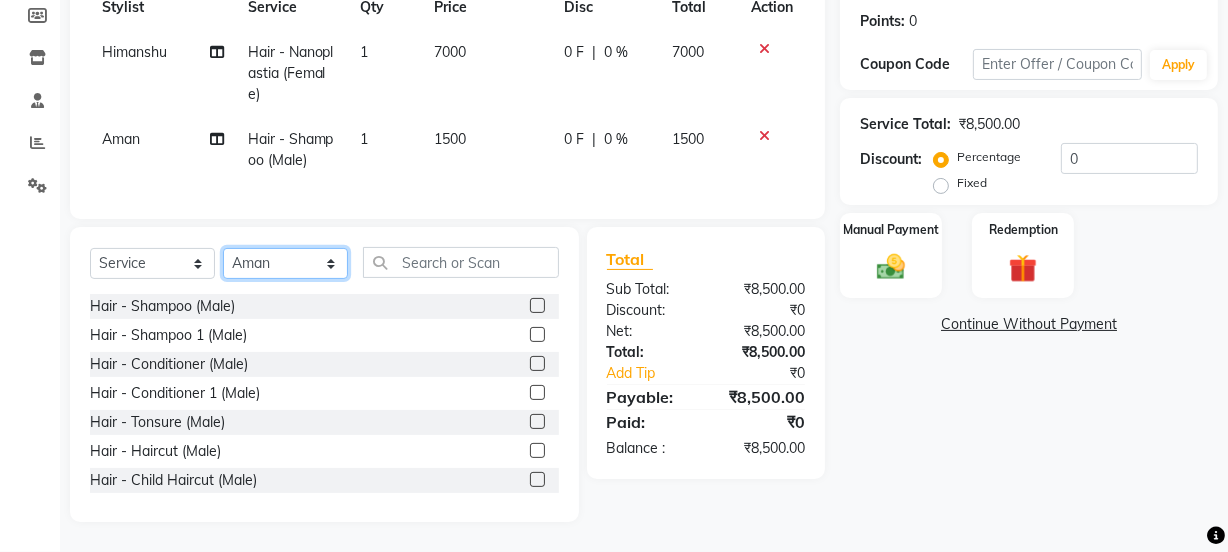 click on "Select Stylist Aarti Ahsan Aman BUBLEEN COUNTER SALE GAURAV Himanshu JAVED KAVITA Manager NITIN RAJNI ROHIT Saifi Sattu VISHAL" 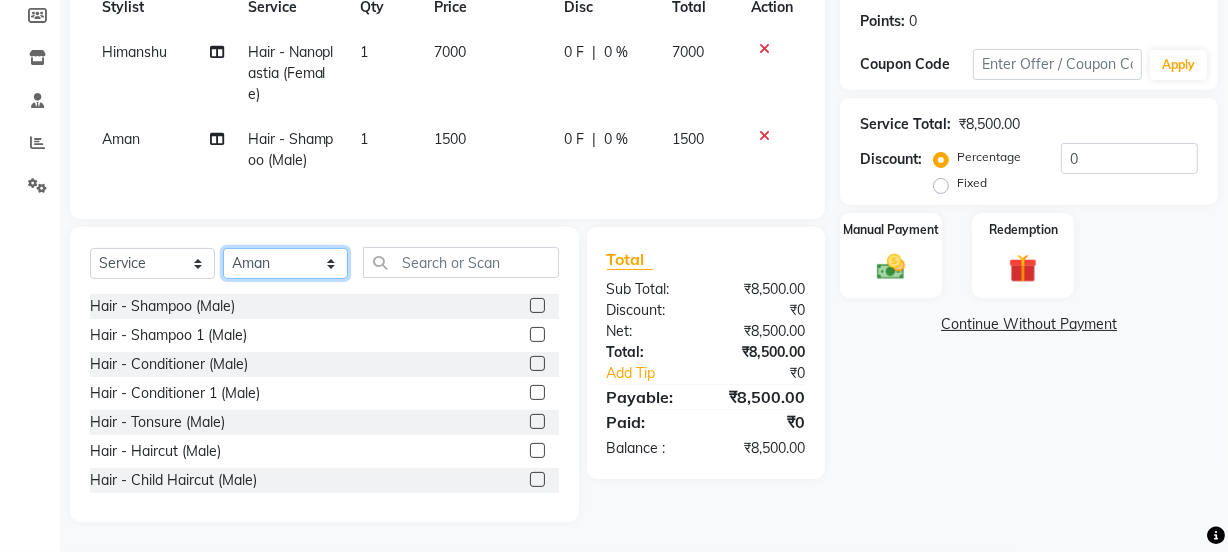 select on "68883" 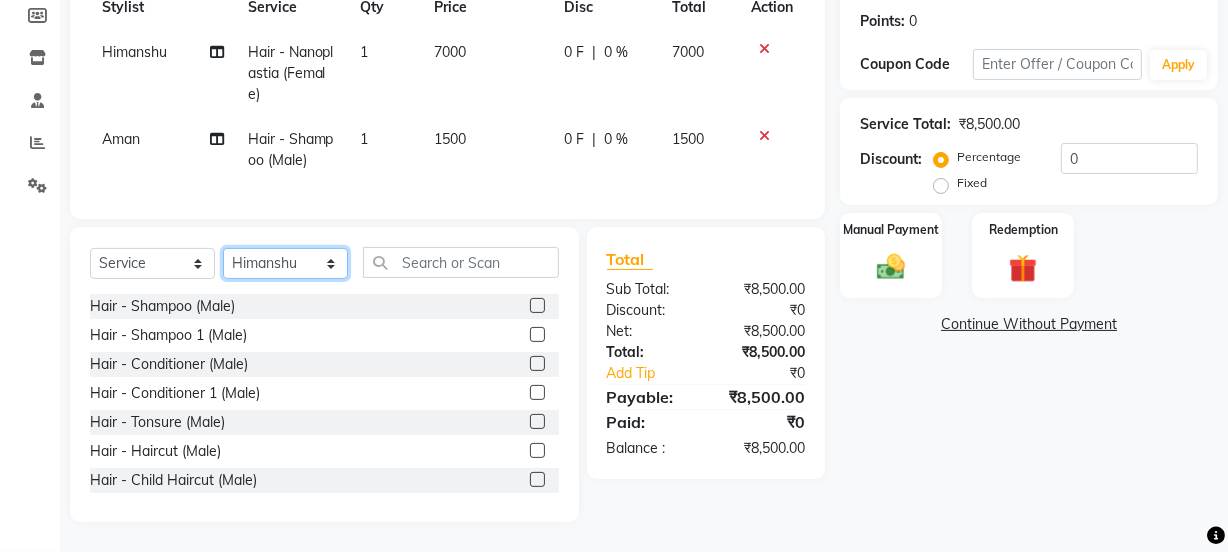 click on "Select Stylist Aarti Ahsan Aman BUBLEEN COUNTER SALE GAURAV Himanshu JAVED KAVITA Manager NITIN RAJNI ROHIT Saifi Sattu VISHAL" 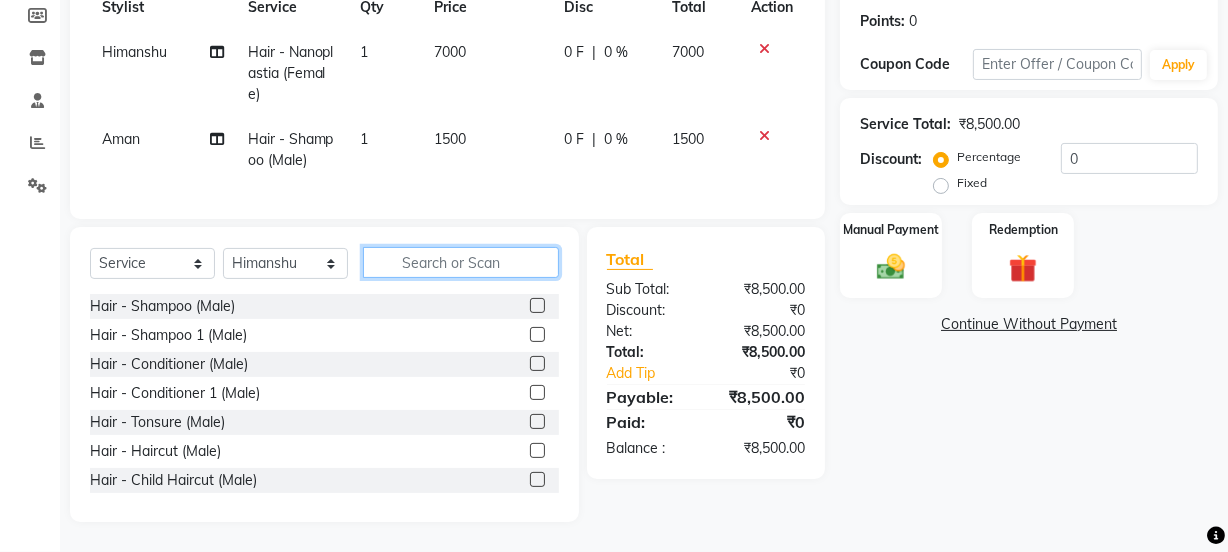 click 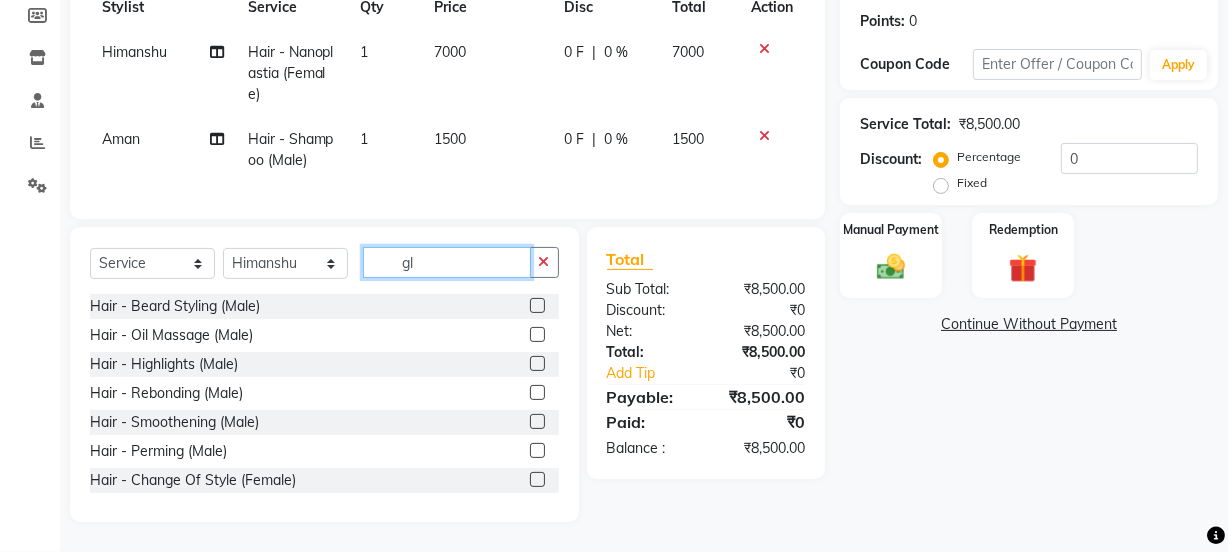 scroll, scrollTop: 288, scrollLeft: 0, axis: vertical 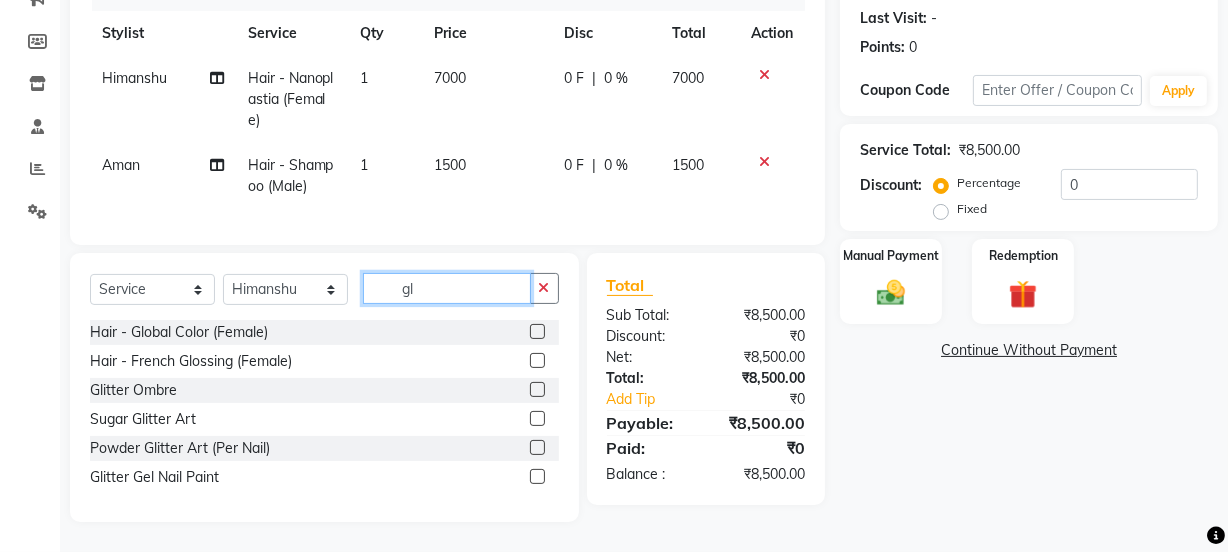 type on "gl" 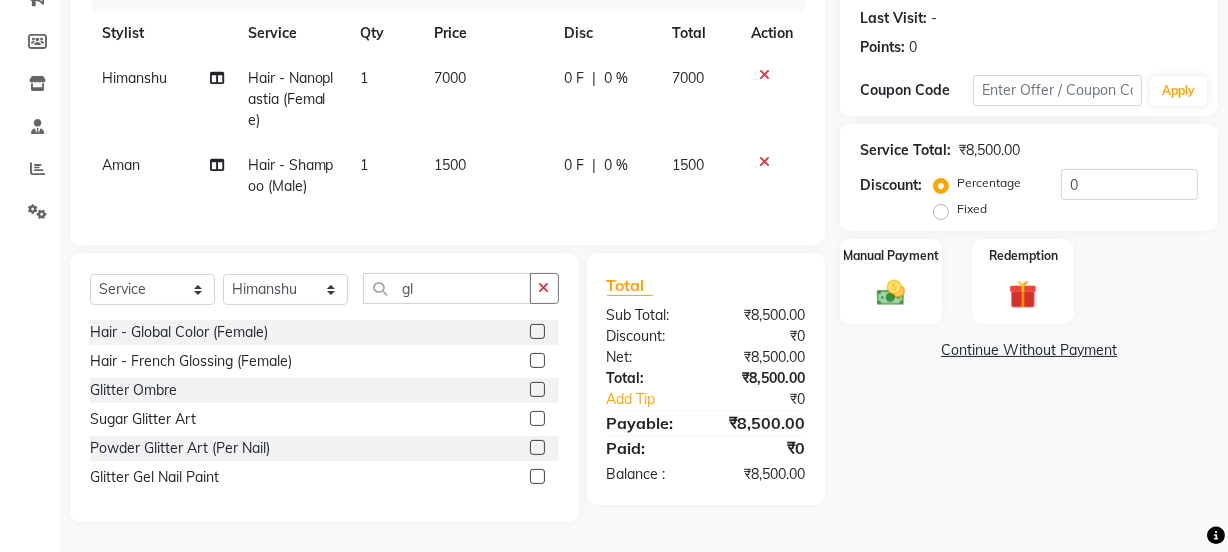 click 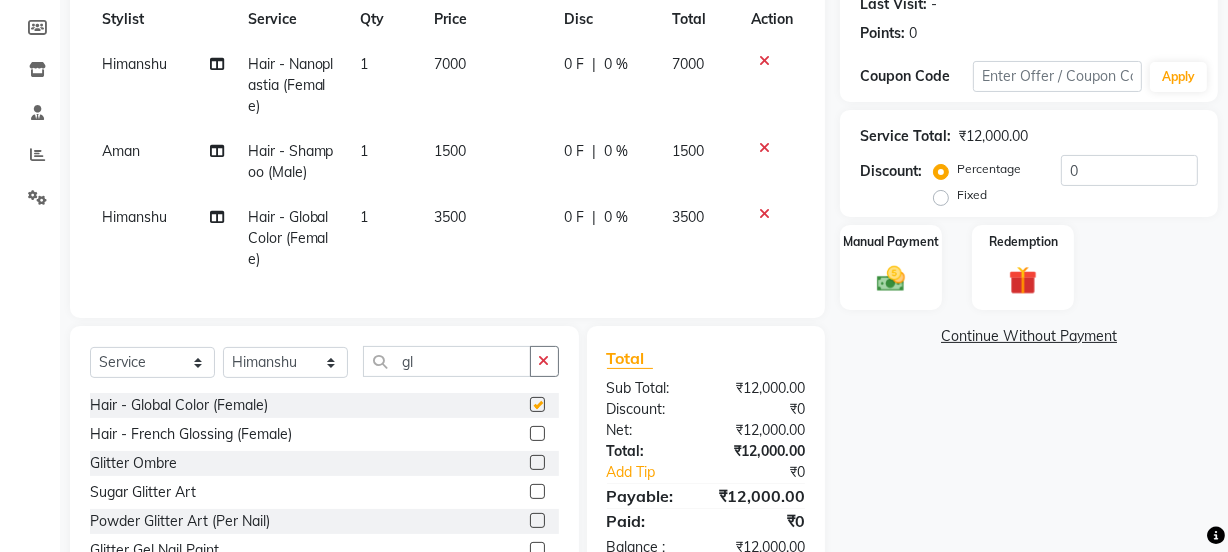 checkbox on "false" 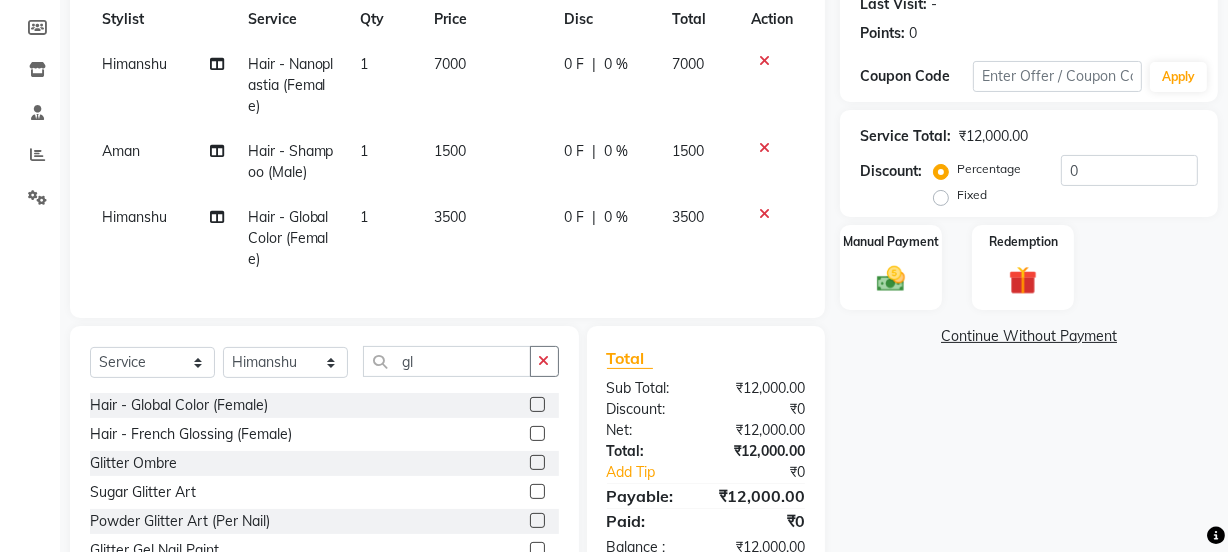 click on "7000" 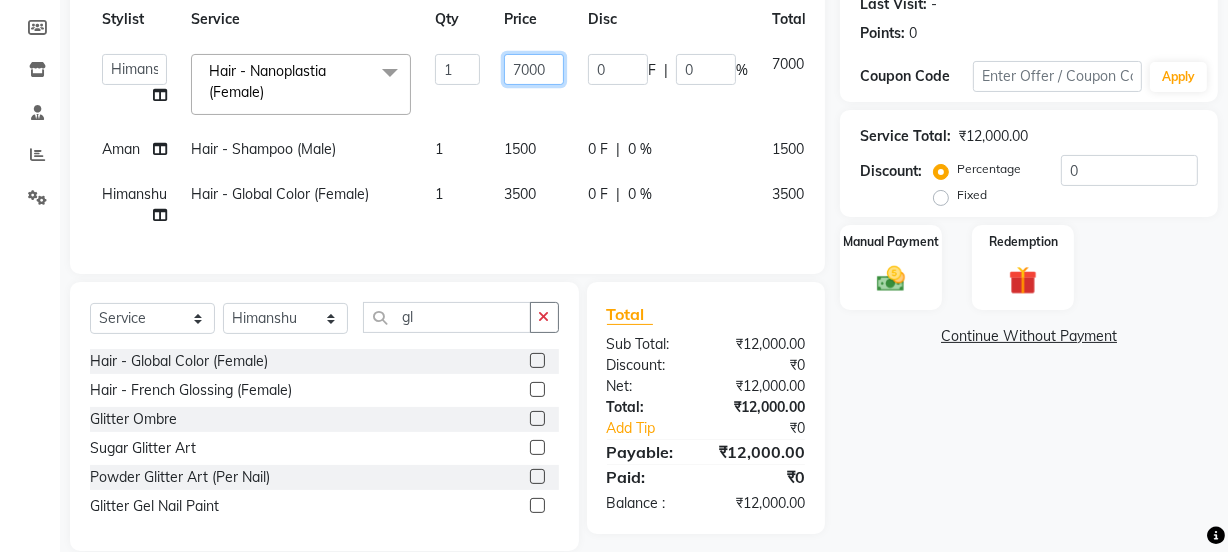 click on "7000" 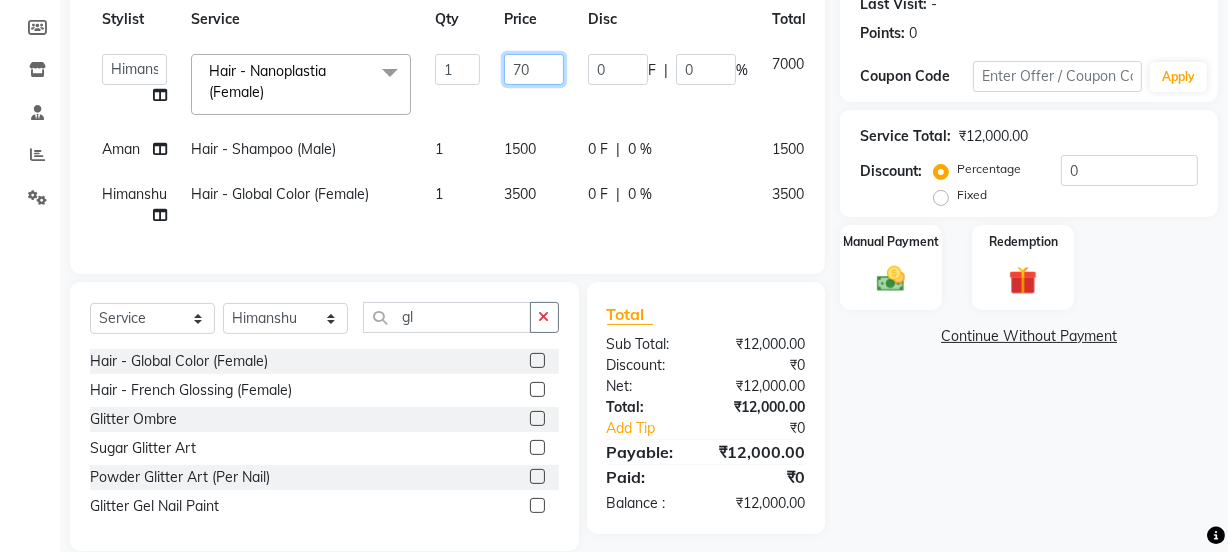 type on "7" 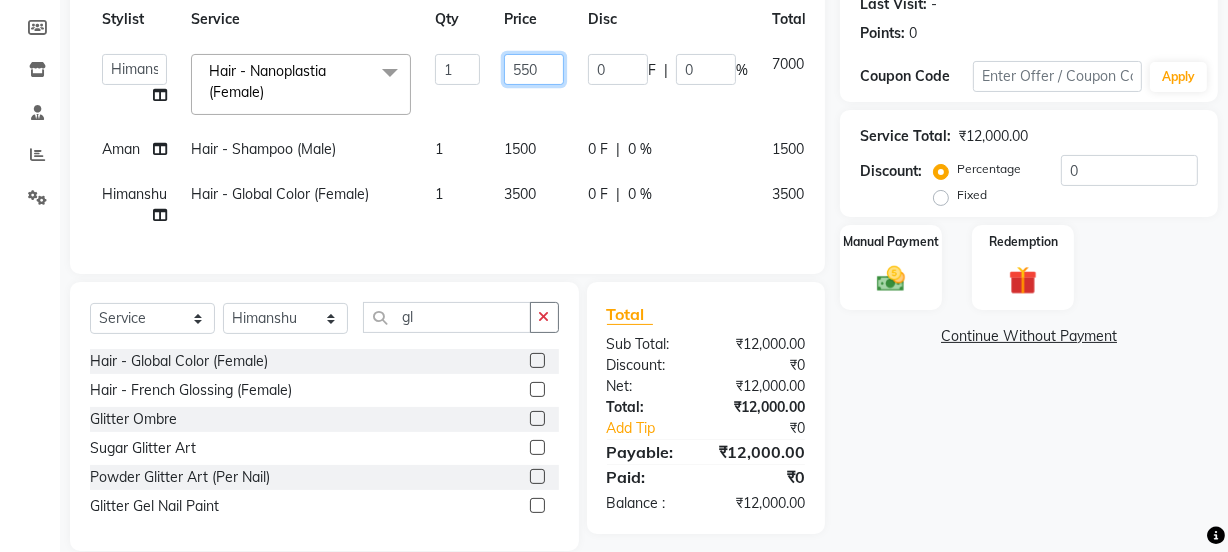 type on "5500" 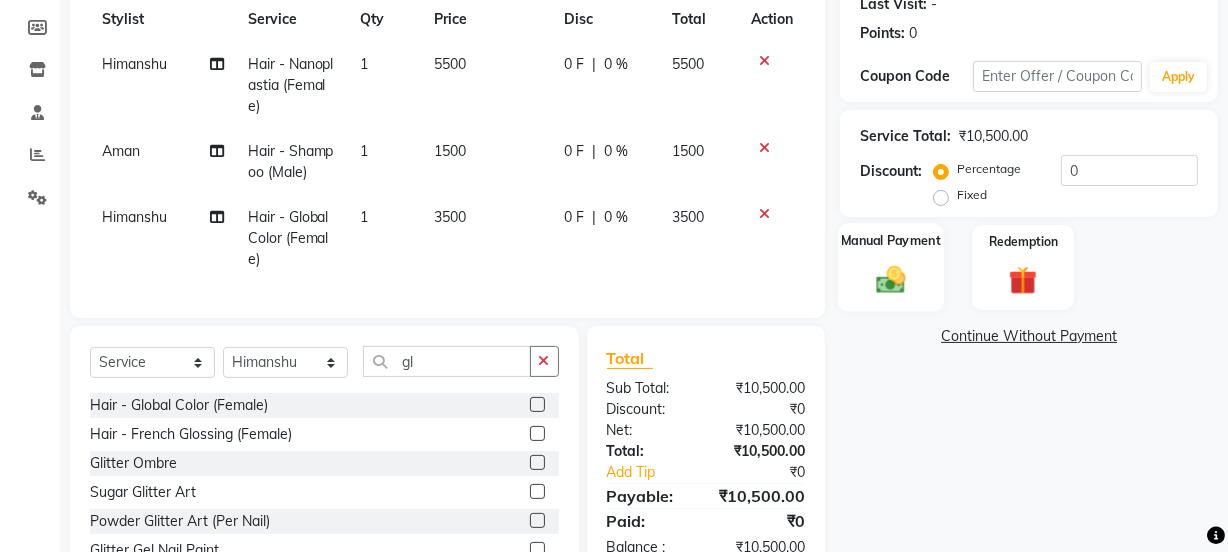 click 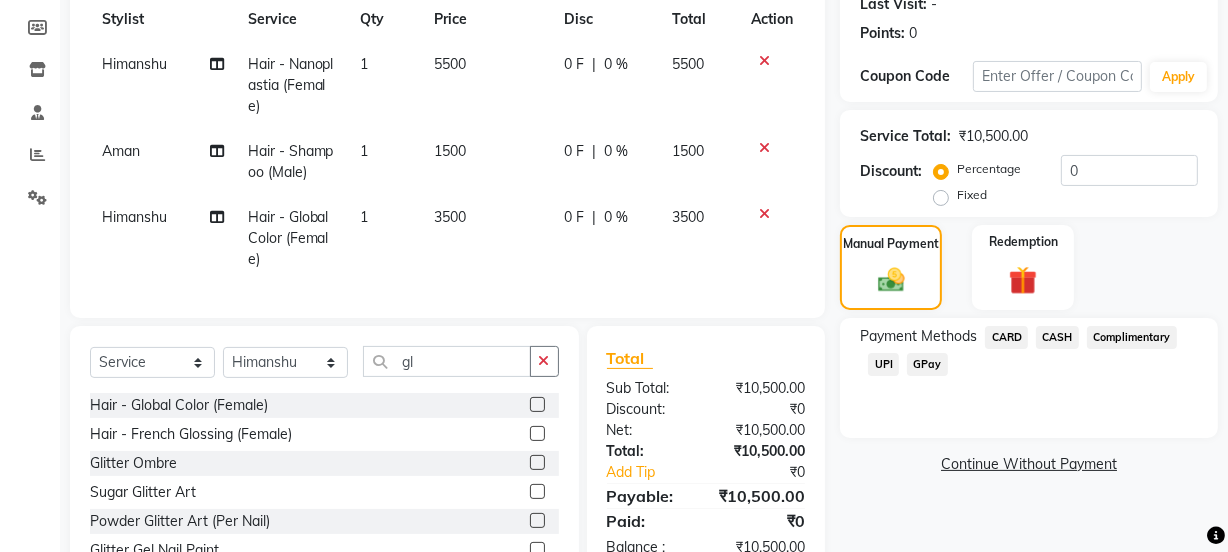 click on "5500" 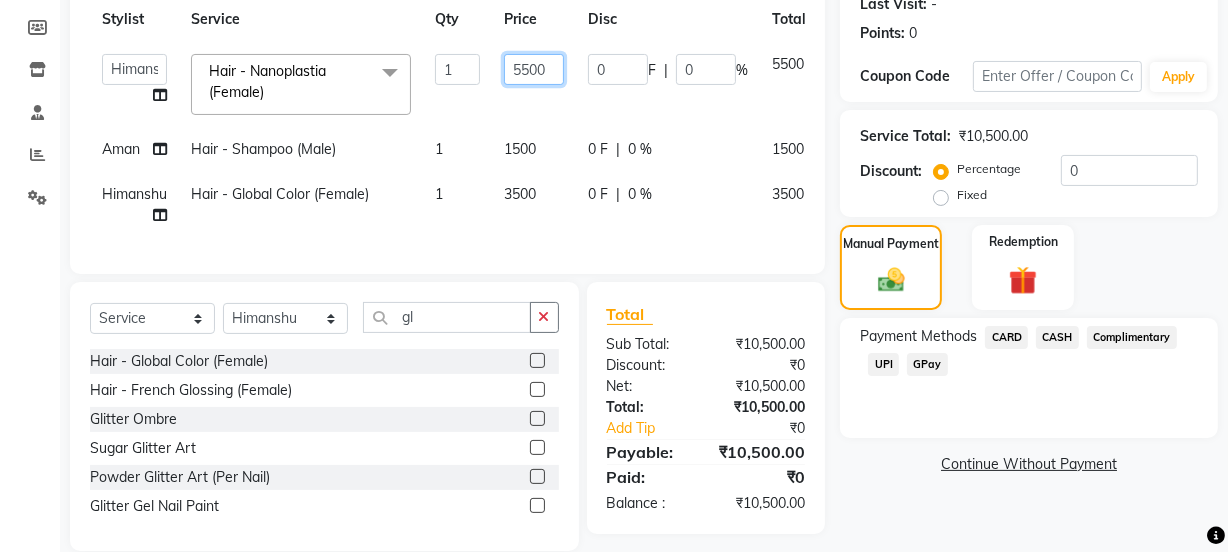 click on "5500" 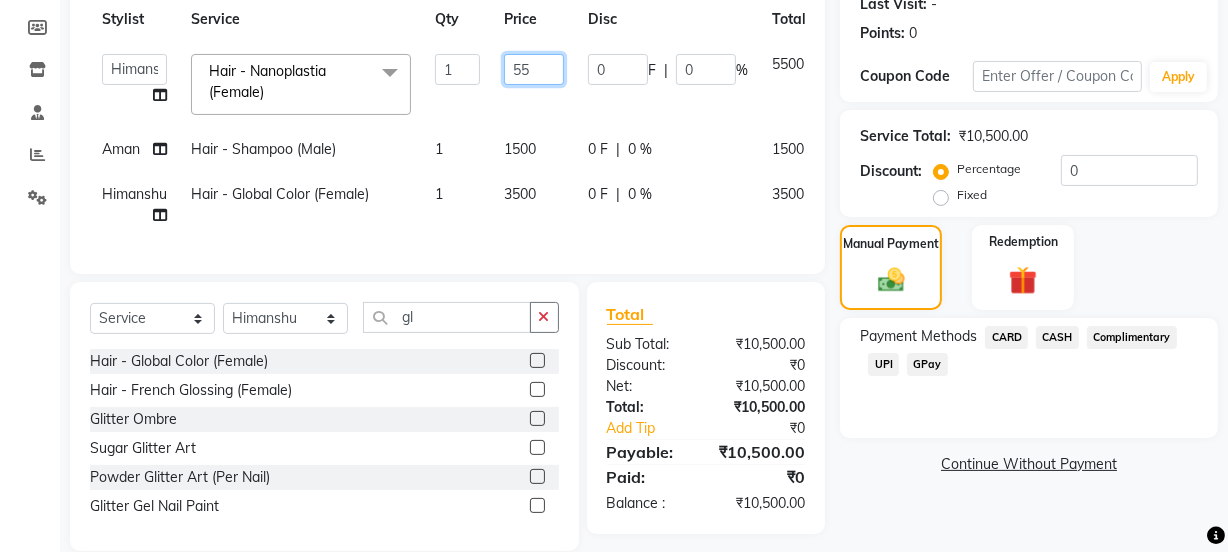 type on "5" 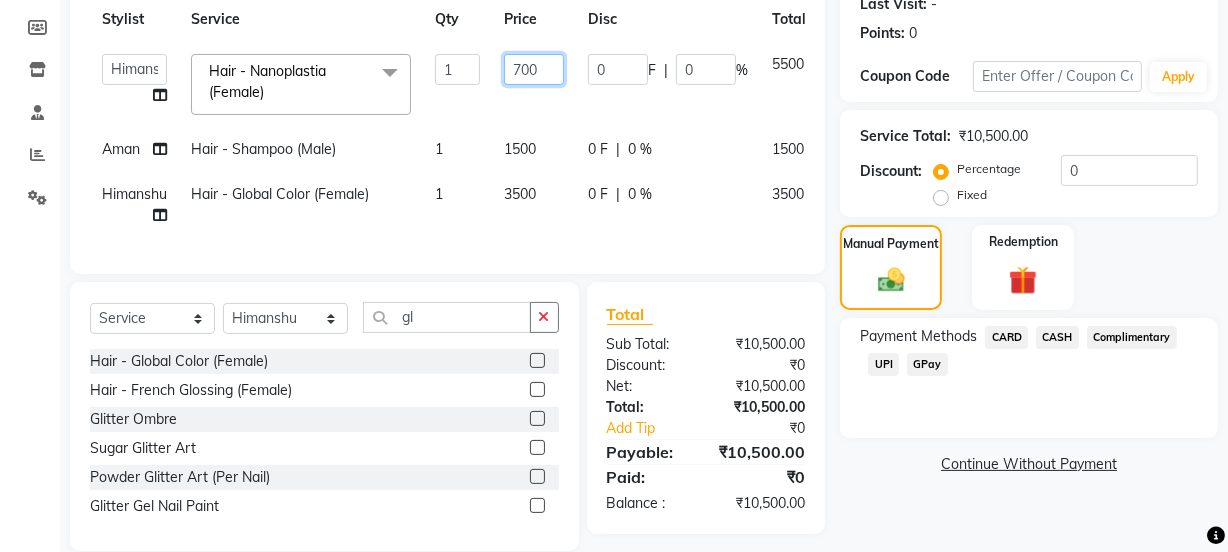 type on "7000" 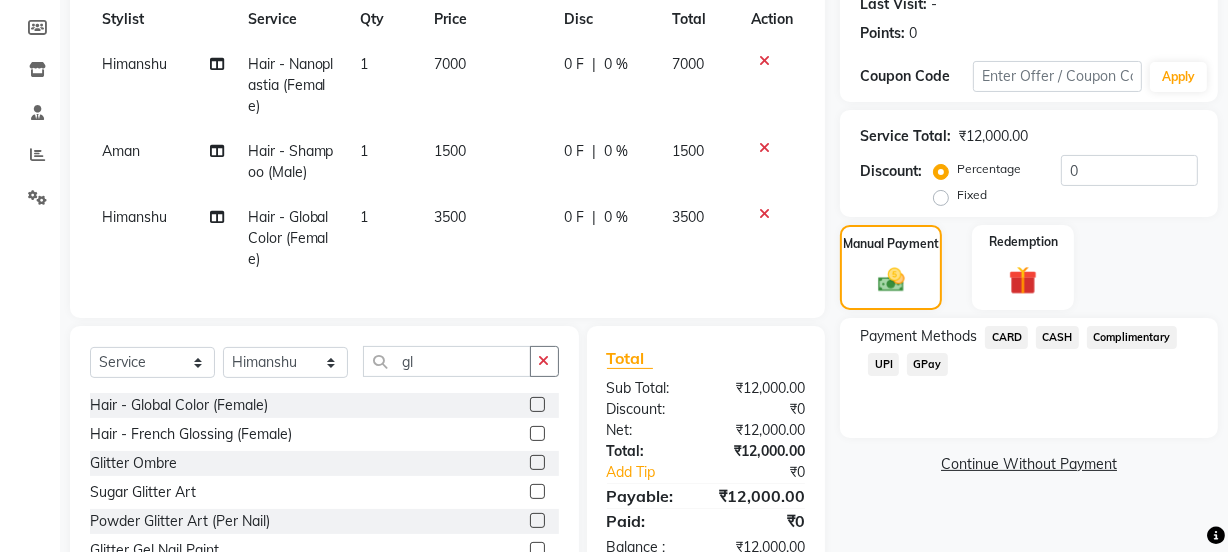 click on "Payment Methods  CARD   CASH   Complimentary   UPI   GPay" 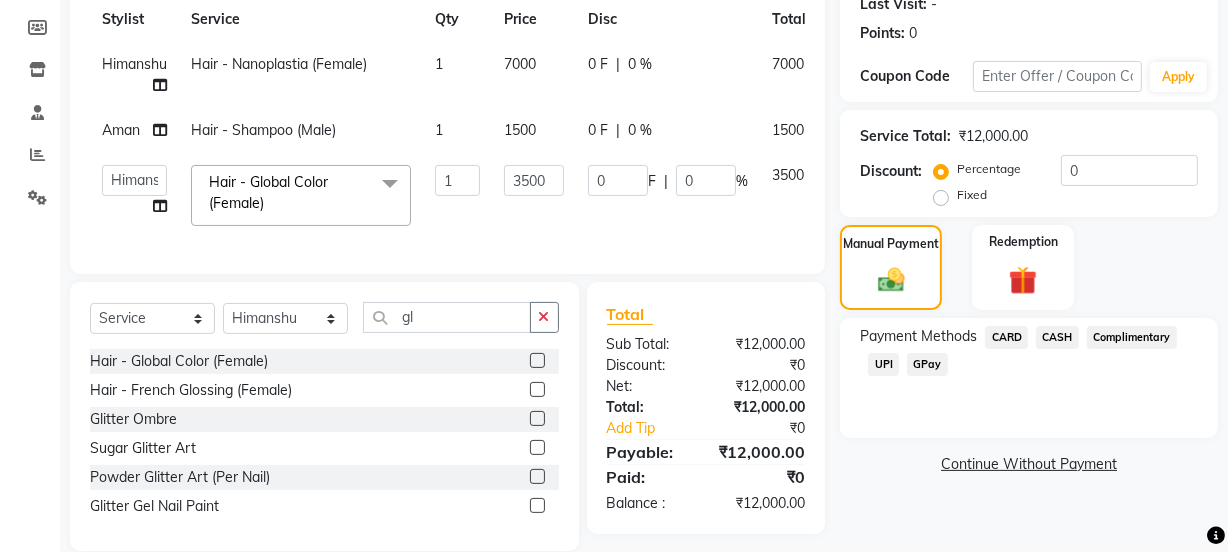 click on "1" 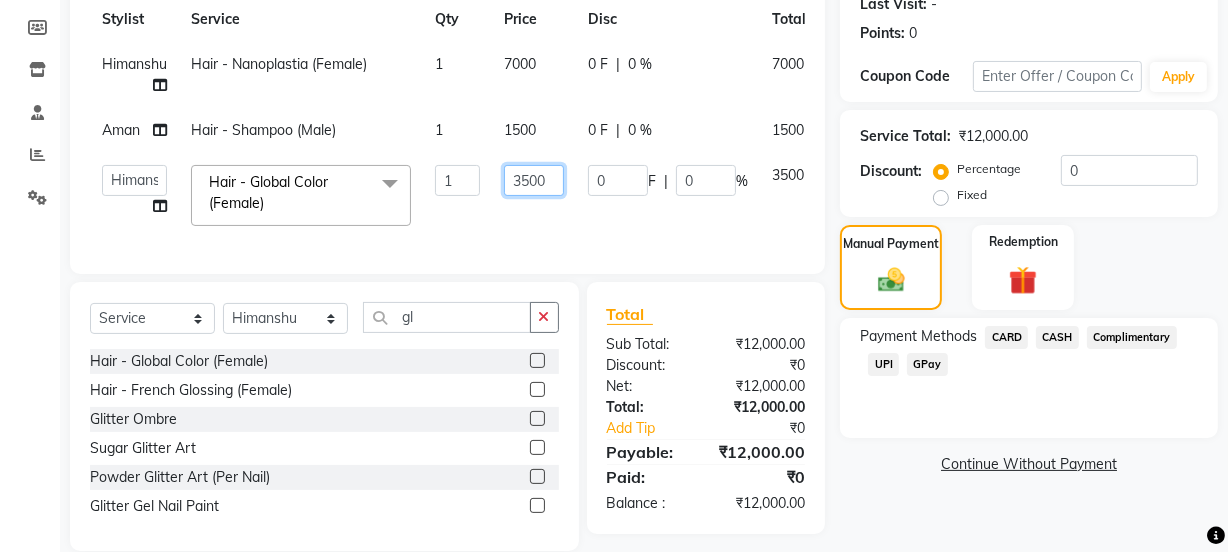 click on "3500" 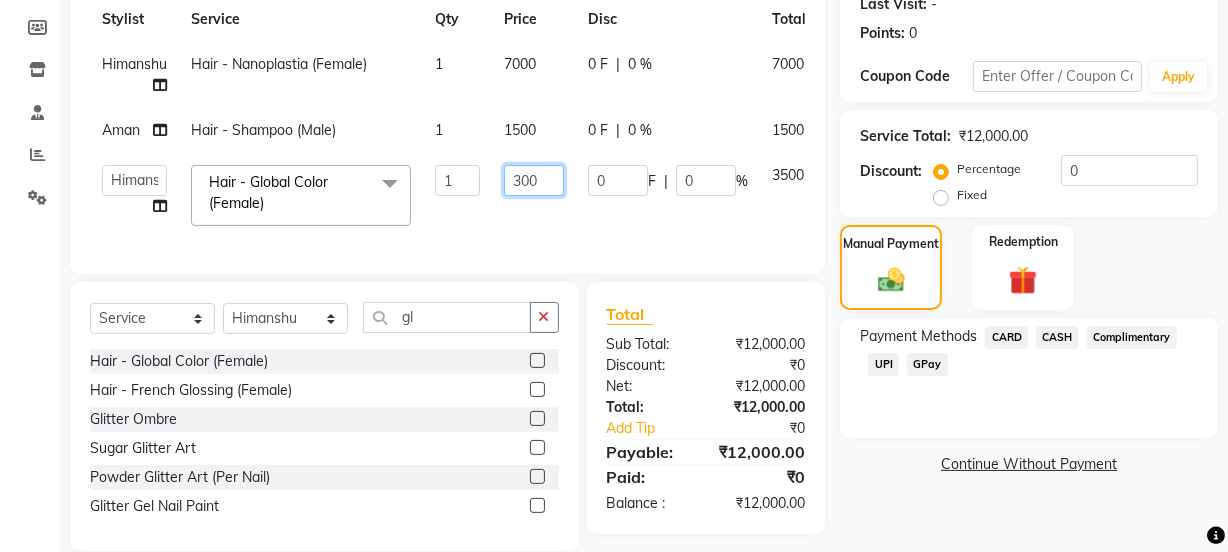 type on "3000" 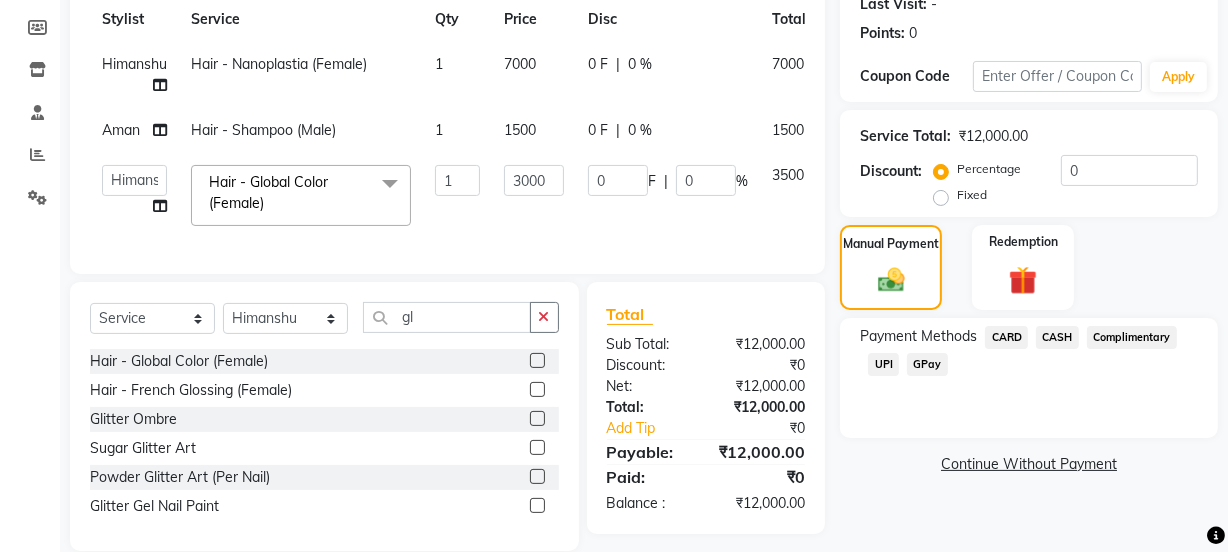 click on "7000" 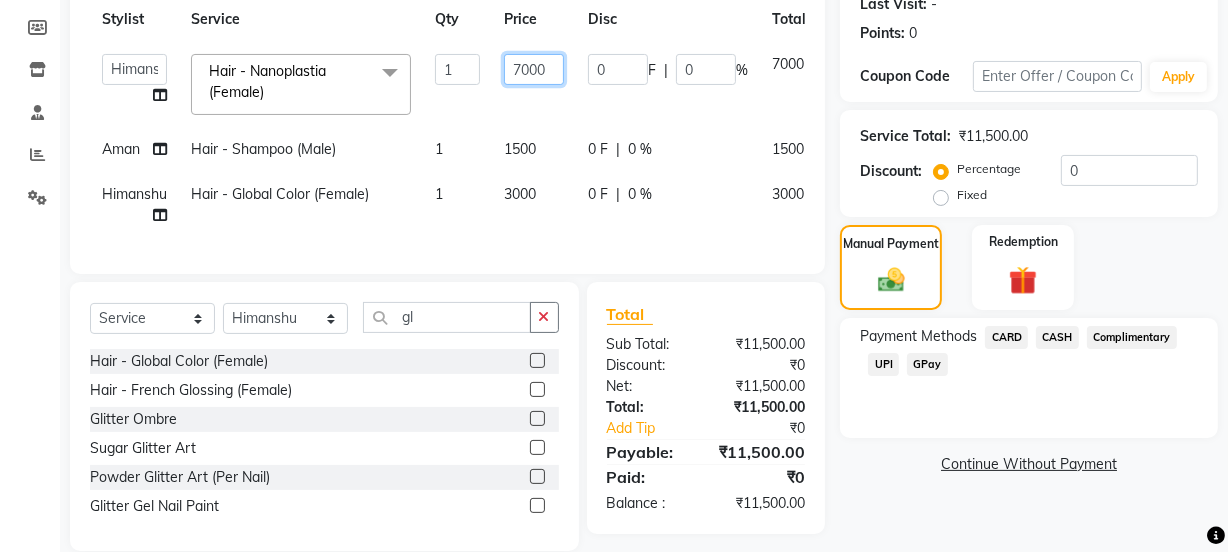 click on "7000" 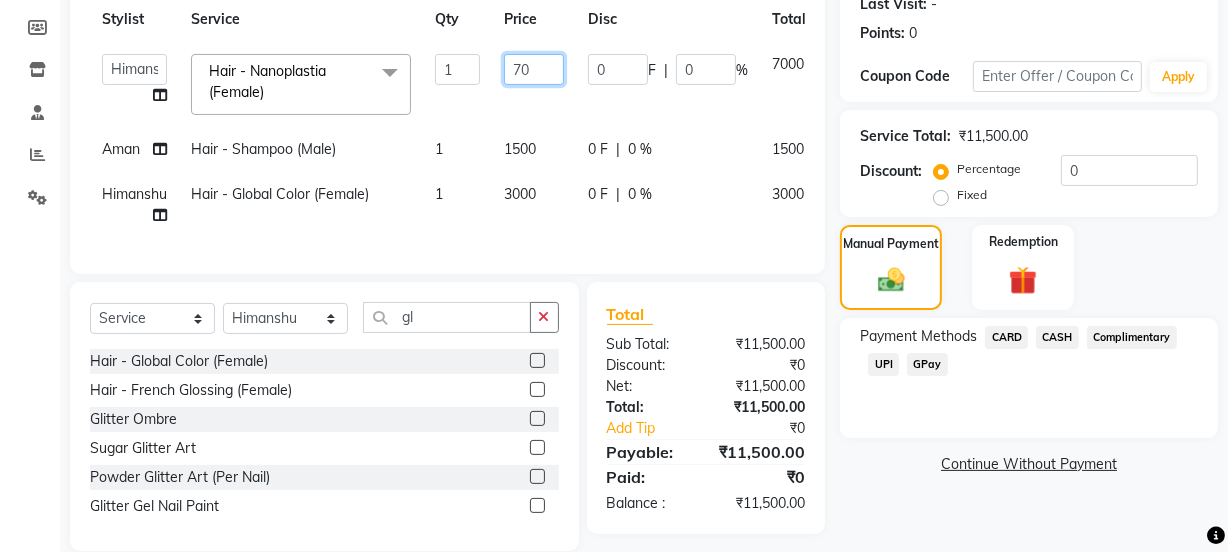 type on "7" 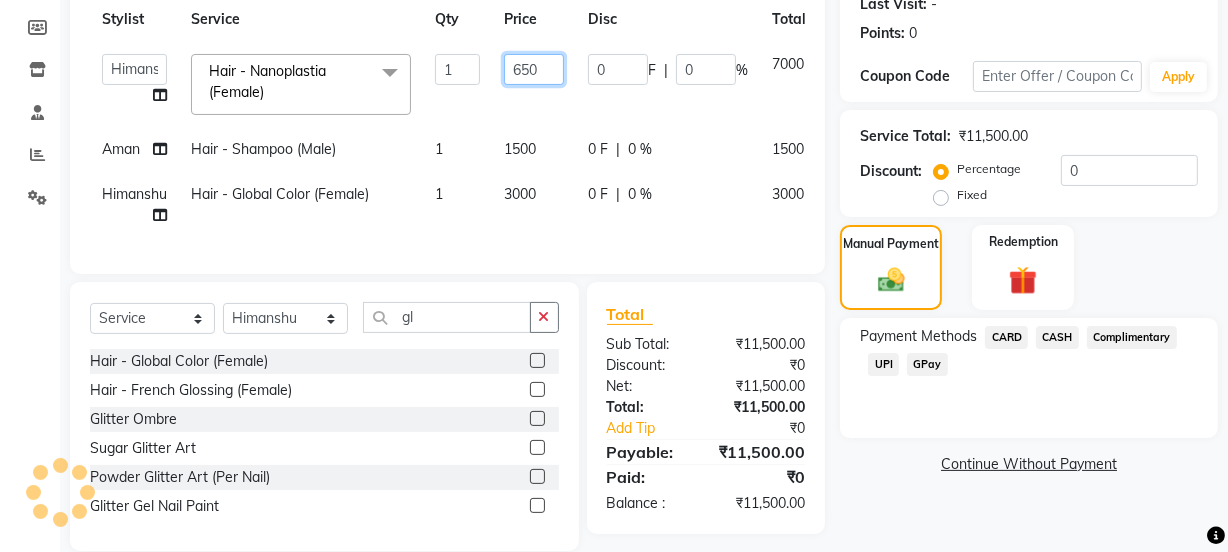 type on "6500" 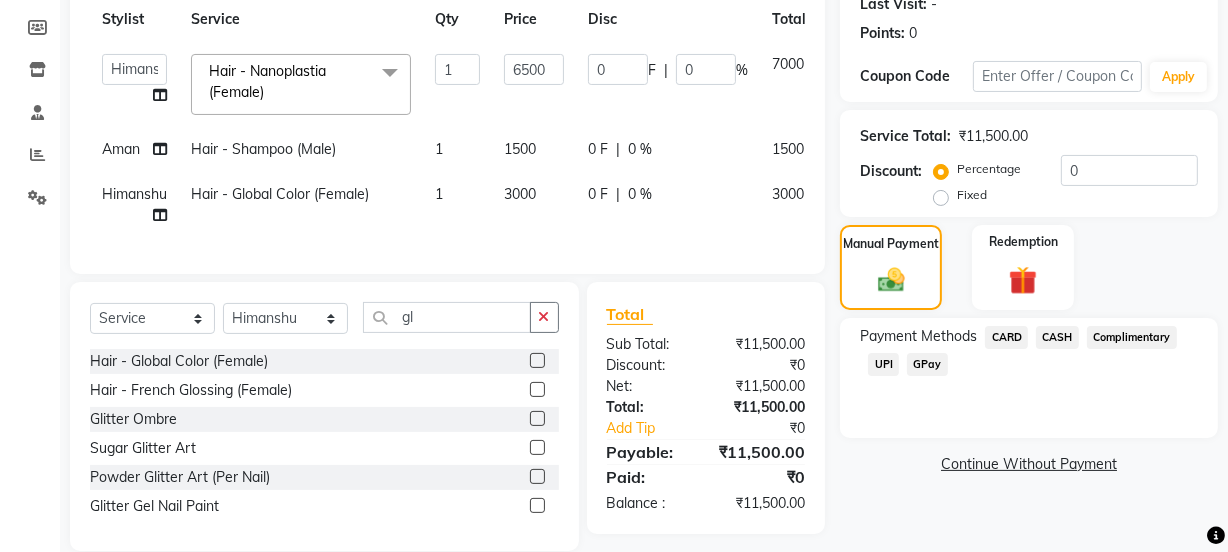 click on "Name: [FIRST] [LAST] Membership:  No Active Membership  Total Visits:   Card on file:  0 Last Visit:   - Points:   0  Coupon Code Apply Service Total:  ₹11,500.00  Discount:  Percentage   Fixed  0 Manual Payment Redemption Payment Methods  CARD   CASH   Complimentary   UPI   GPay   Continue Without Payment" 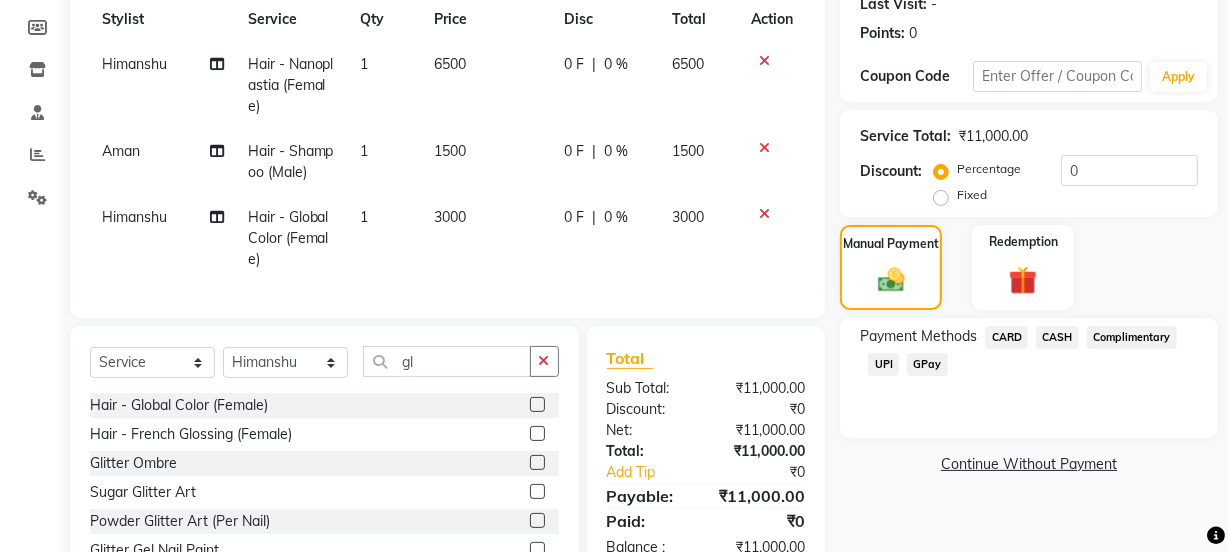 click on "Fixed" 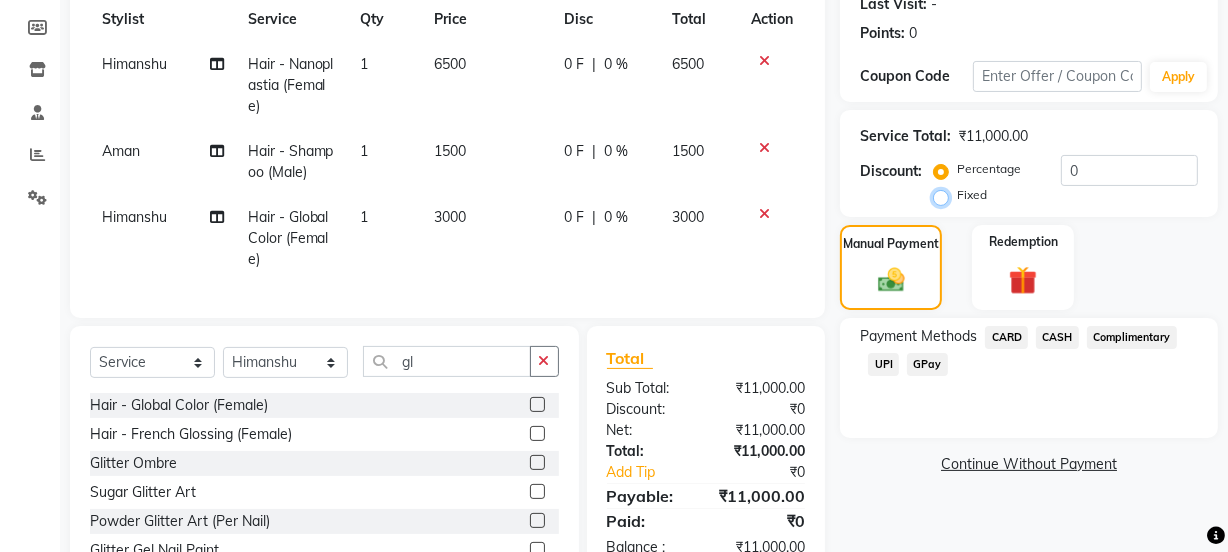 click on "Fixed" at bounding box center (945, 195) 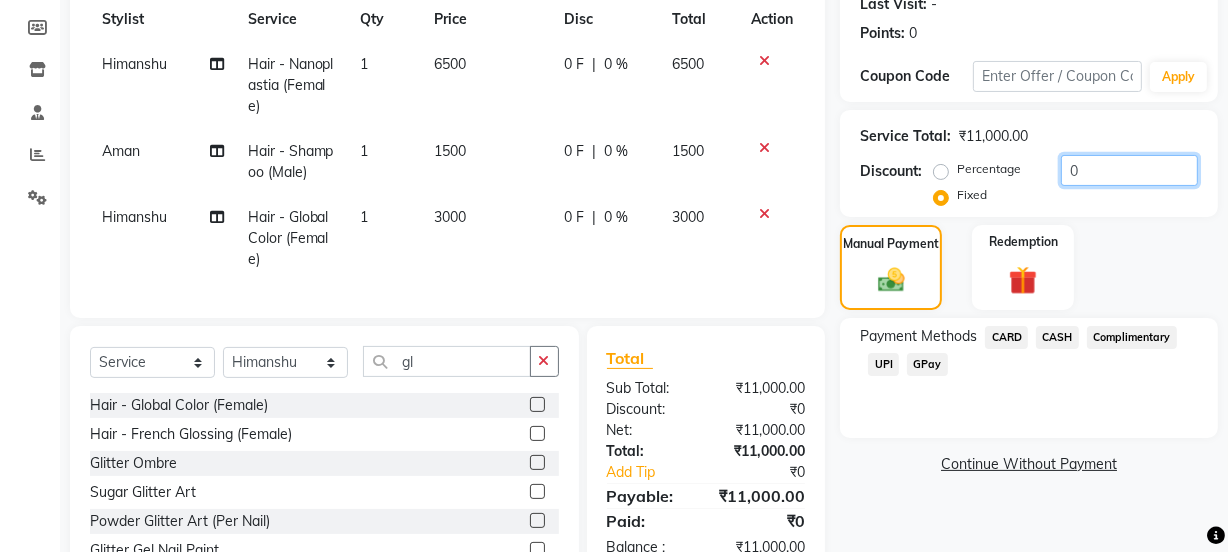 click on "0" 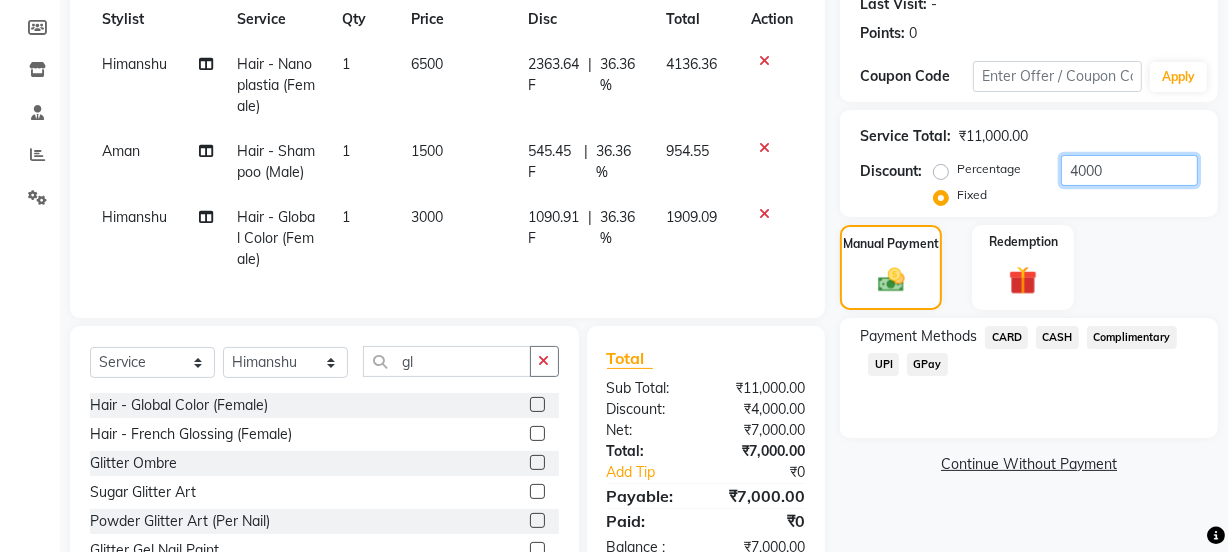 type on "4000" 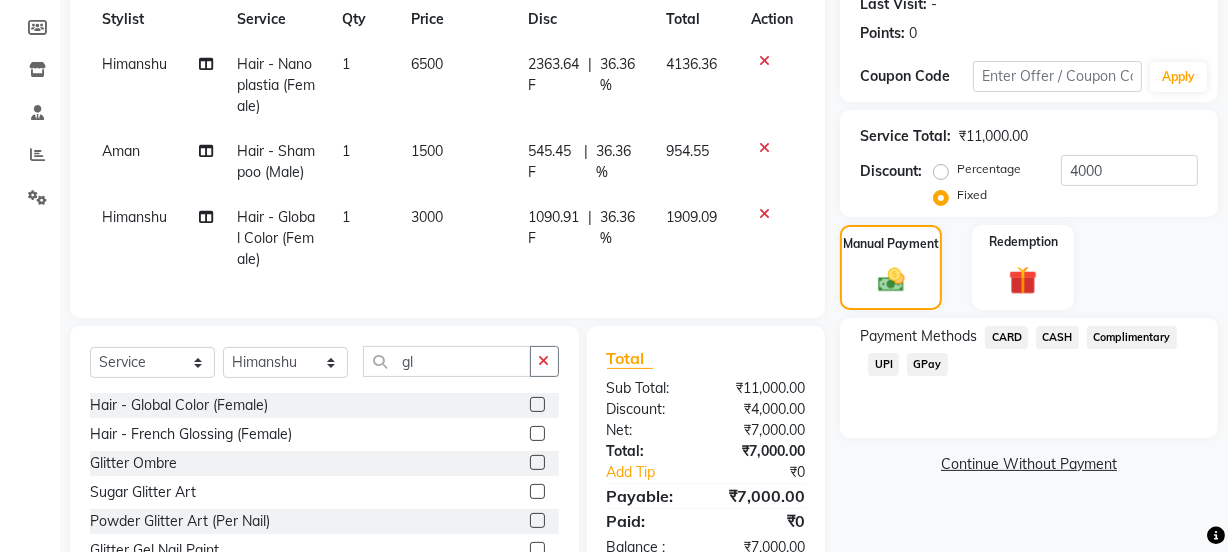 click on "CARD" 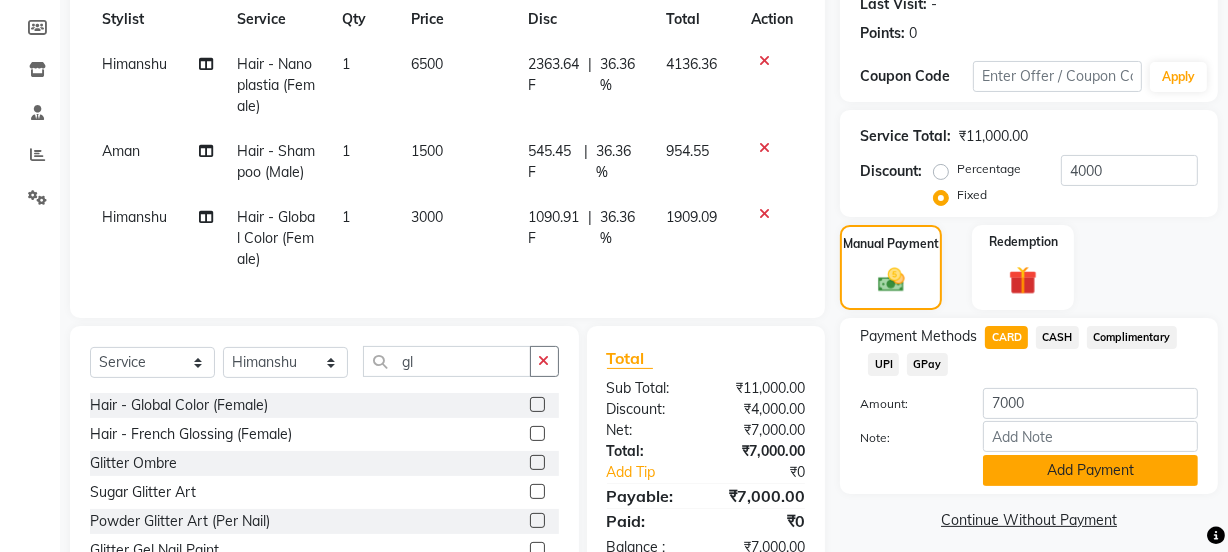 click on "Add Payment" 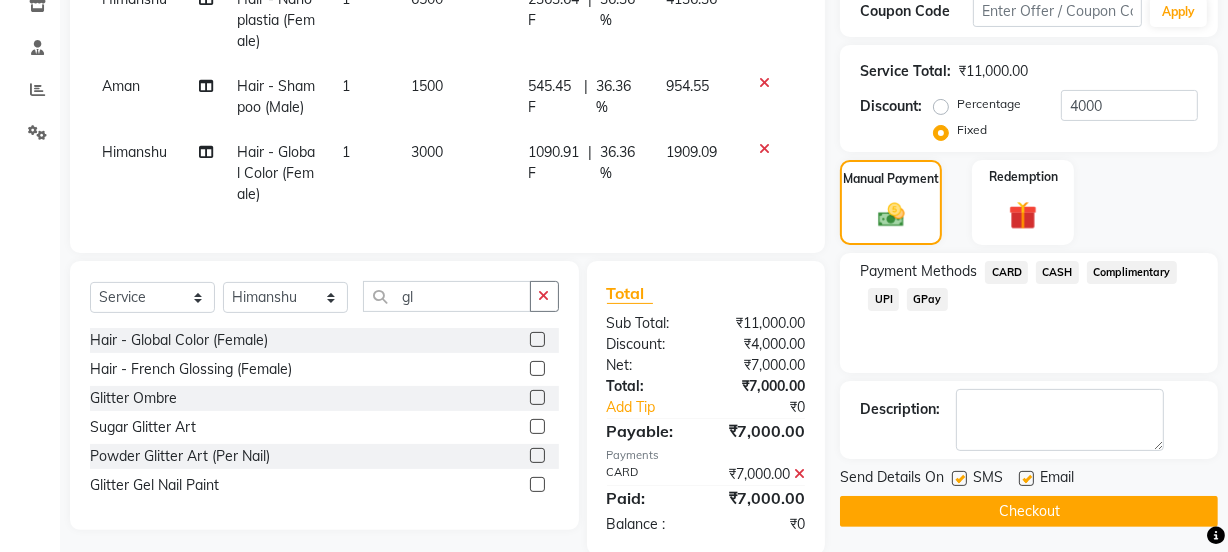 scroll, scrollTop: 400, scrollLeft: 0, axis: vertical 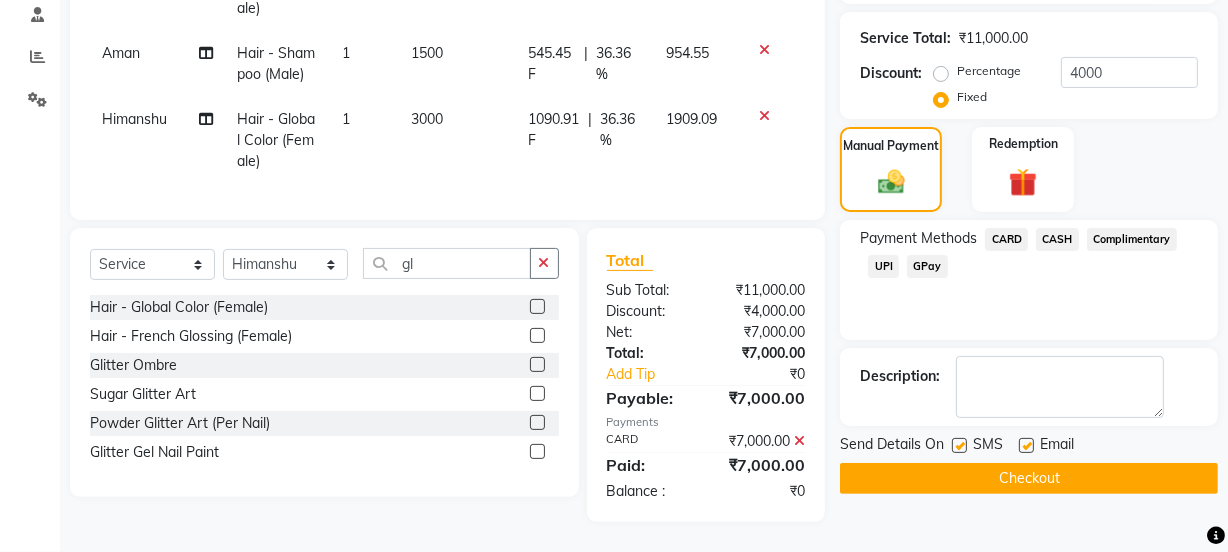 click on "Checkout" 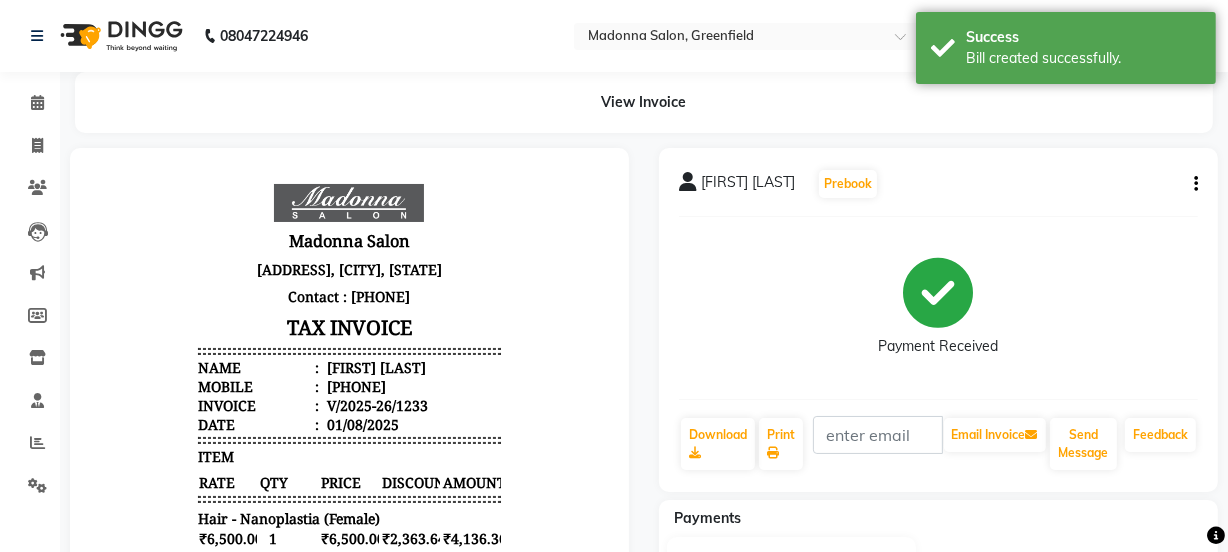 scroll, scrollTop: 0, scrollLeft: 0, axis: both 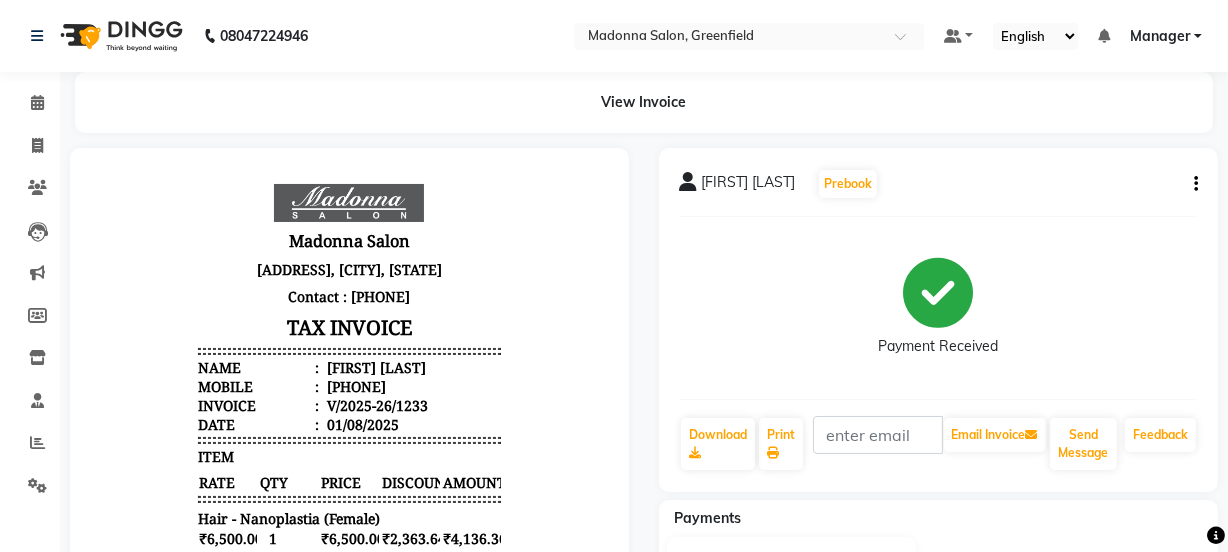 select on "service" 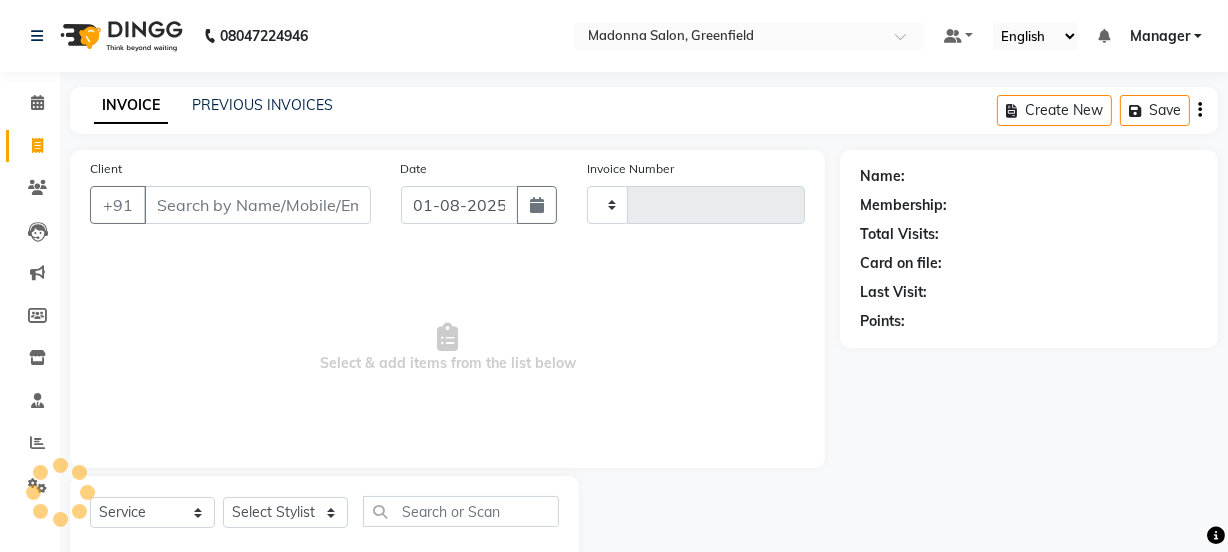 type on "1234" 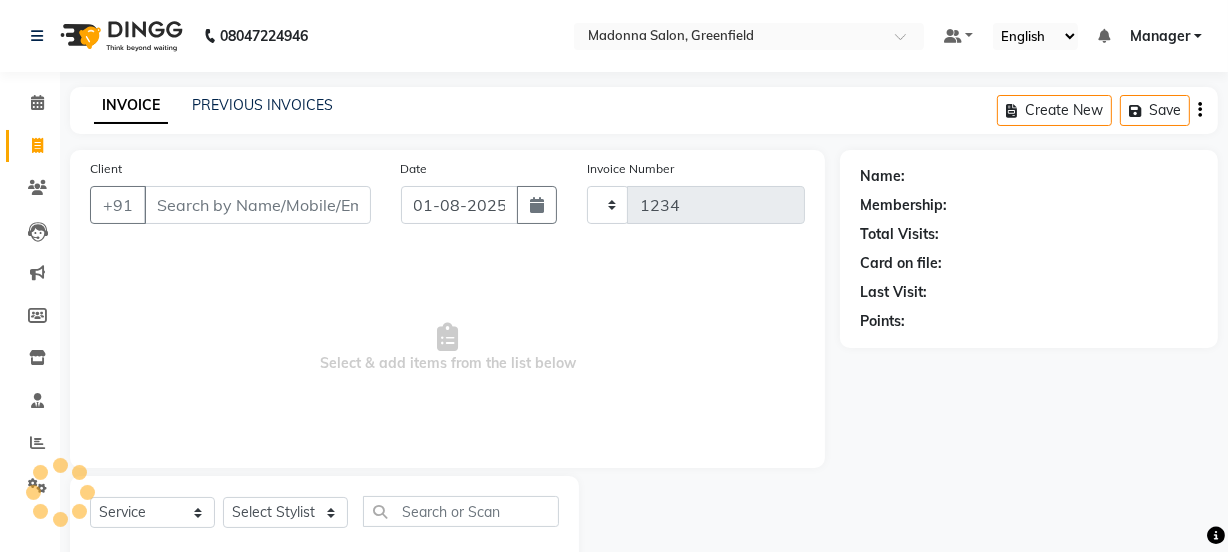 scroll, scrollTop: 50, scrollLeft: 0, axis: vertical 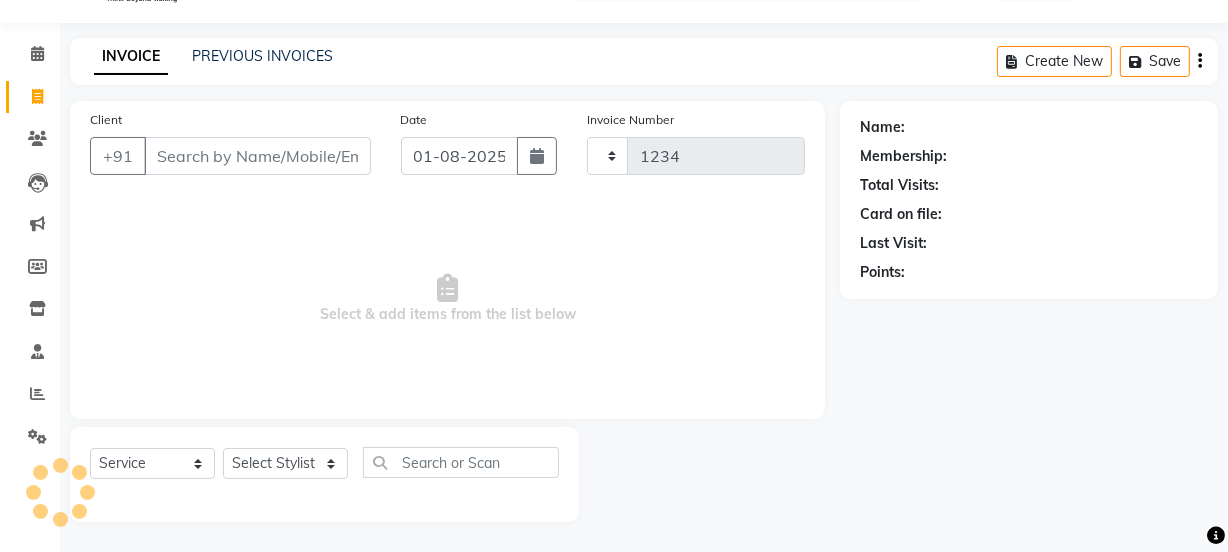 select on "7672" 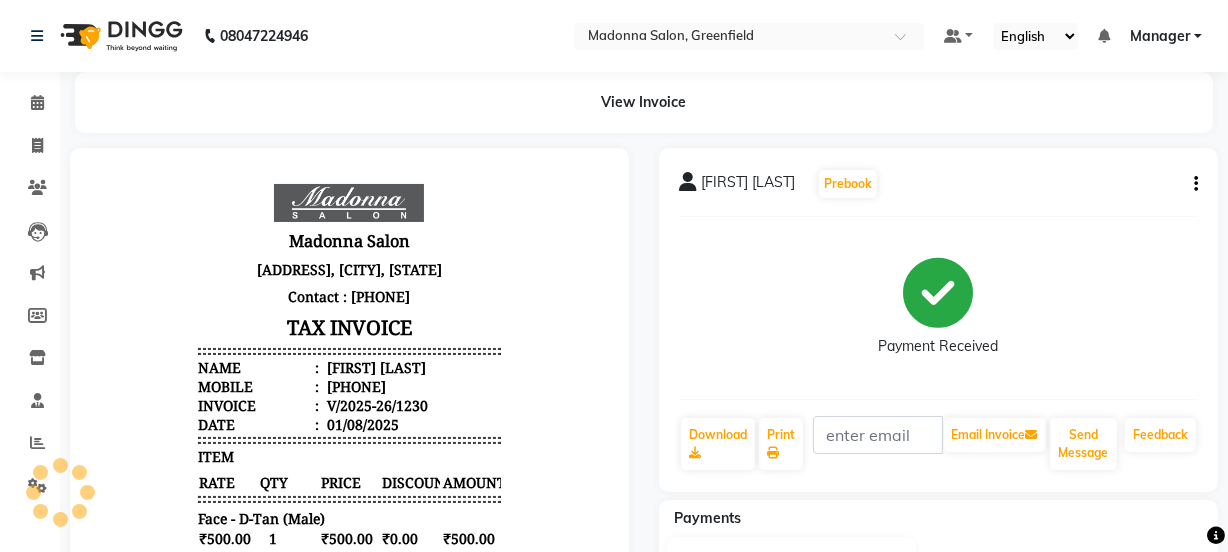 scroll, scrollTop: 0, scrollLeft: 0, axis: both 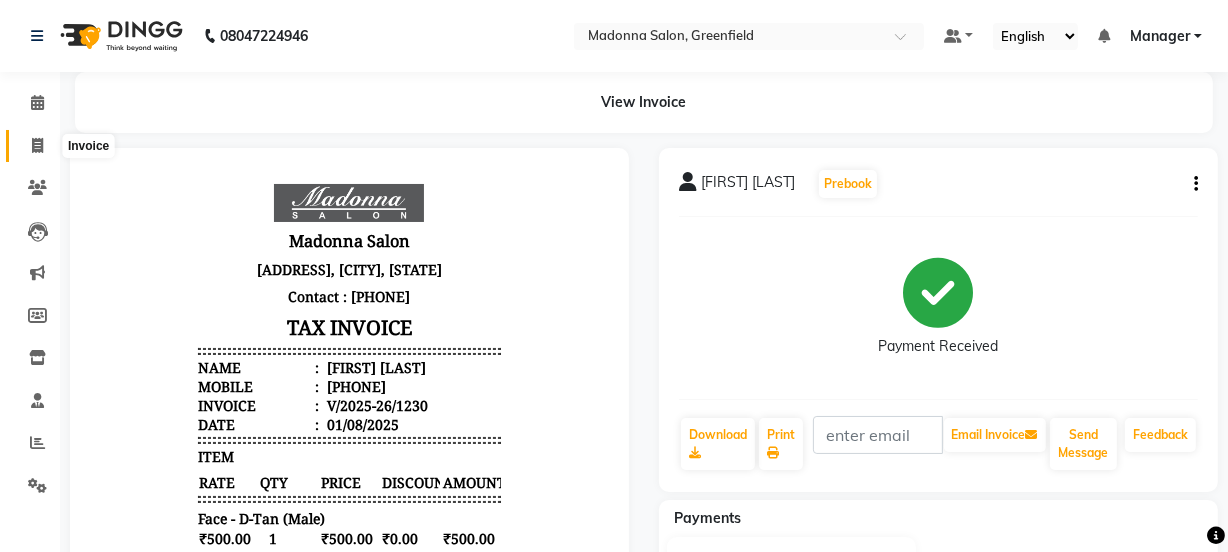 click 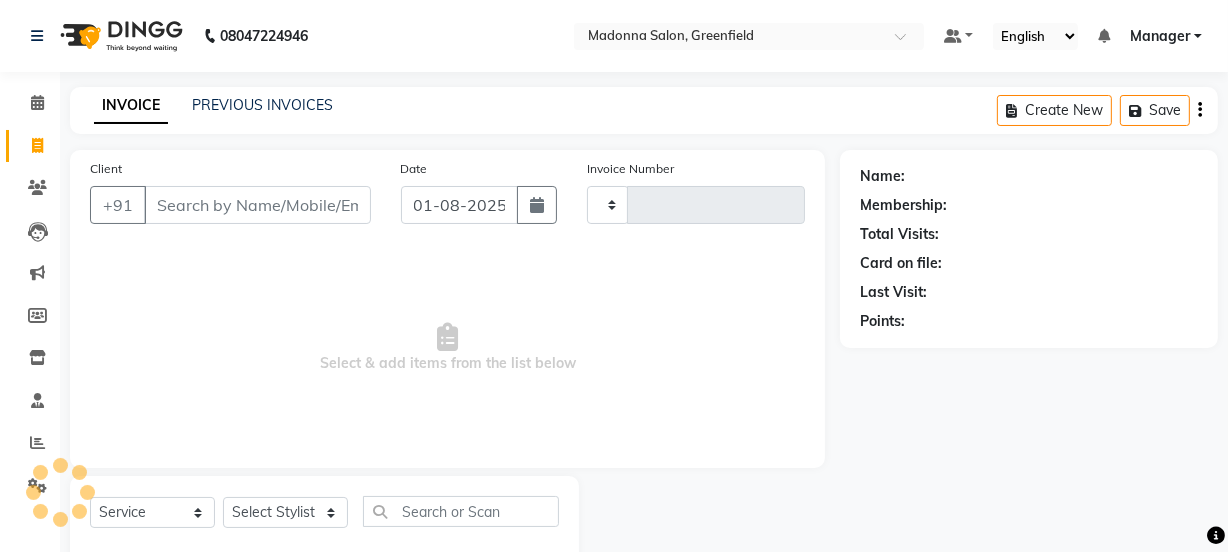 type on "1234" 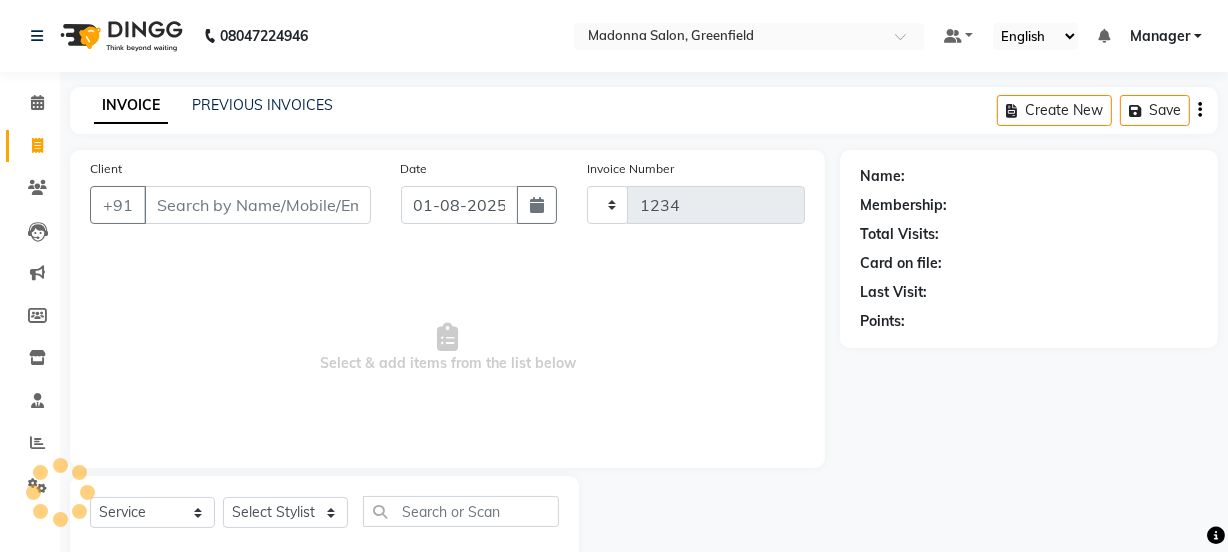 scroll, scrollTop: 50, scrollLeft: 0, axis: vertical 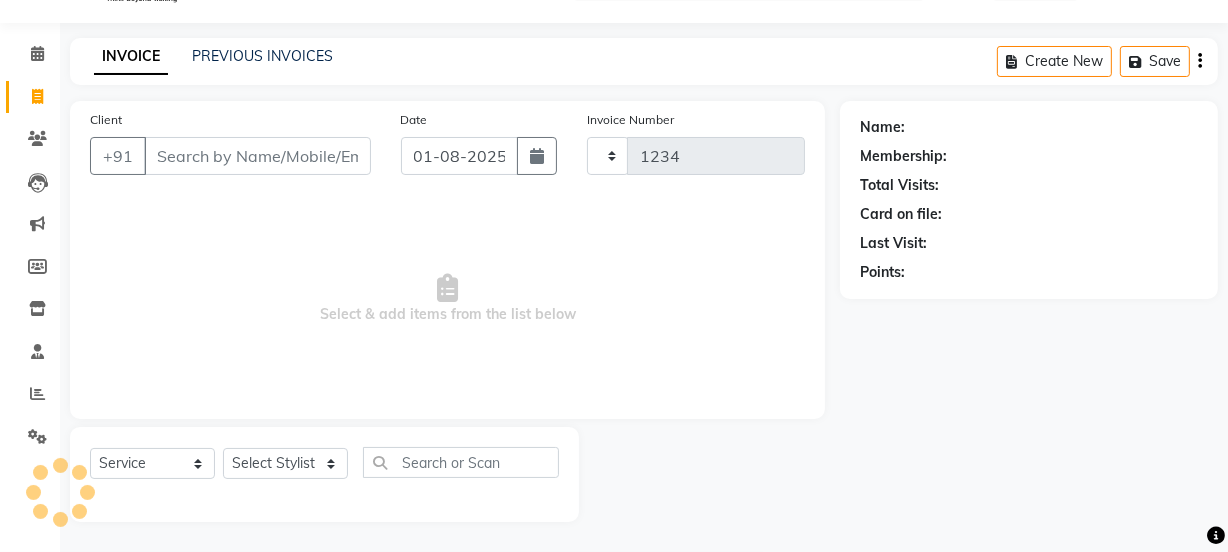 select on "7672" 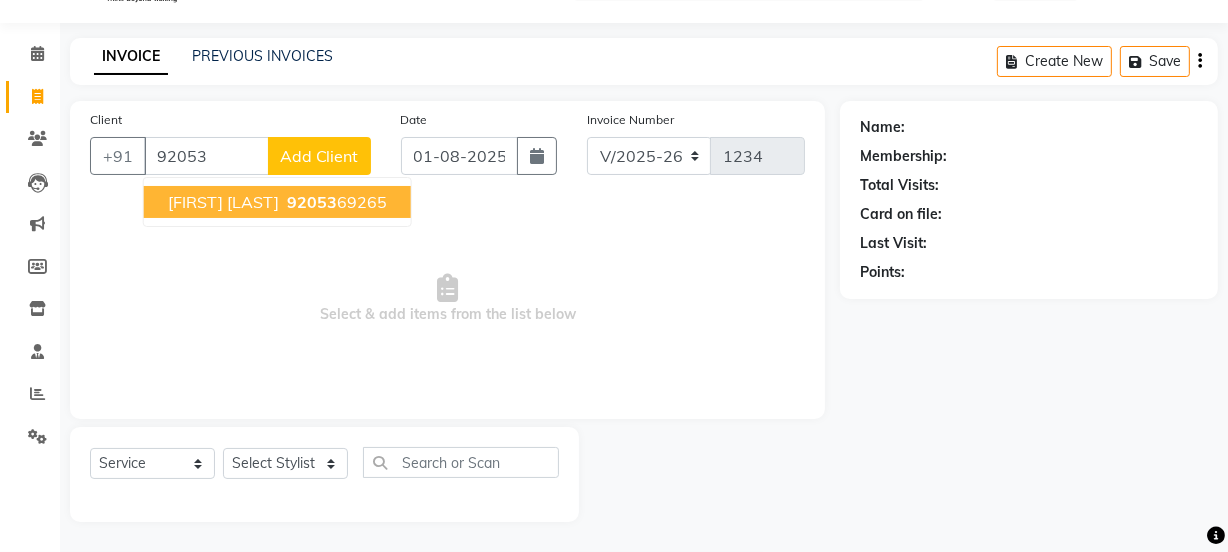 click on "[FIRST] [LAST]" at bounding box center [223, 202] 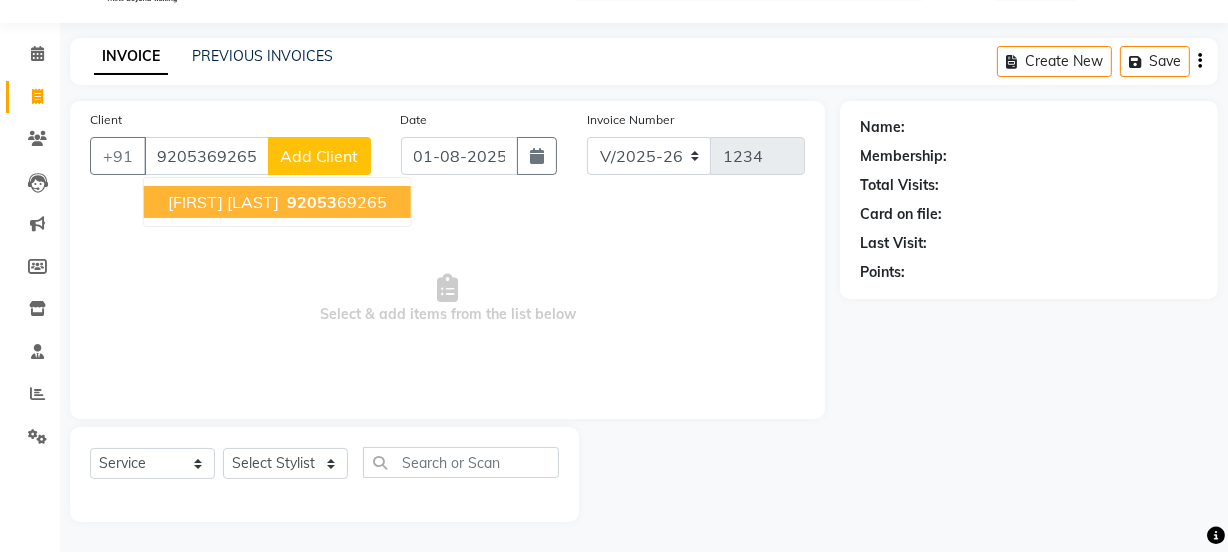 type on "9205369265" 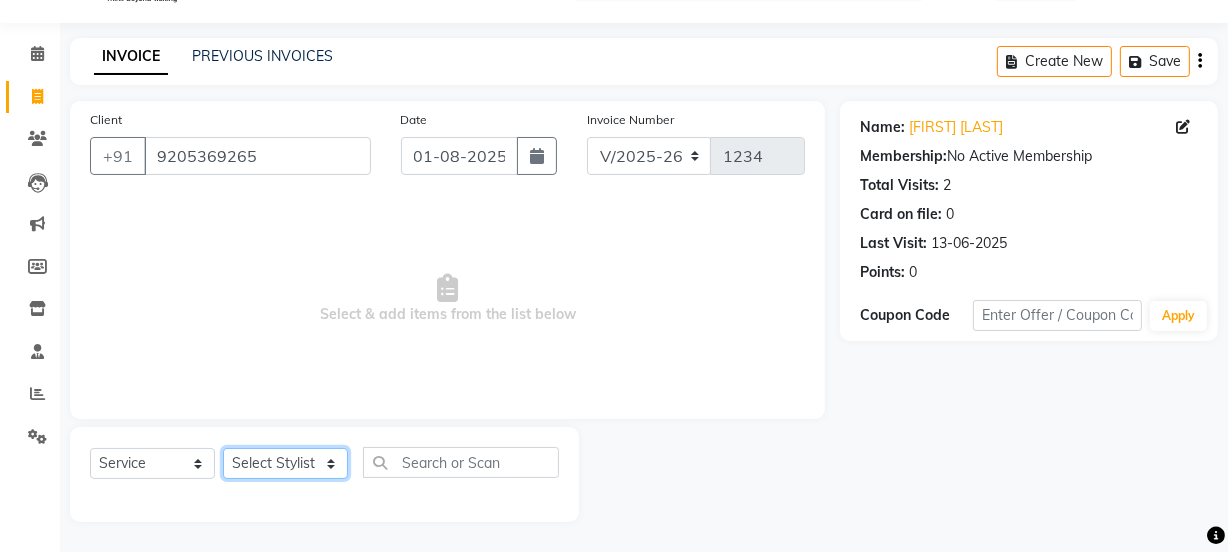 click on "Select Stylist Aarti Ahsan Aman BUBLEEN COUNTER SALE GAURAV Himanshu JAVED KAVITA Manager NITIN RAJNI ROHIT Saifi Sattu VISHAL" 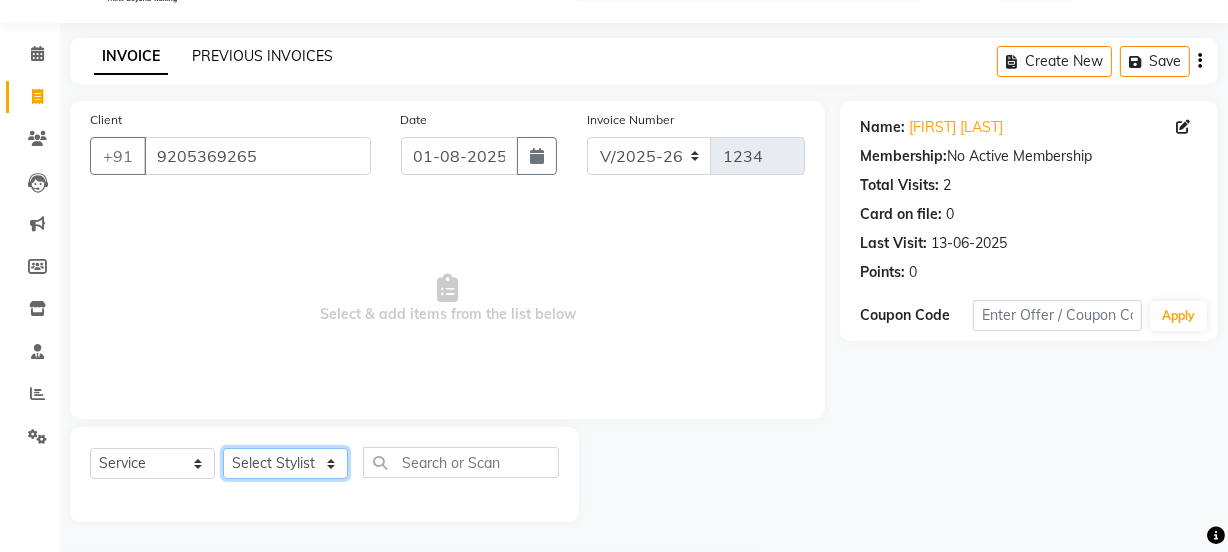 select on "68882" 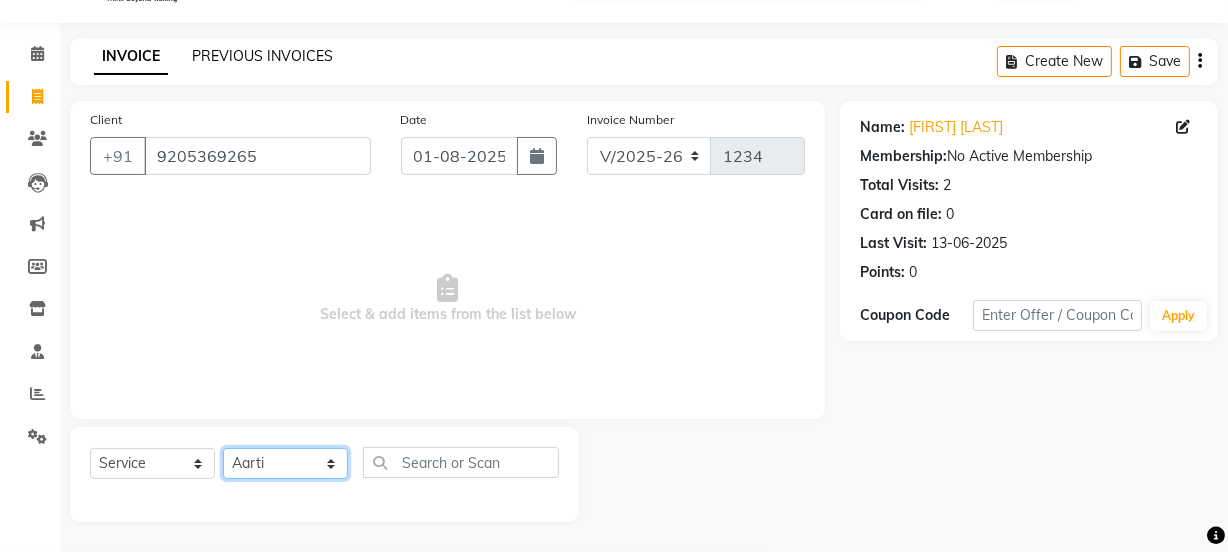 click on "Select Stylist Aarti Ahsan Aman BUBLEEN COUNTER SALE GAURAV Himanshu JAVED KAVITA Manager NITIN RAJNI ROHIT Saifi Sattu VISHAL" 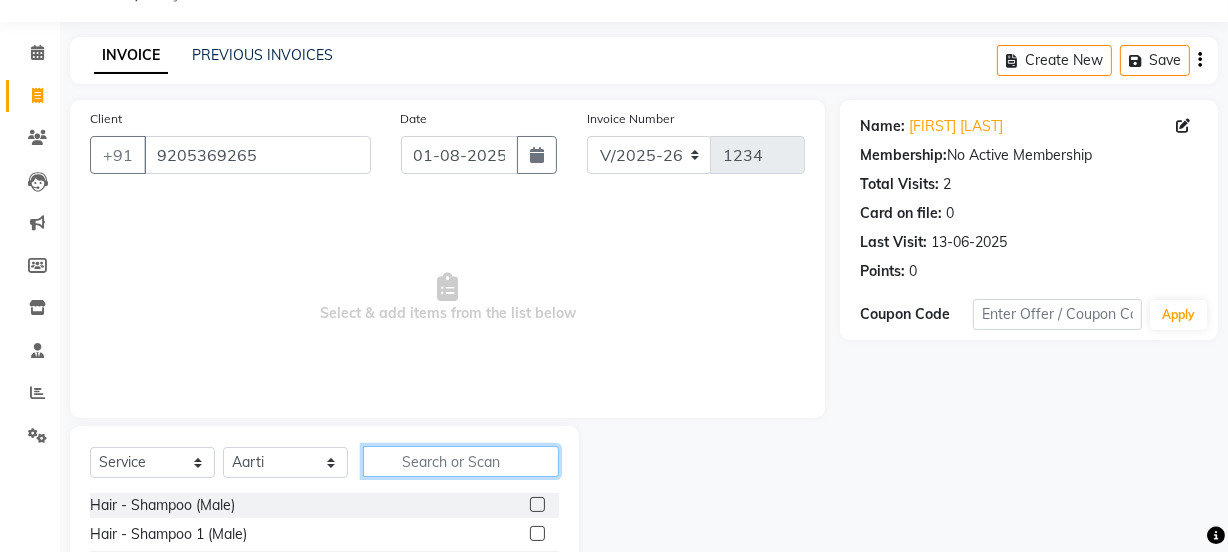 click 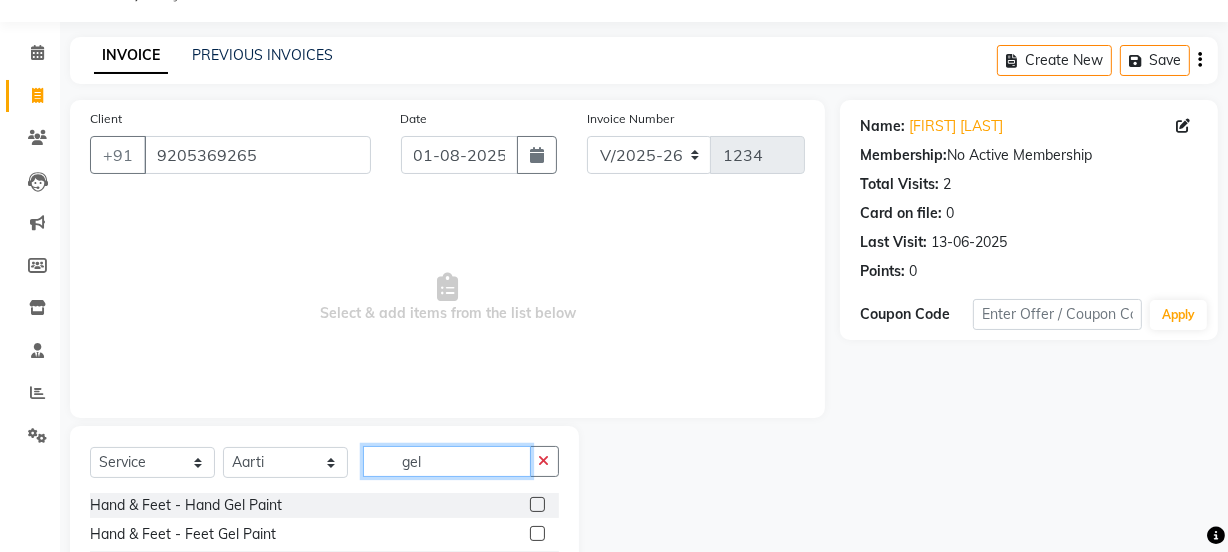 type on "gel" 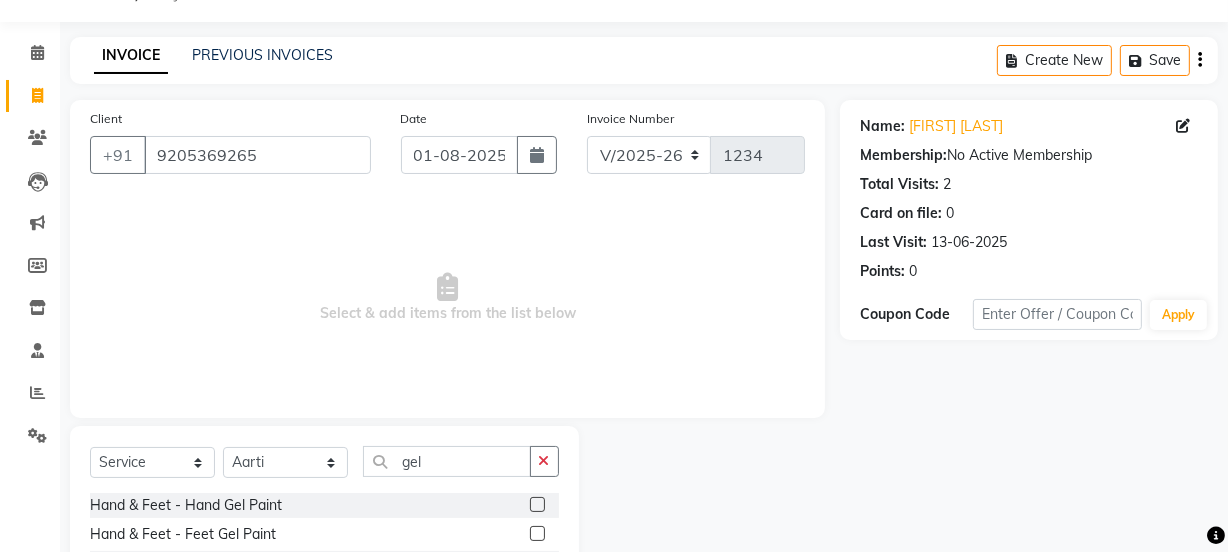click 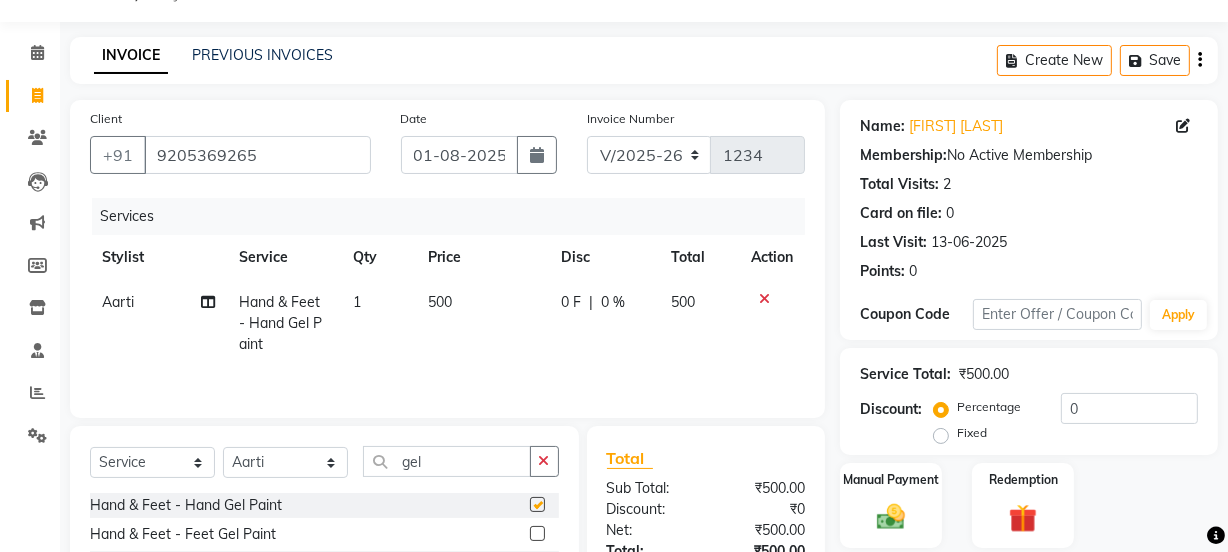 checkbox on "false" 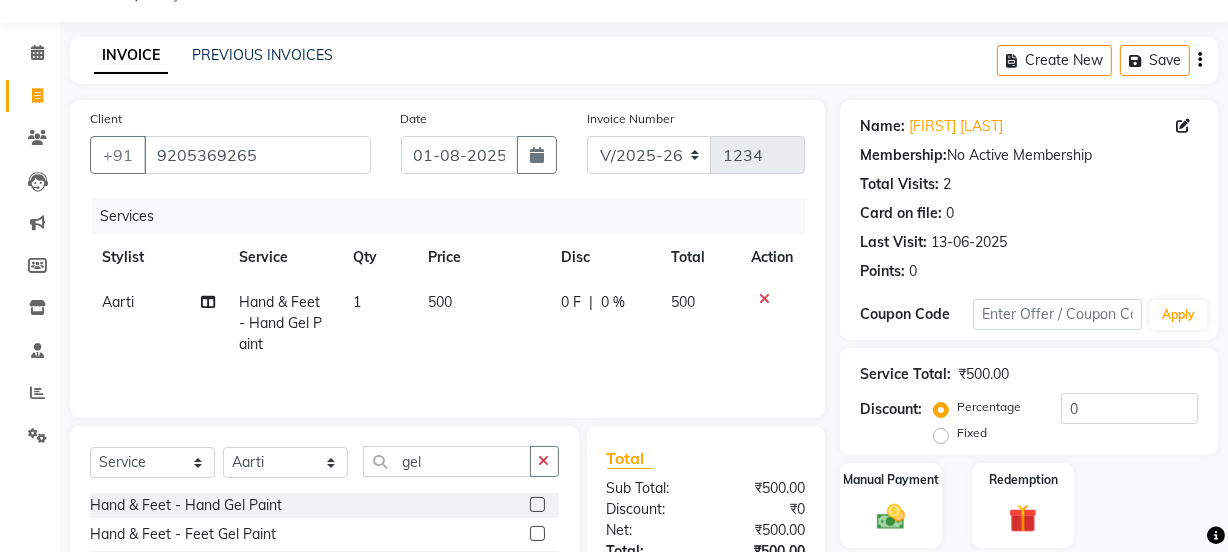 click on "500" 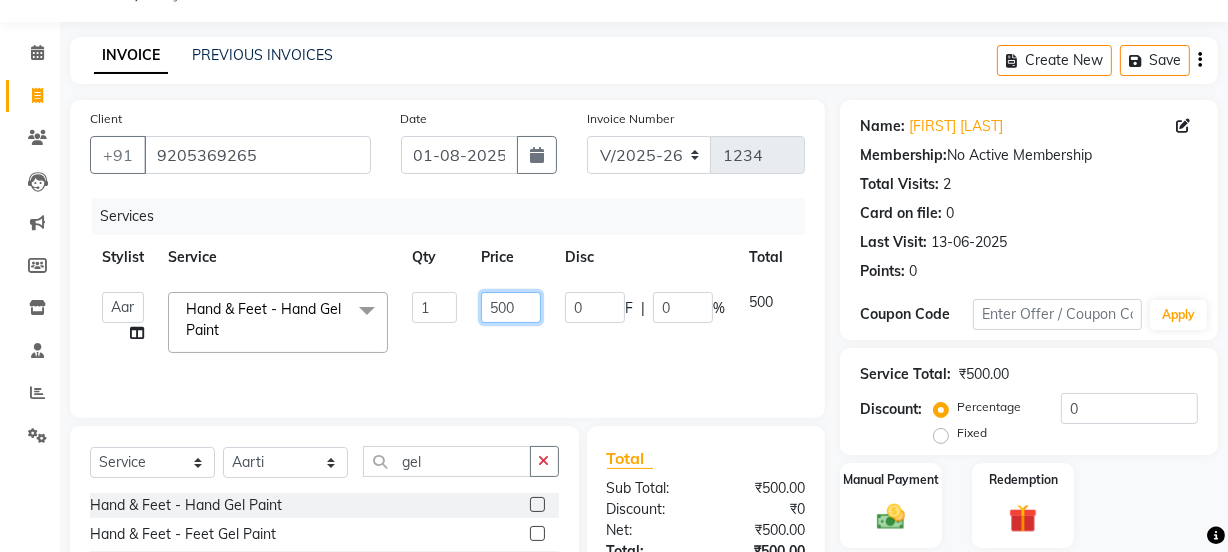 click on "500" 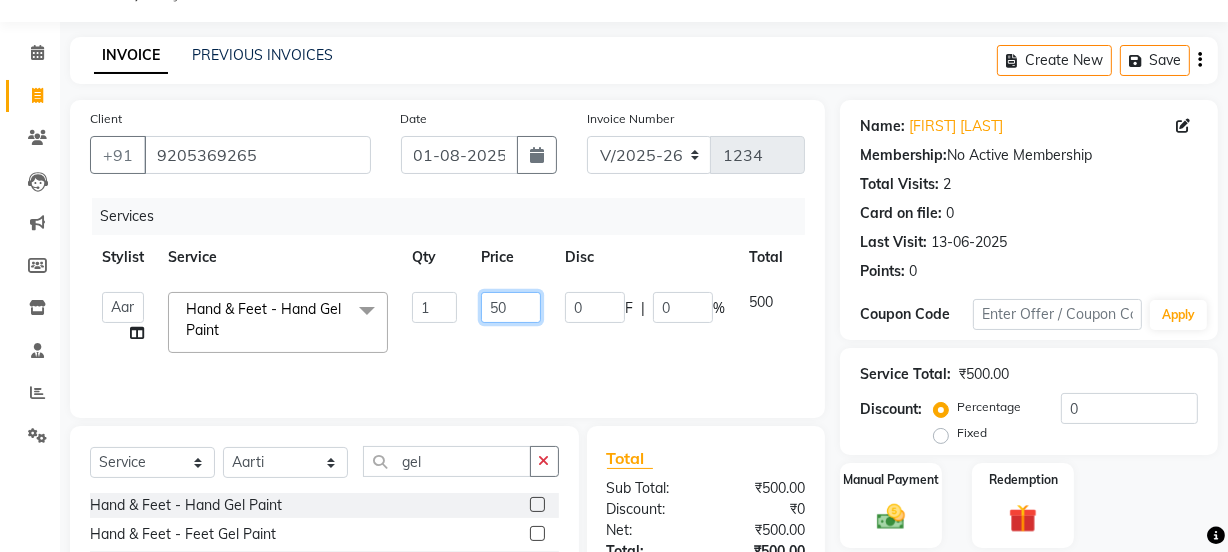 type on "5" 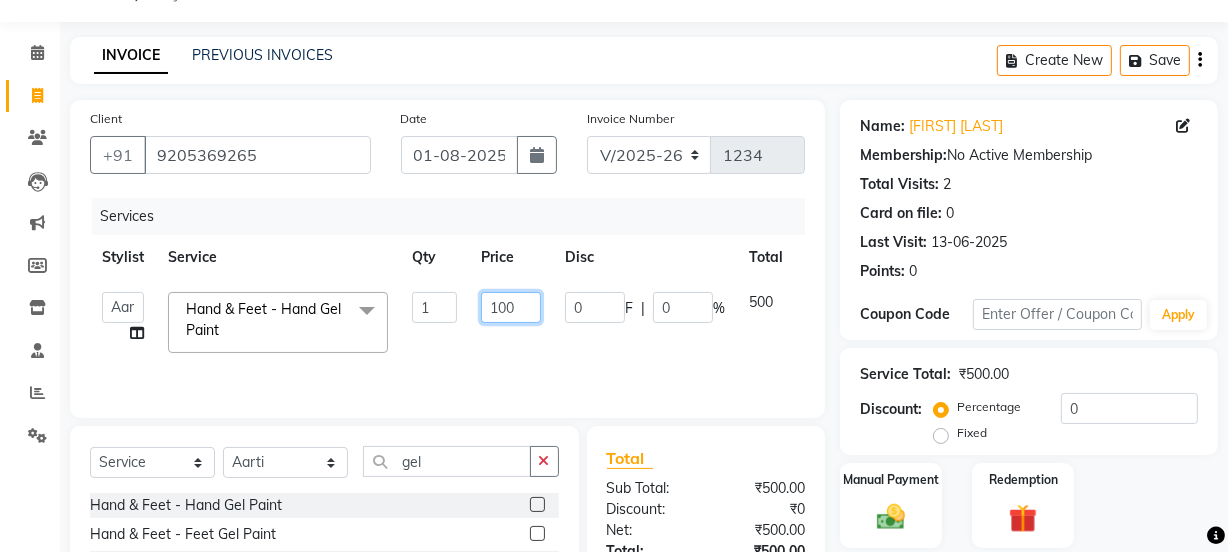 type on "1000" 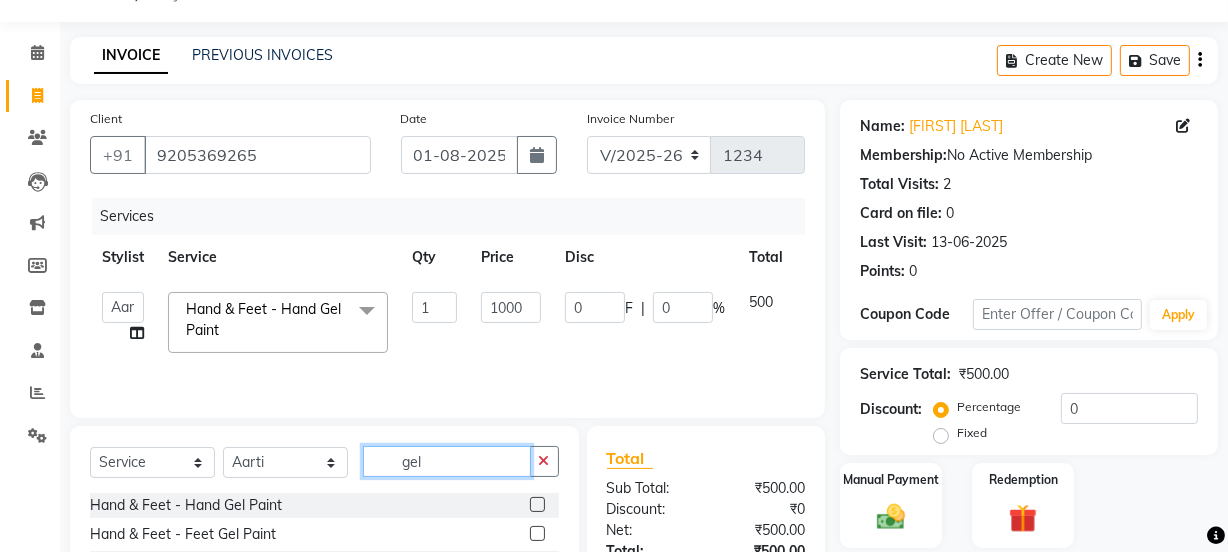 click on "gel" 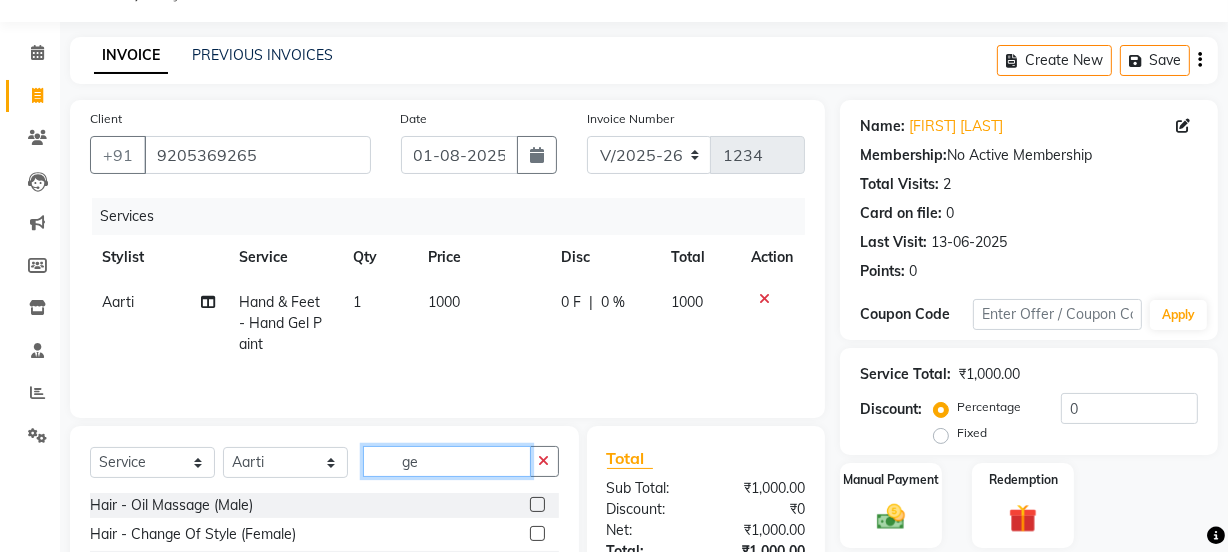 type on "g" 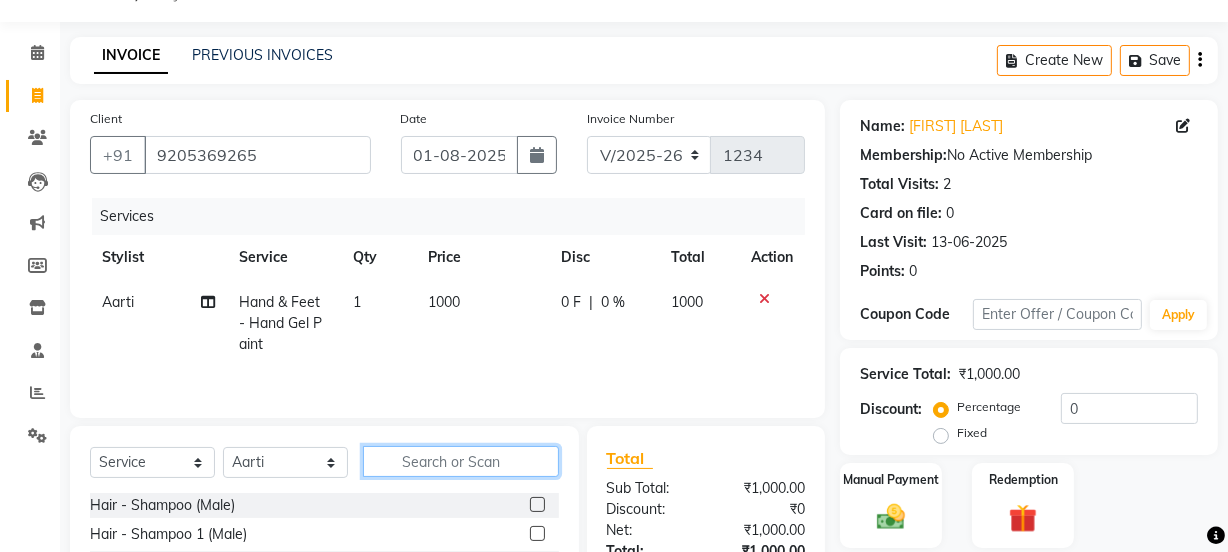 type 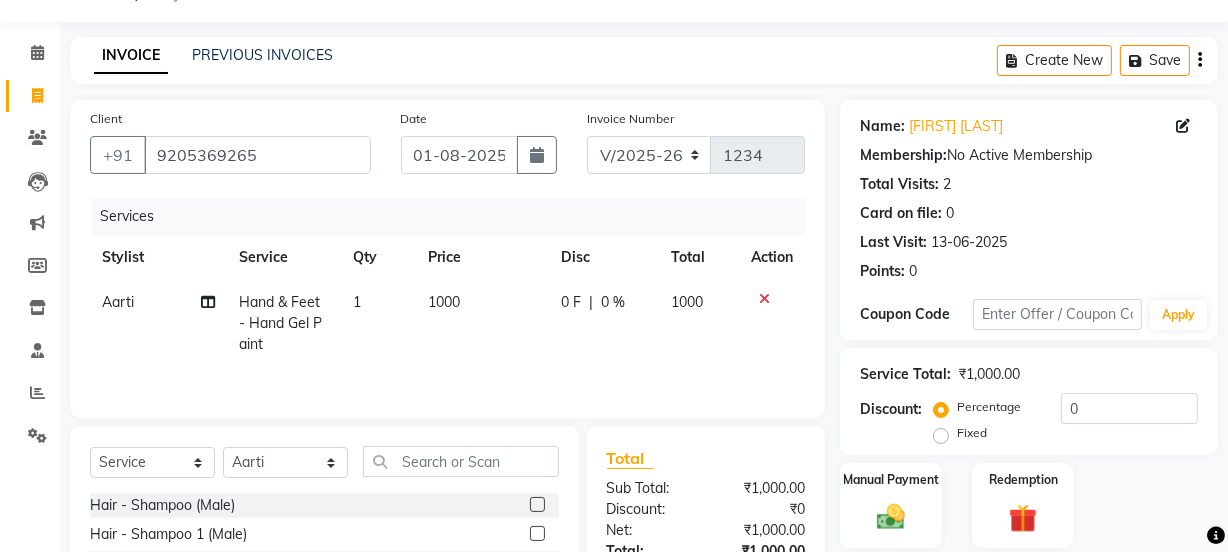 click on "1000" 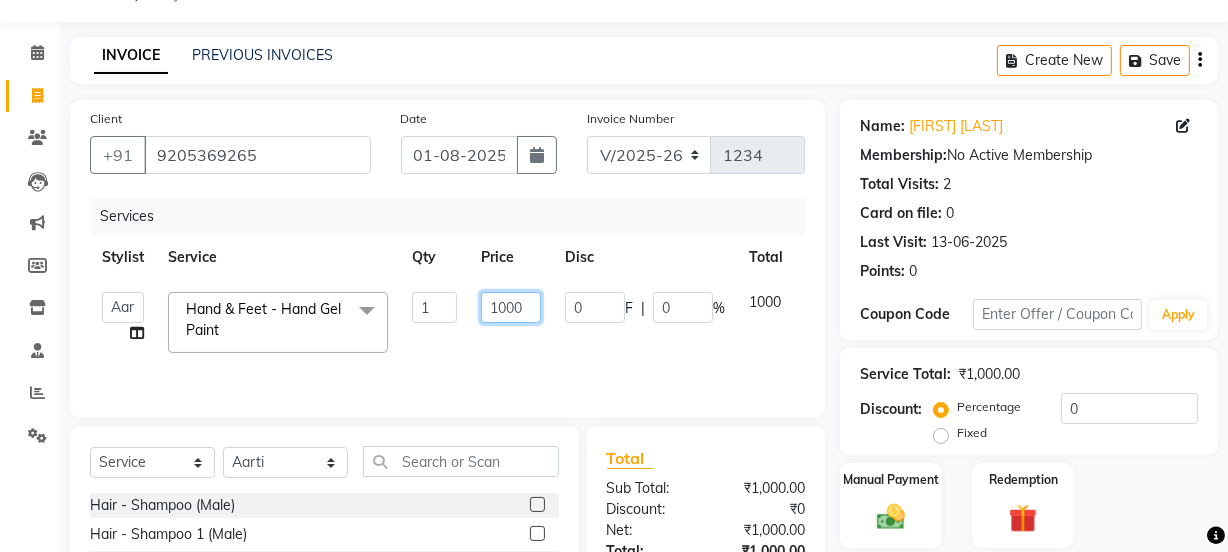 click on "1000" 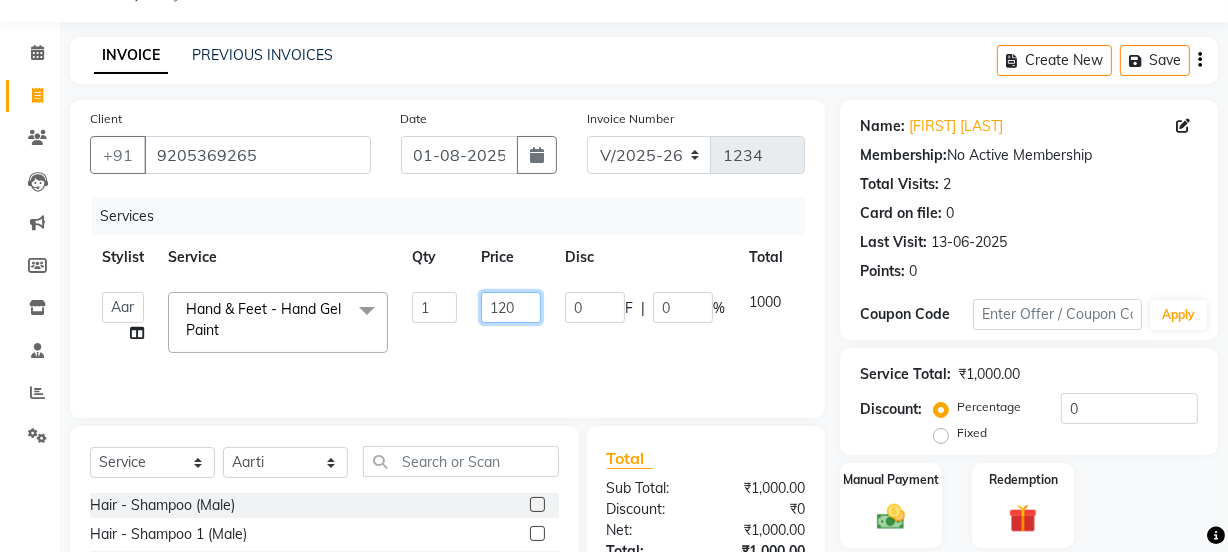 type on "1200" 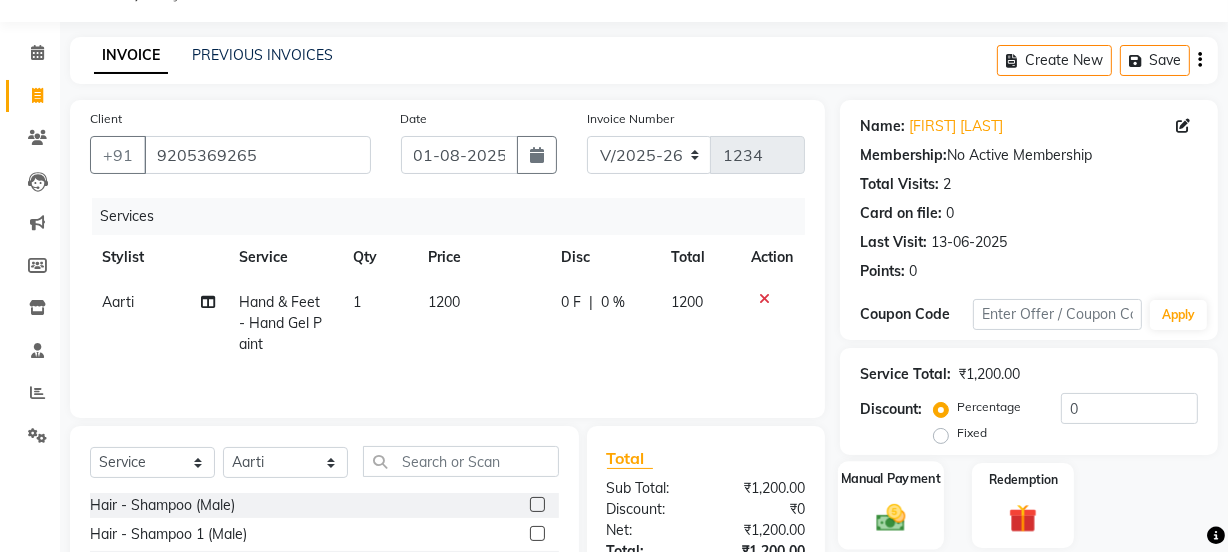 click 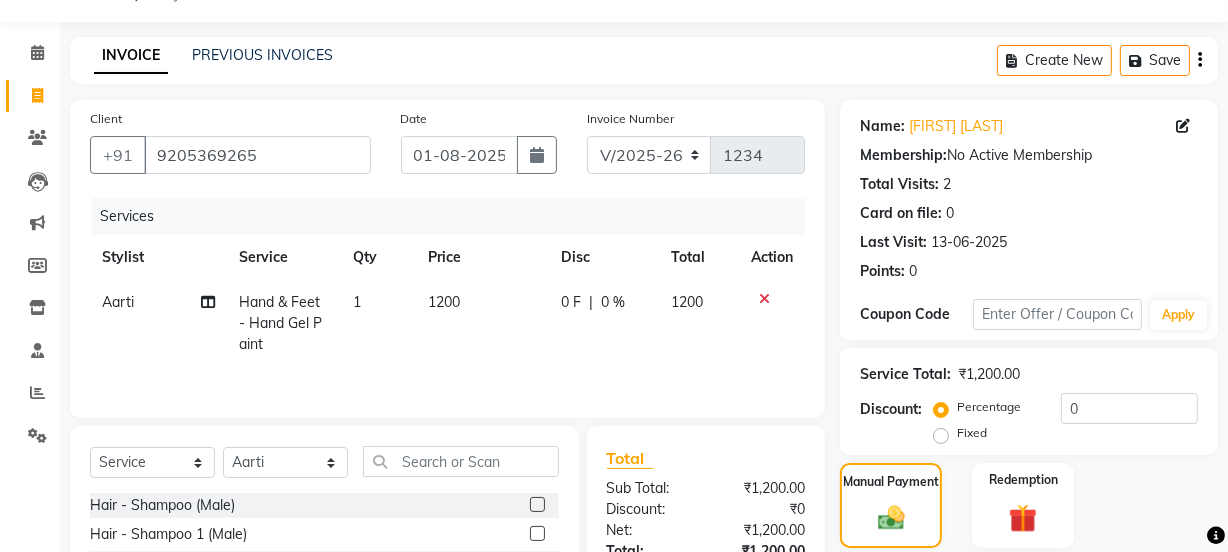 scroll, scrollTop: 250, scrollLeft: 0, axis: vertical 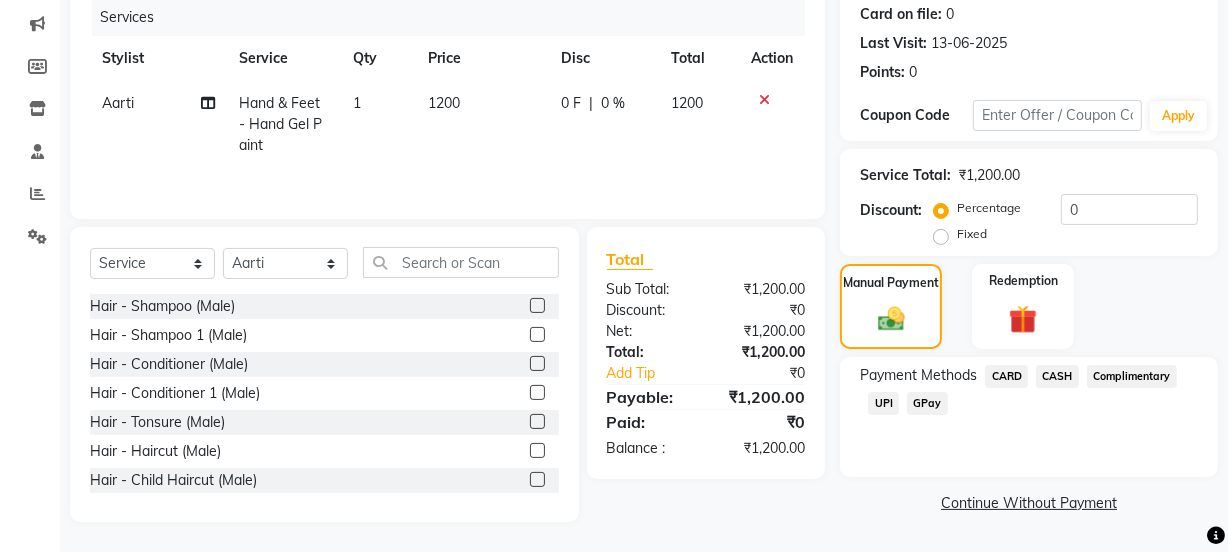 click on "CASH" 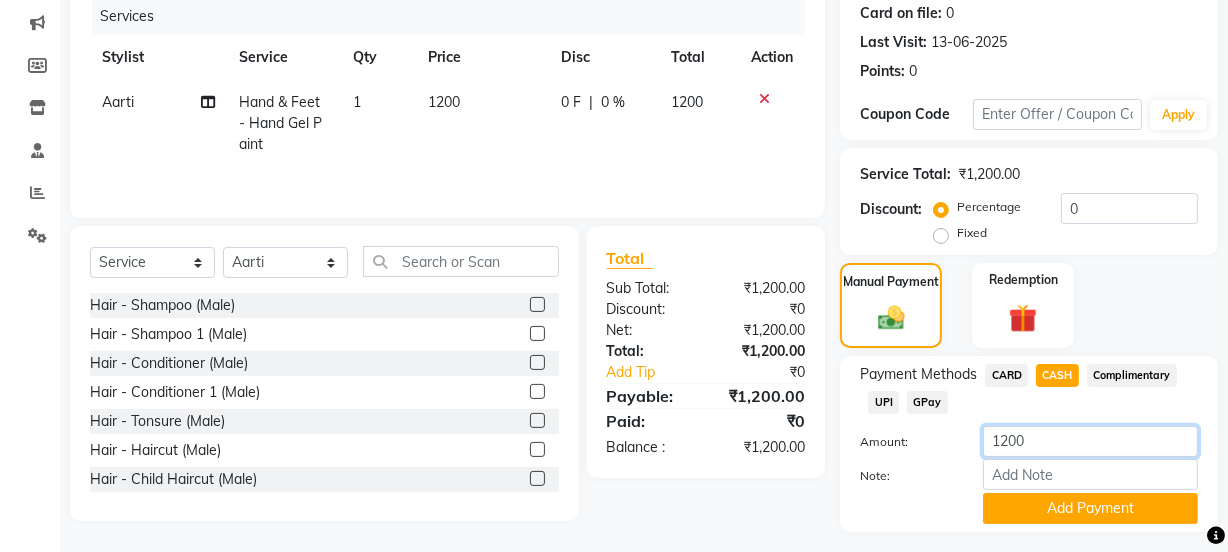 click on "1200" 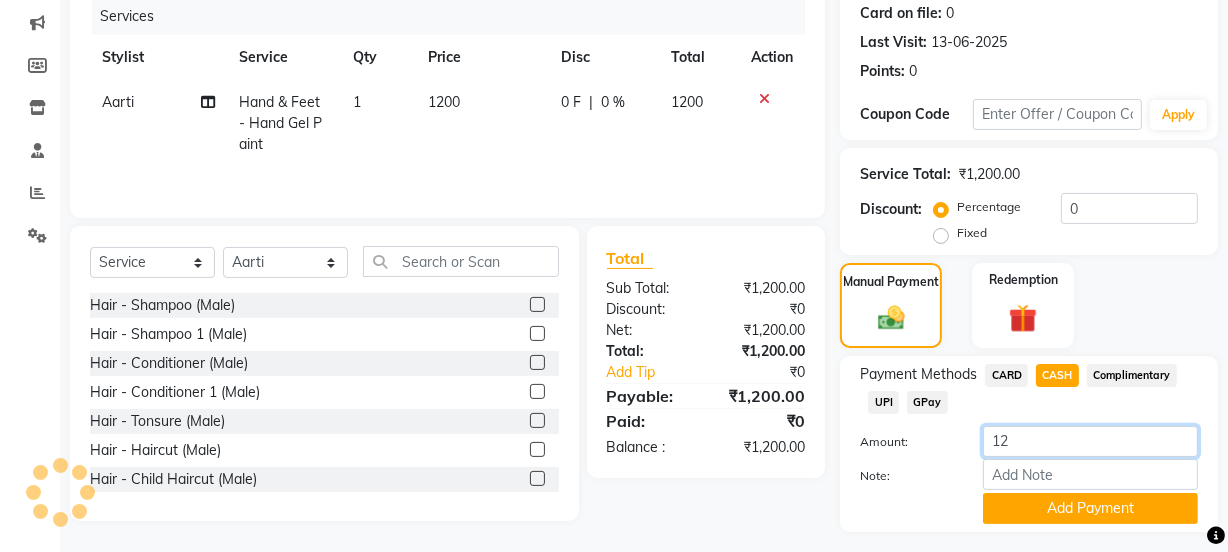 type on "1" 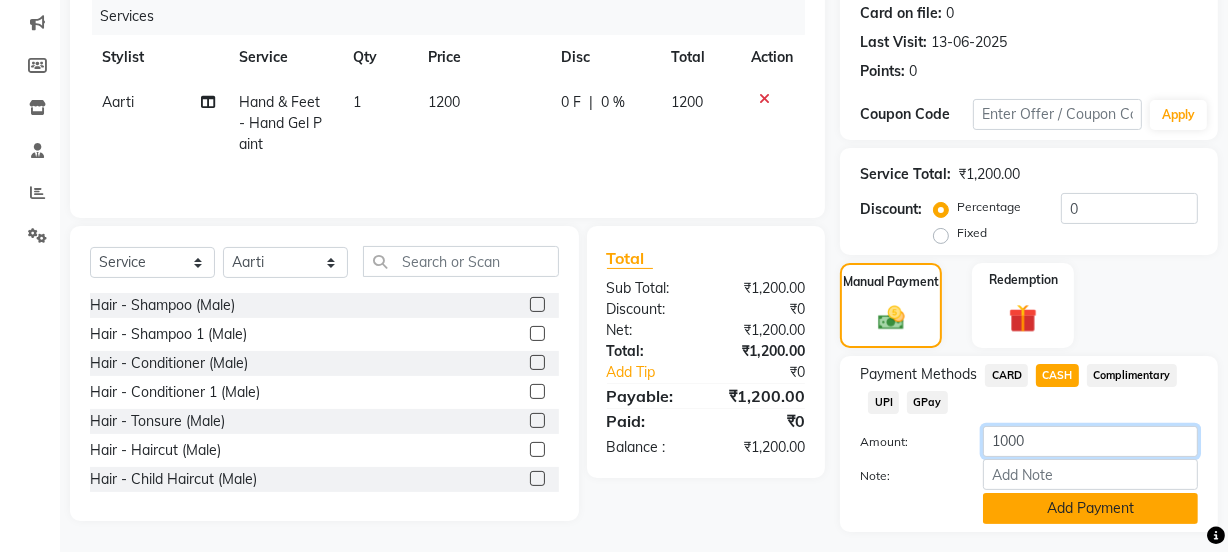 type on "1000" 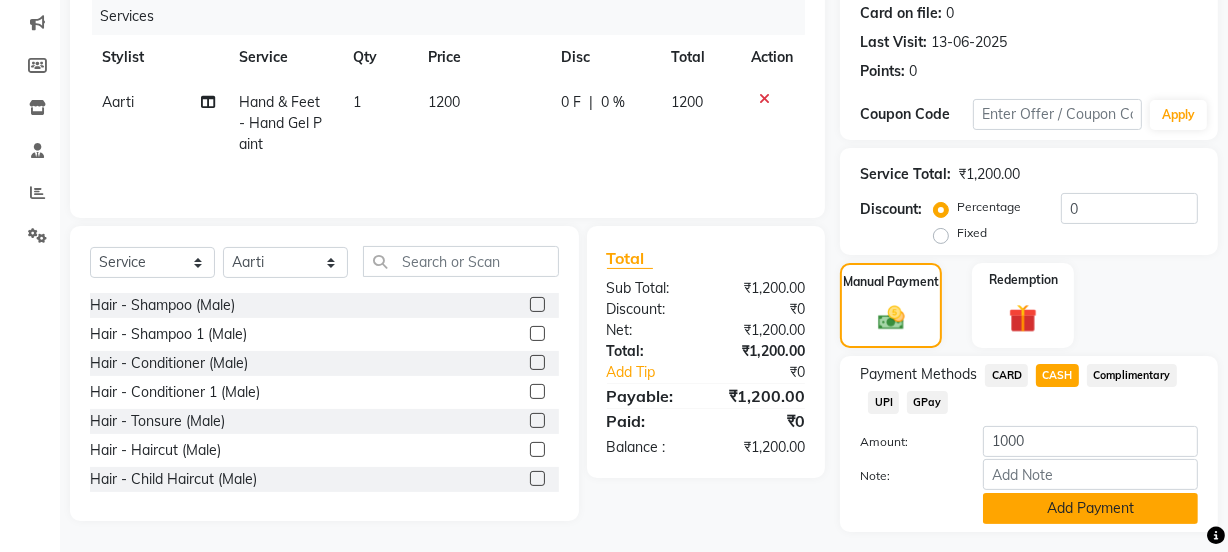 click on "Add Payment" 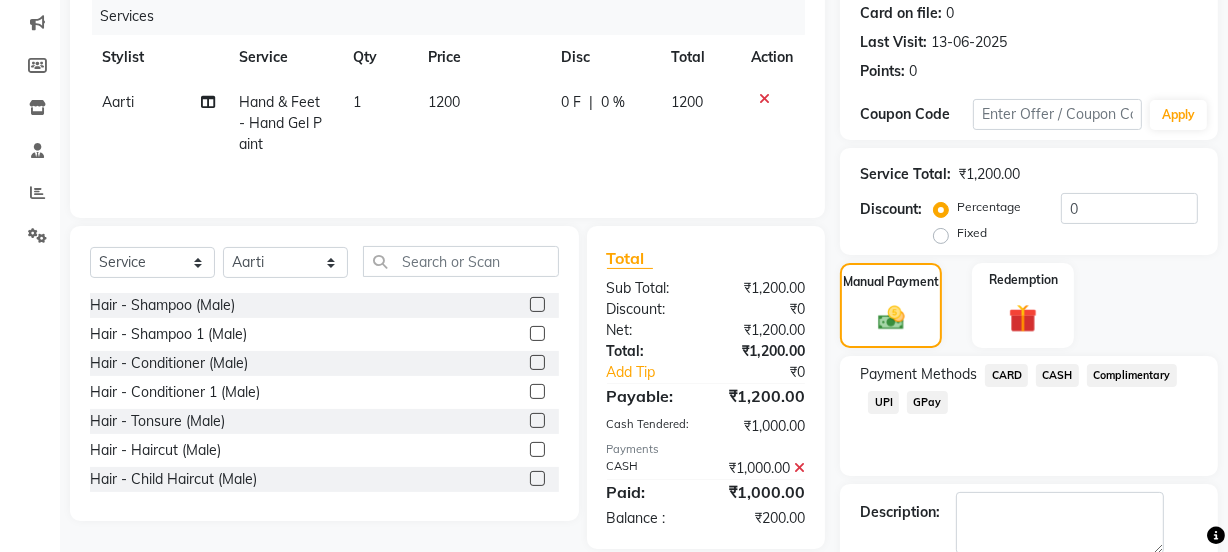 click on "UPI" 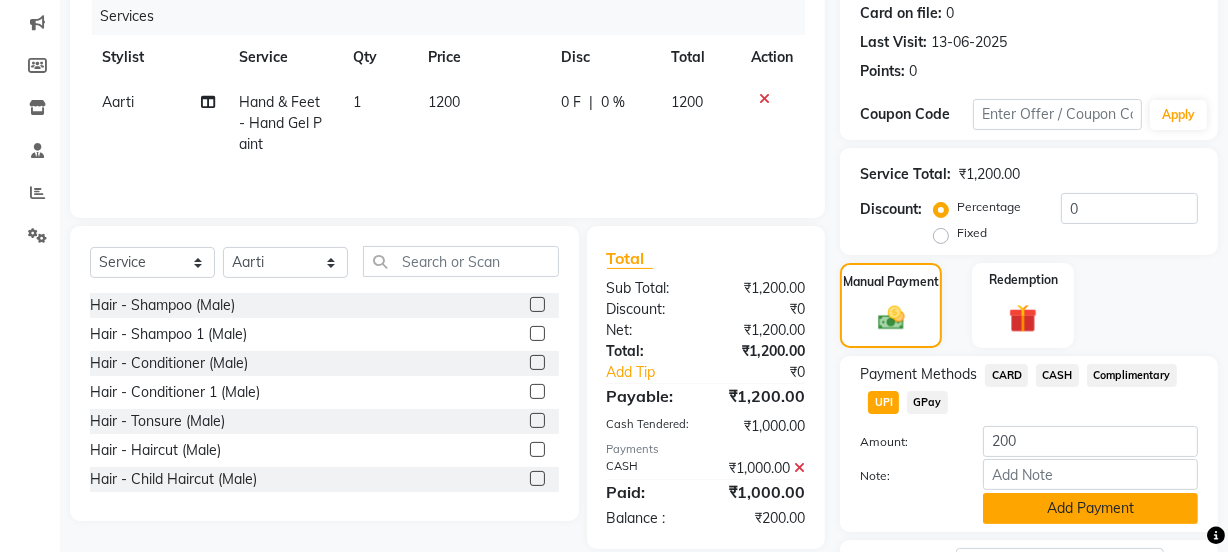 click on "Add Payment" 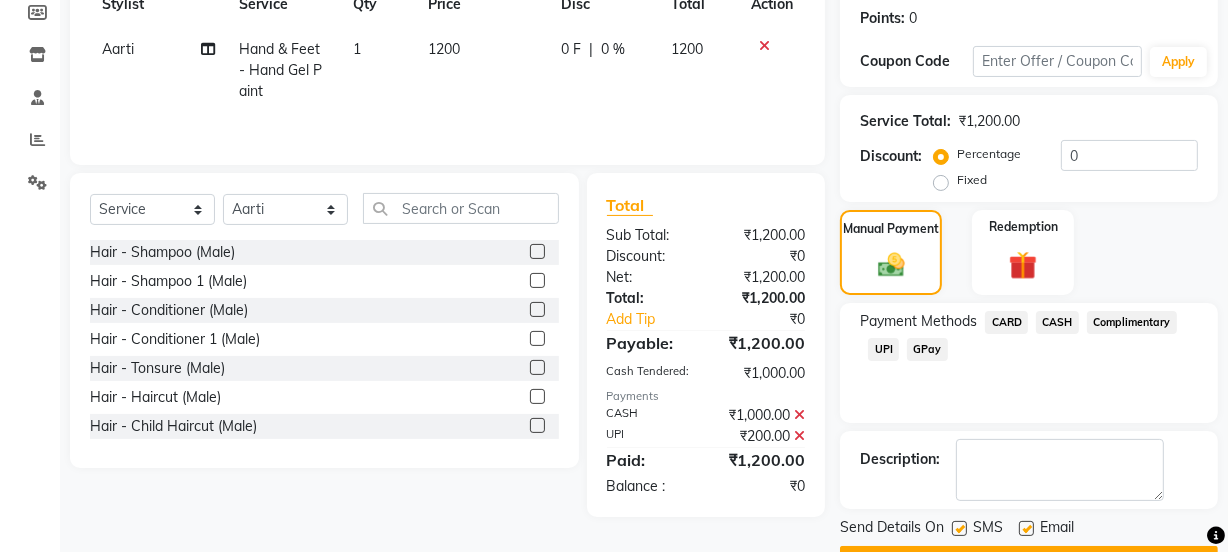 scroll, scrollTop: 357, scrollLeft: 0, axis: vertical 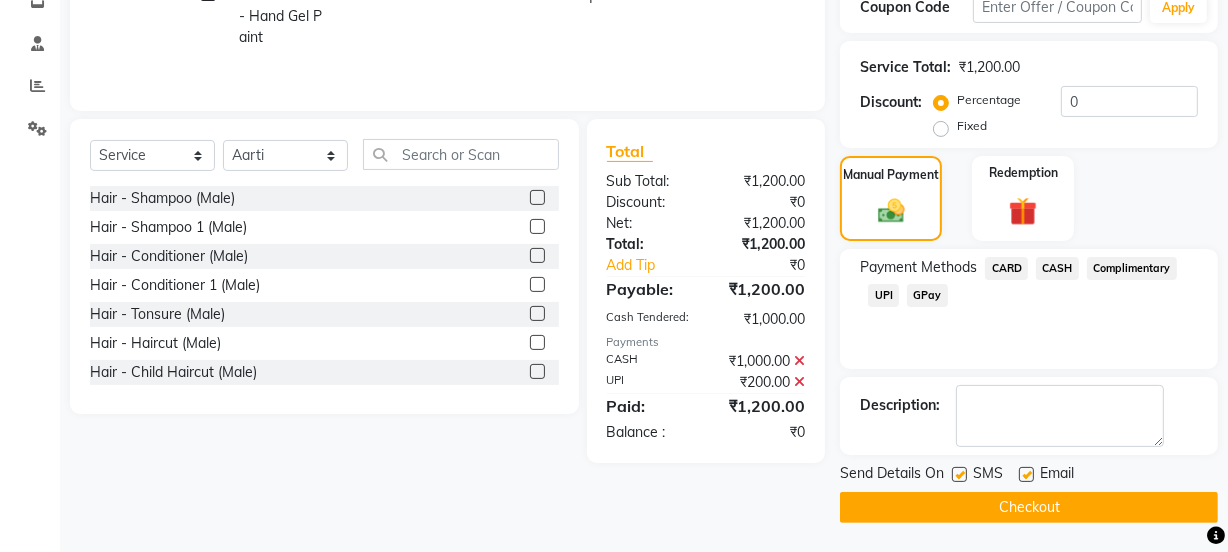 click on "Checkout" 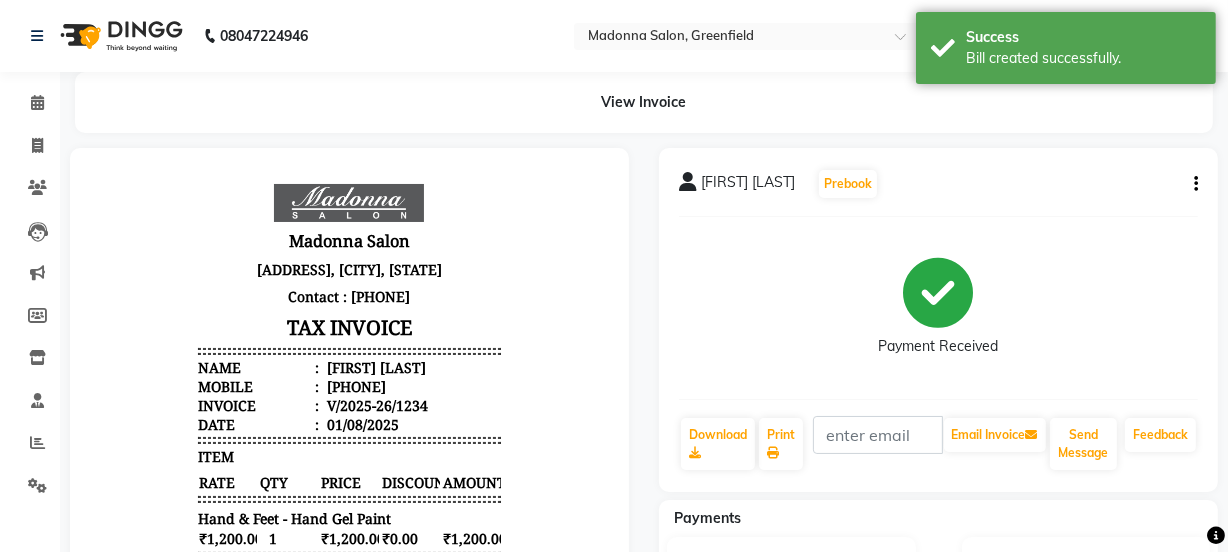scroll, scrollTop: 0, scrollLeft: 0, axis: both 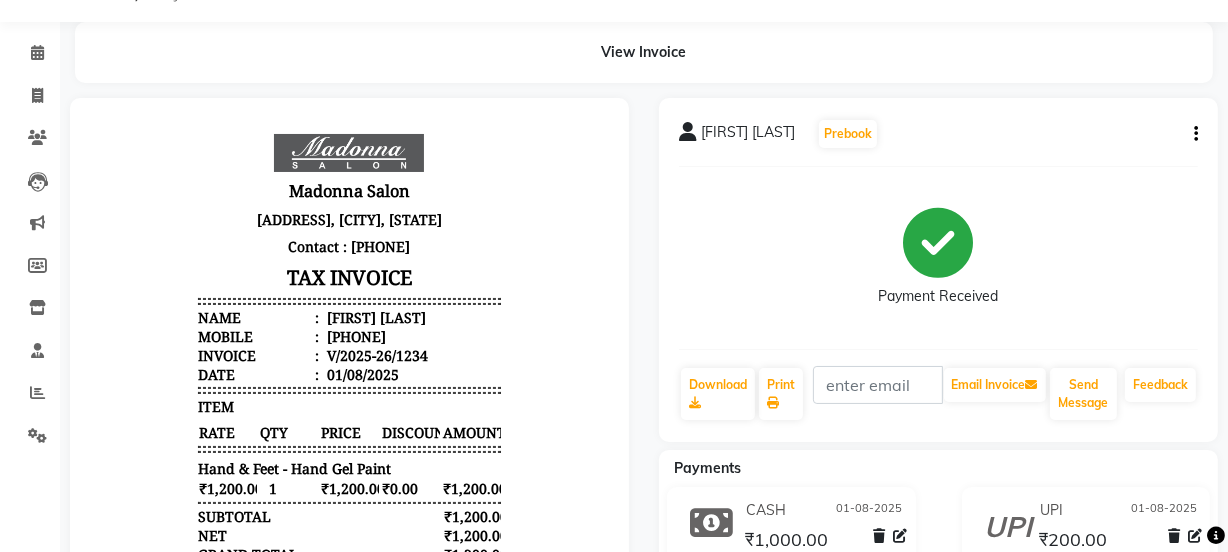 select on "7672" 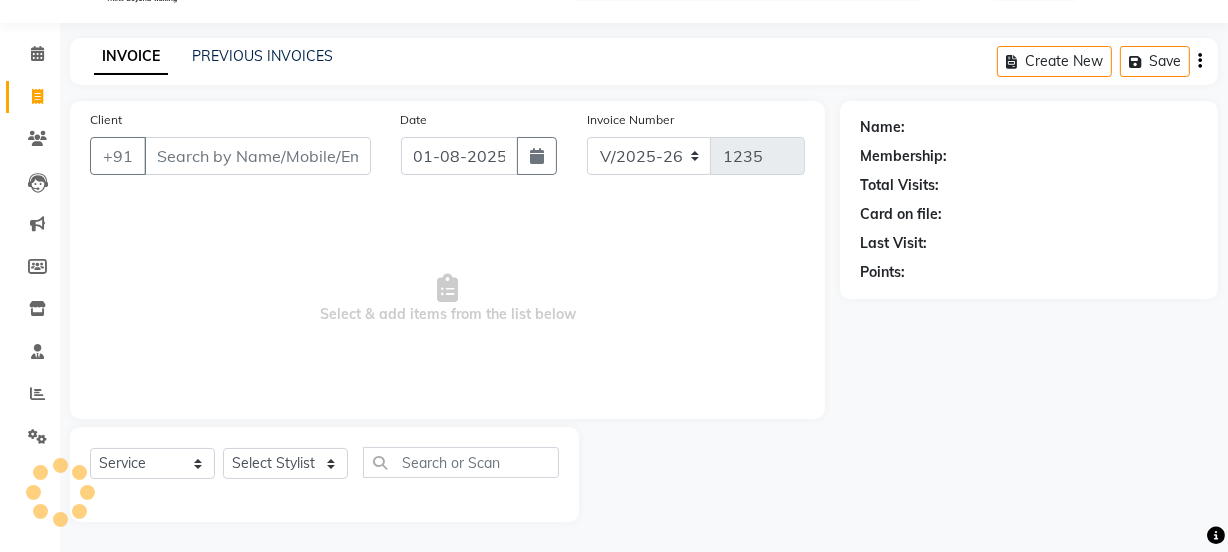 scroll, scrollTop: 0, scrollLeft: 0, axis: both 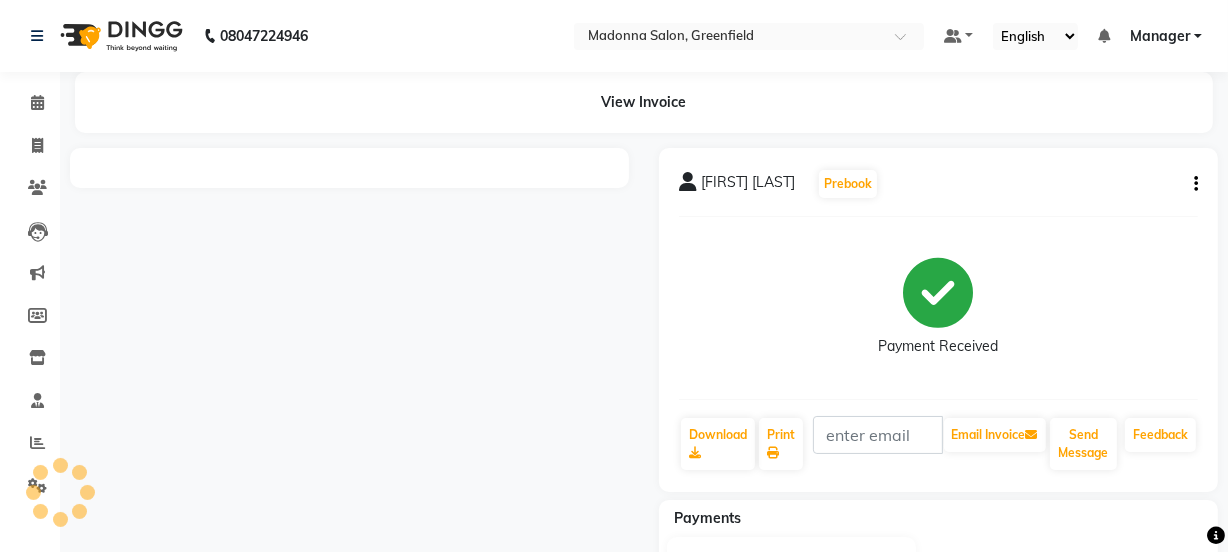 select on "service" 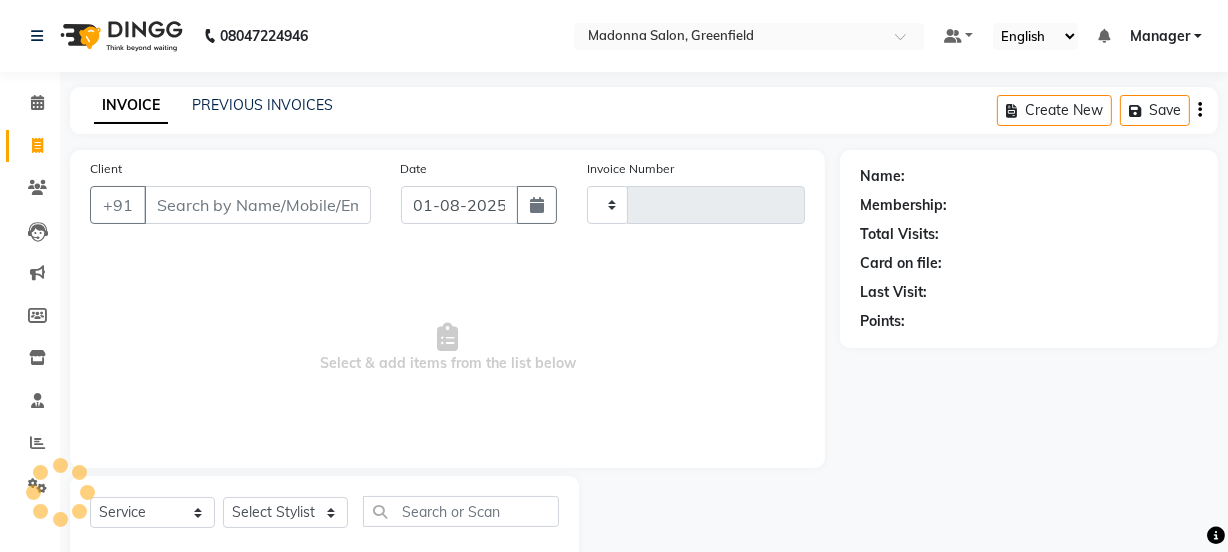 type on "1235" 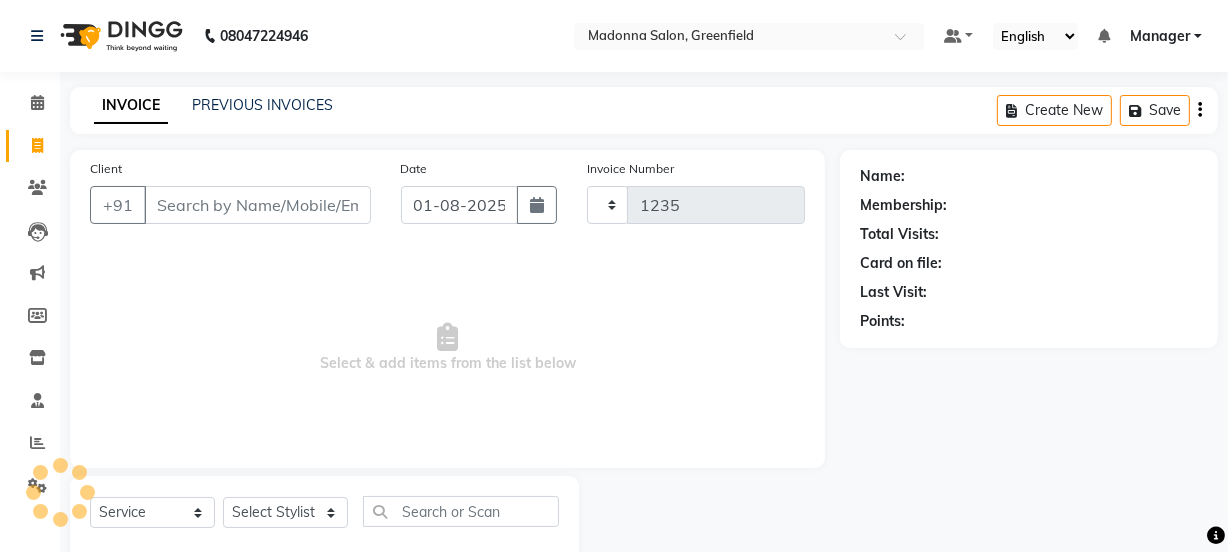 scroll, scrollTop: 50, scrollLeft: 0, axis: vertical 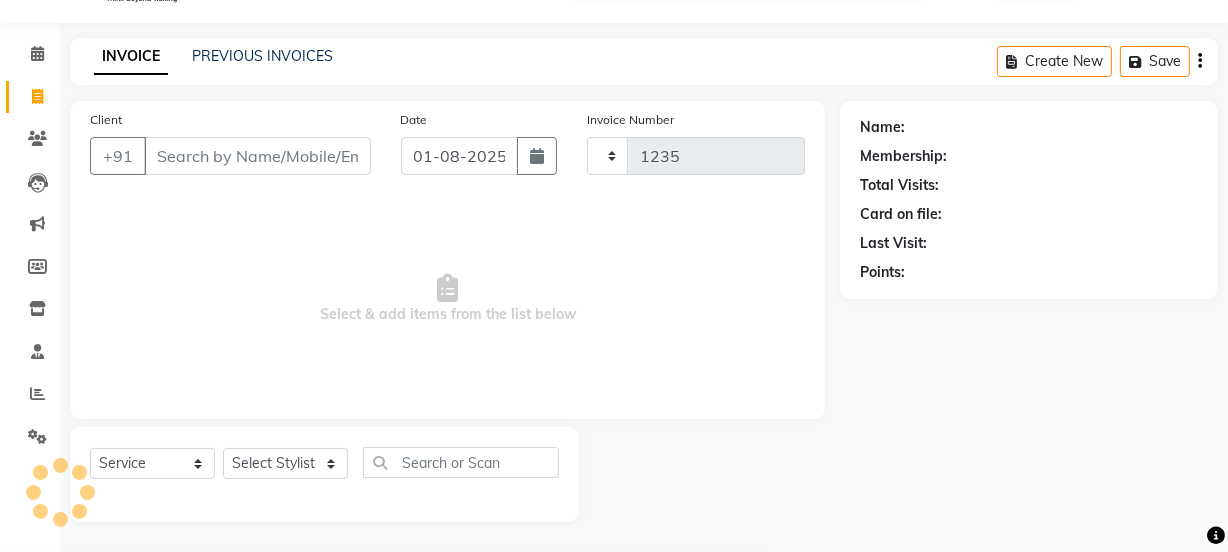 select on "7672" 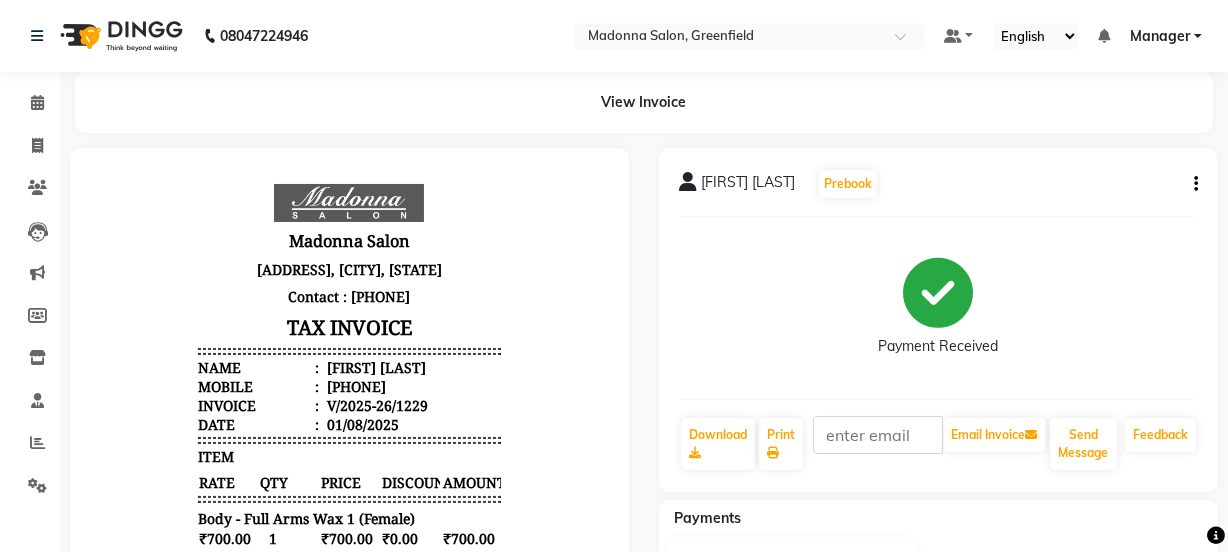 scroll, scrollTop: 0, scrollLeft: 0, axis: both 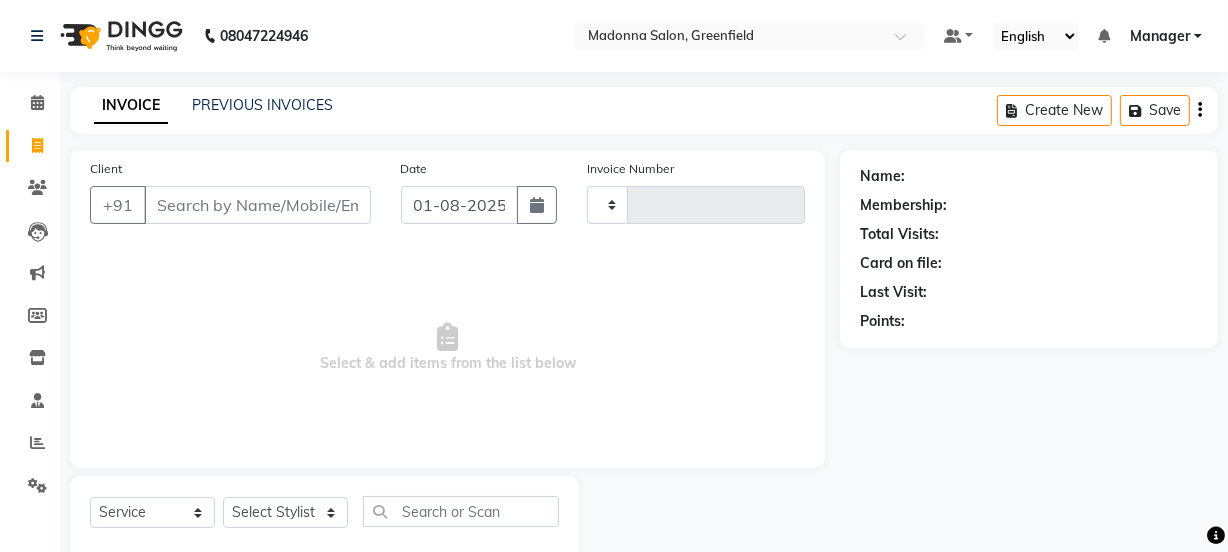 type on "1235" 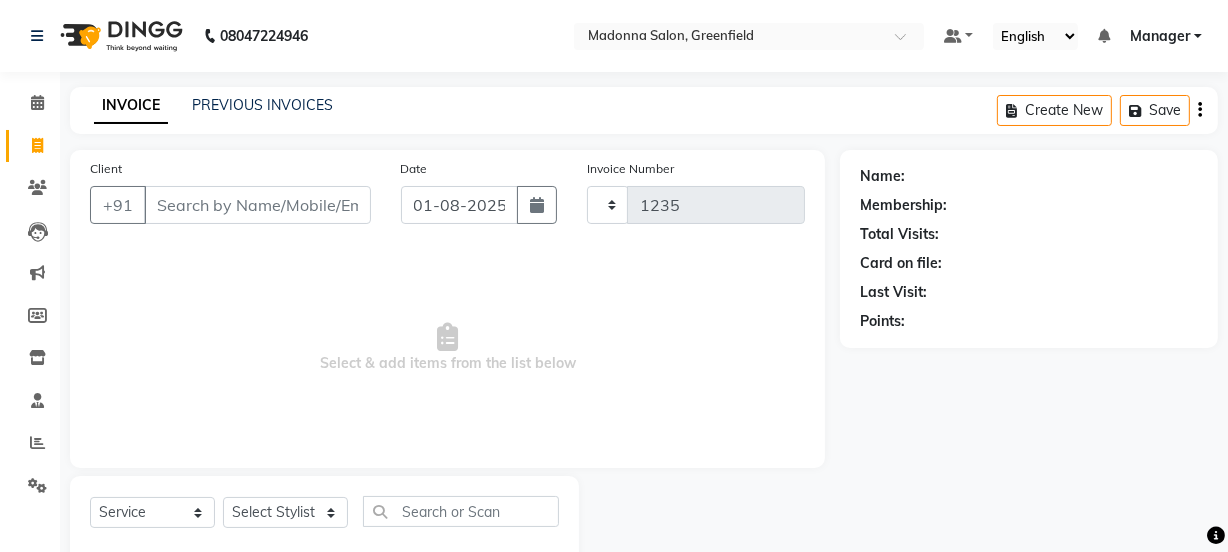 scroll, scrollTop: 50, scrollLeft: 0, axis: vertical 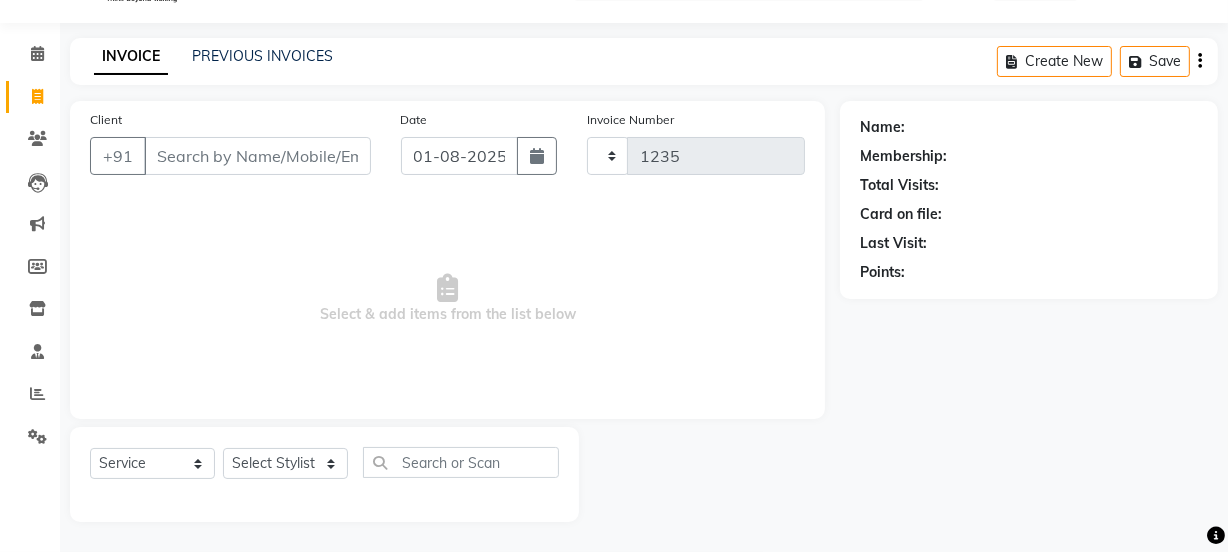 select on "7672" 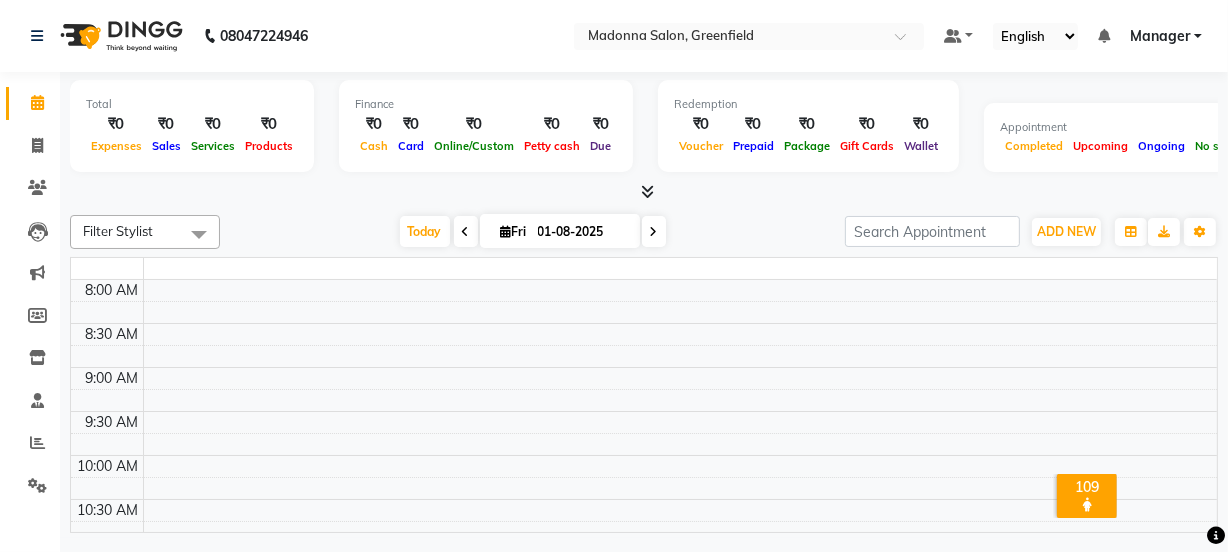 scroll, scrollTop: 0, scrollLeft: 0, axis: both 